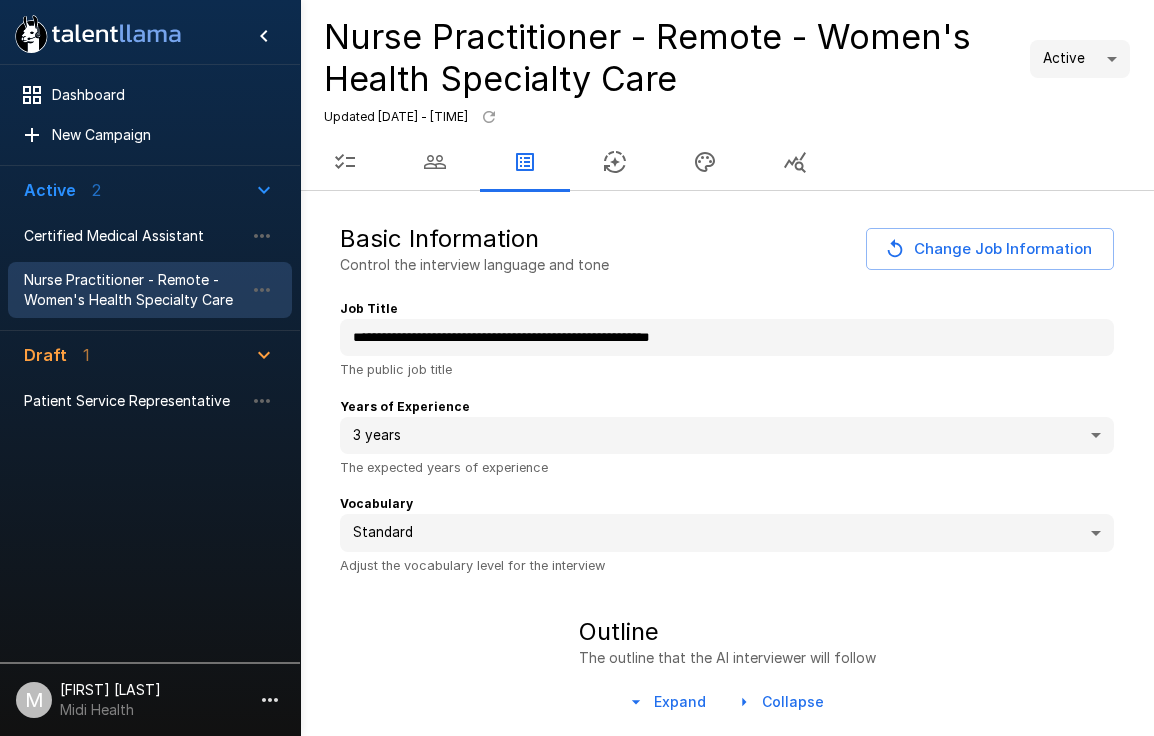 type on "*" 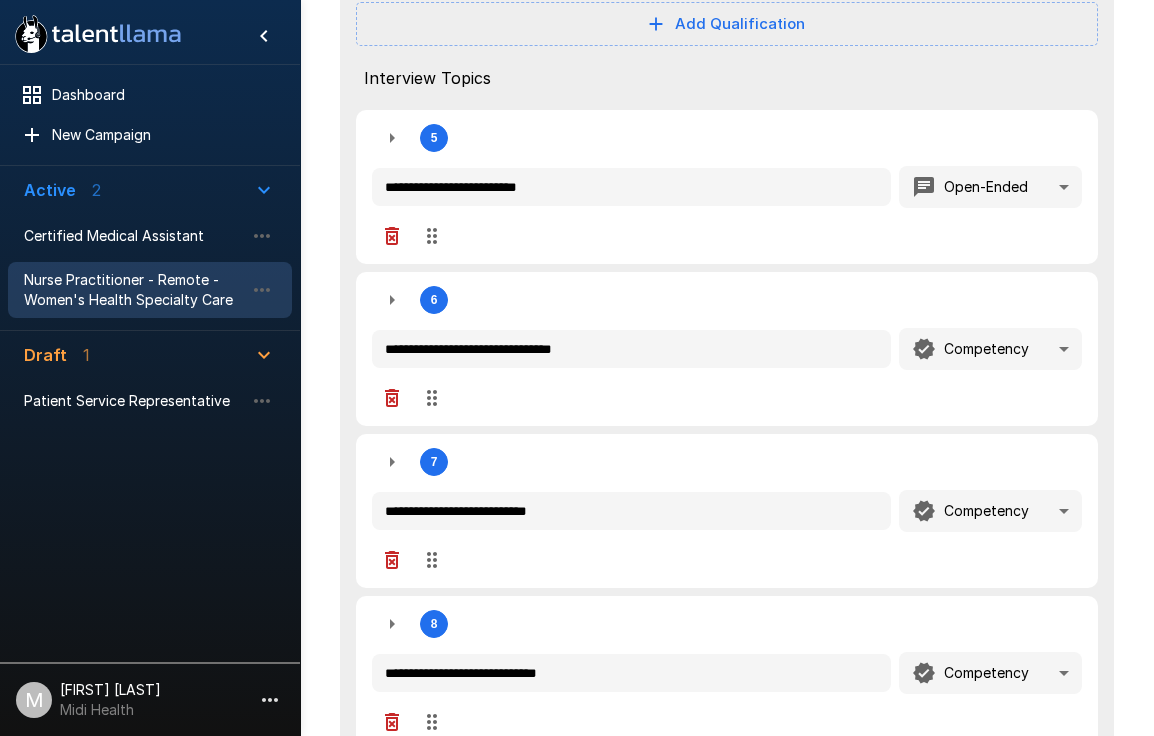 type on "*" 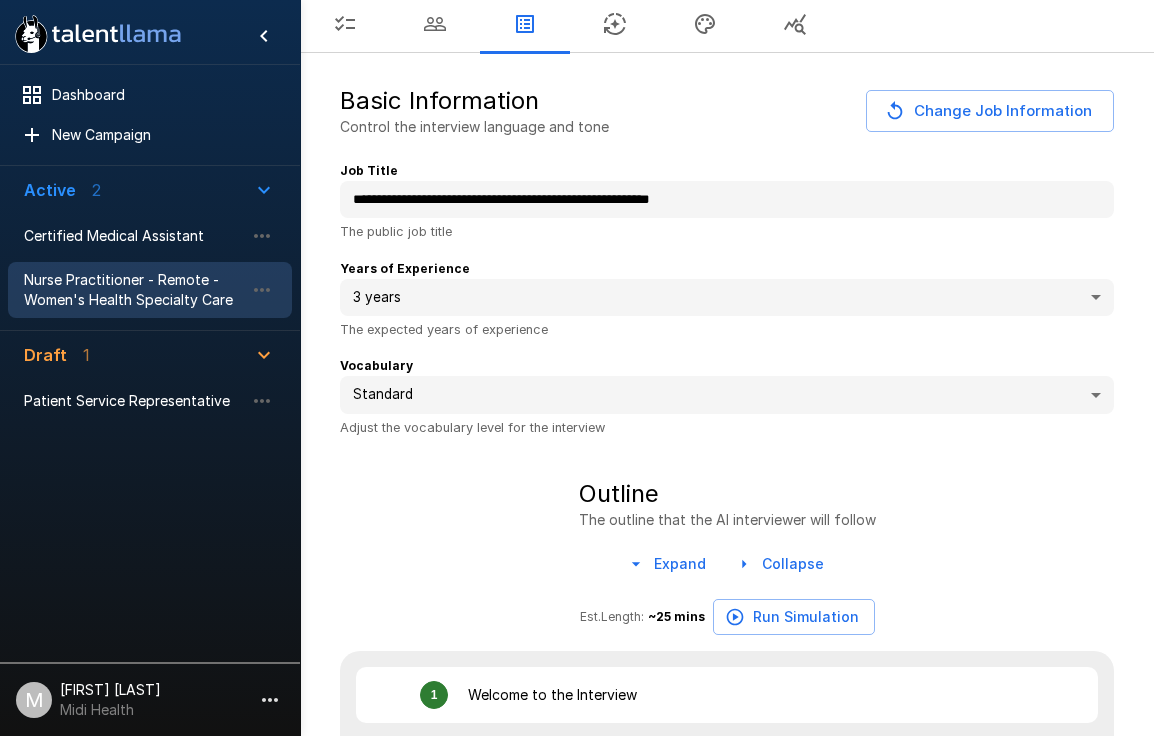 scroll, scrollTop: 0, scrollLeft: 0, axis: both 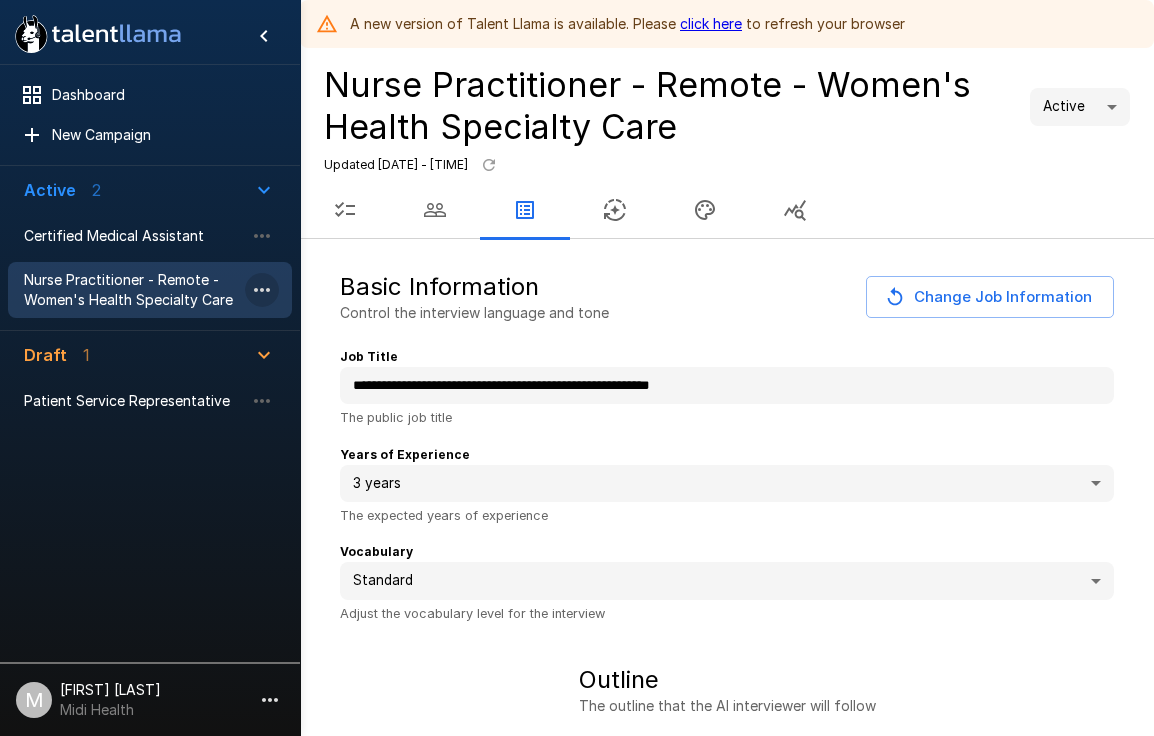 click 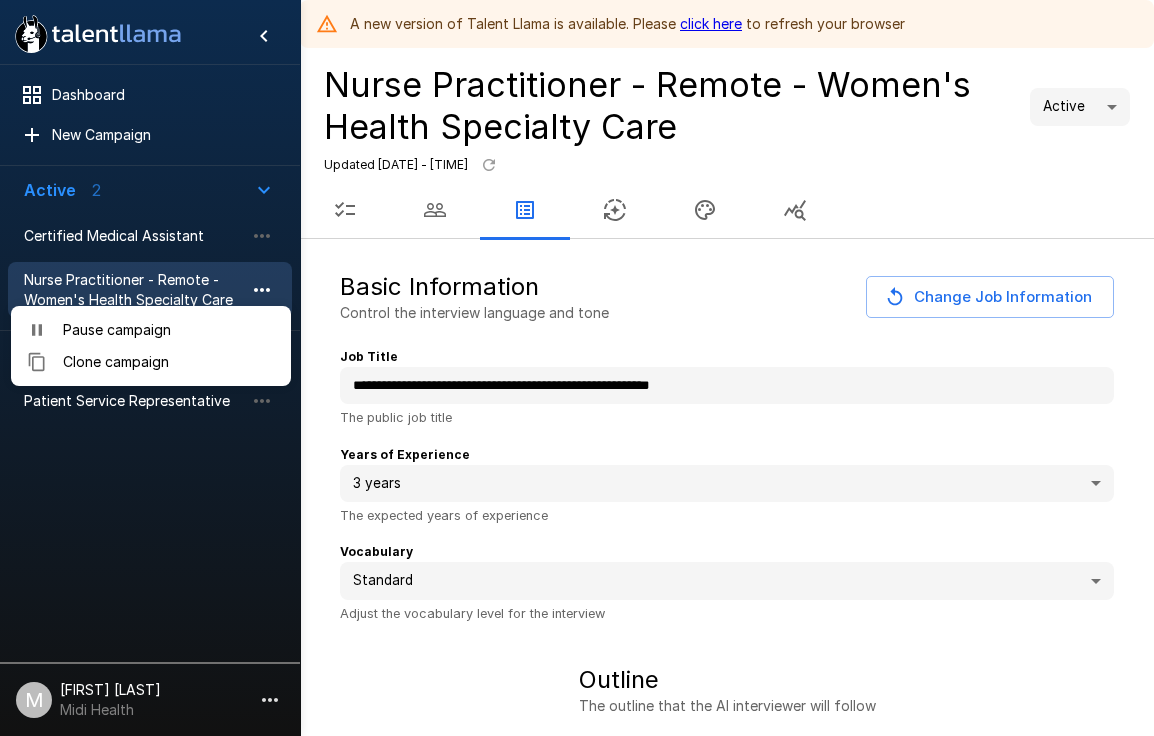 type on "*" 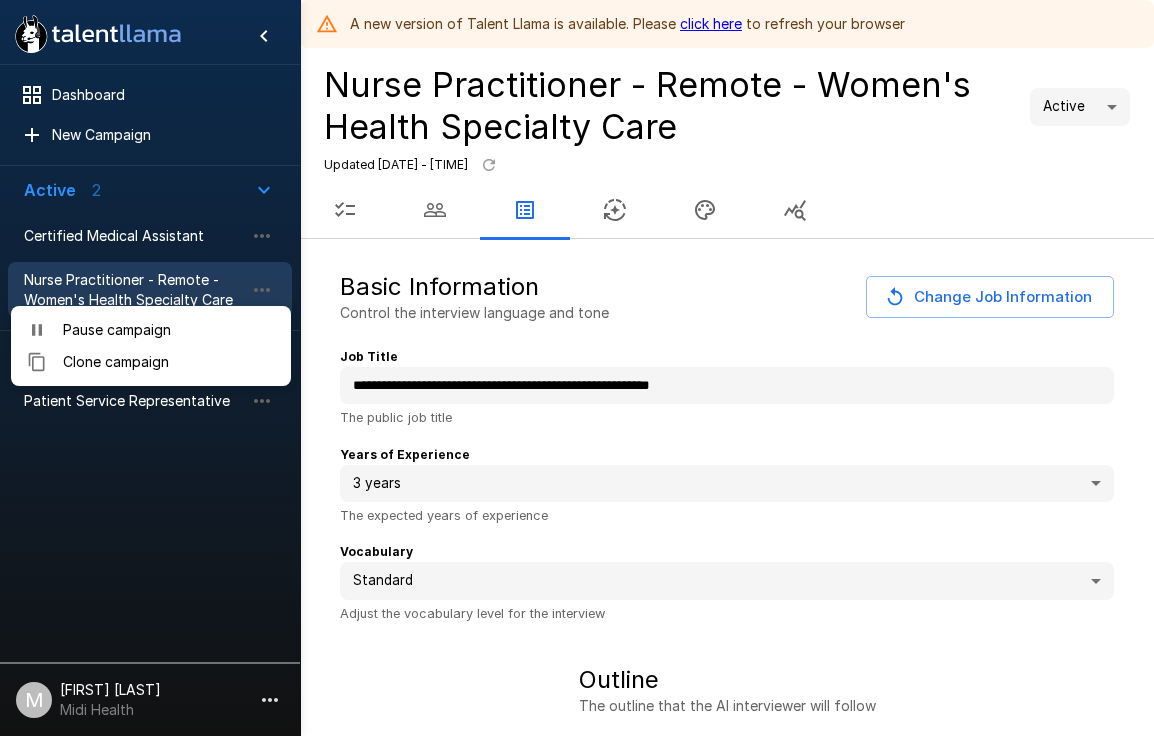 click at bounding box center (577, 368) 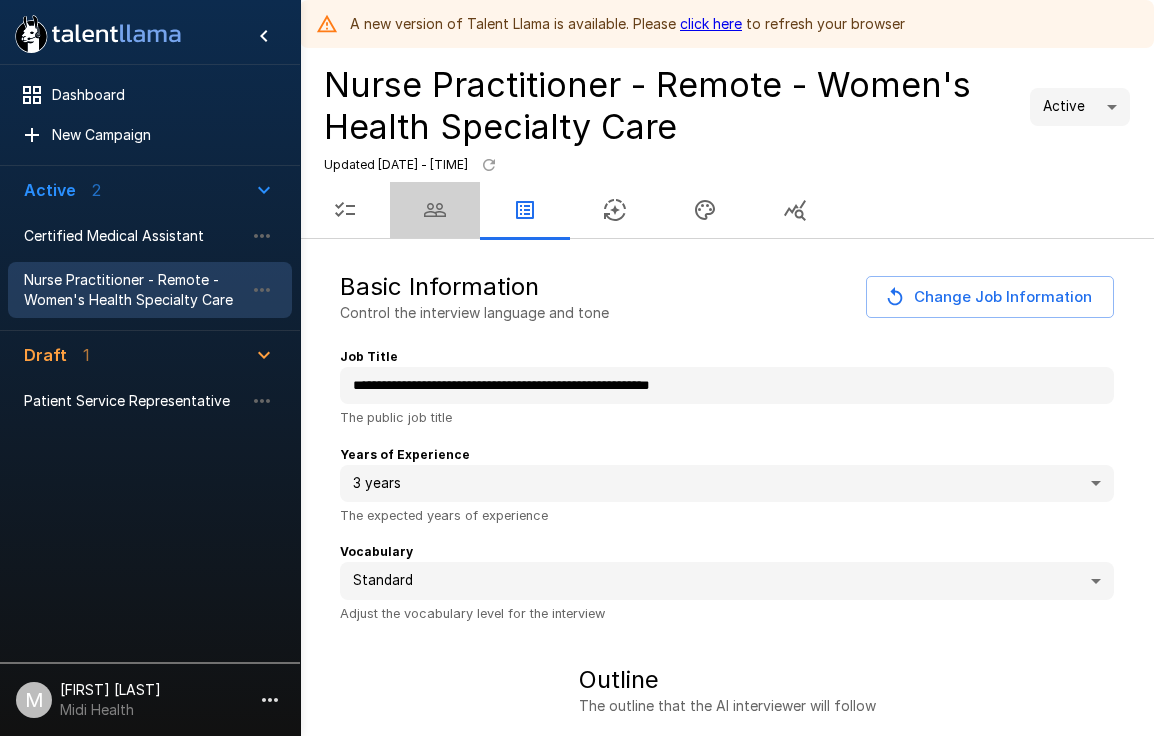 click 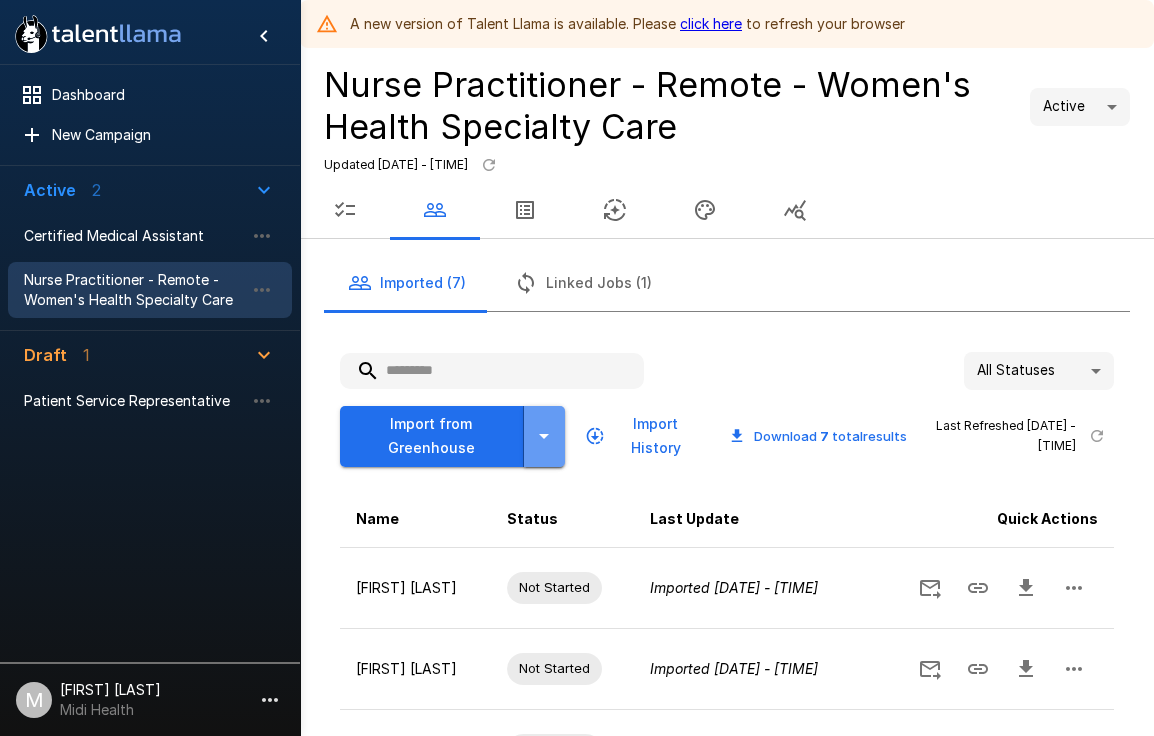 click at bounding box center (544, 436) 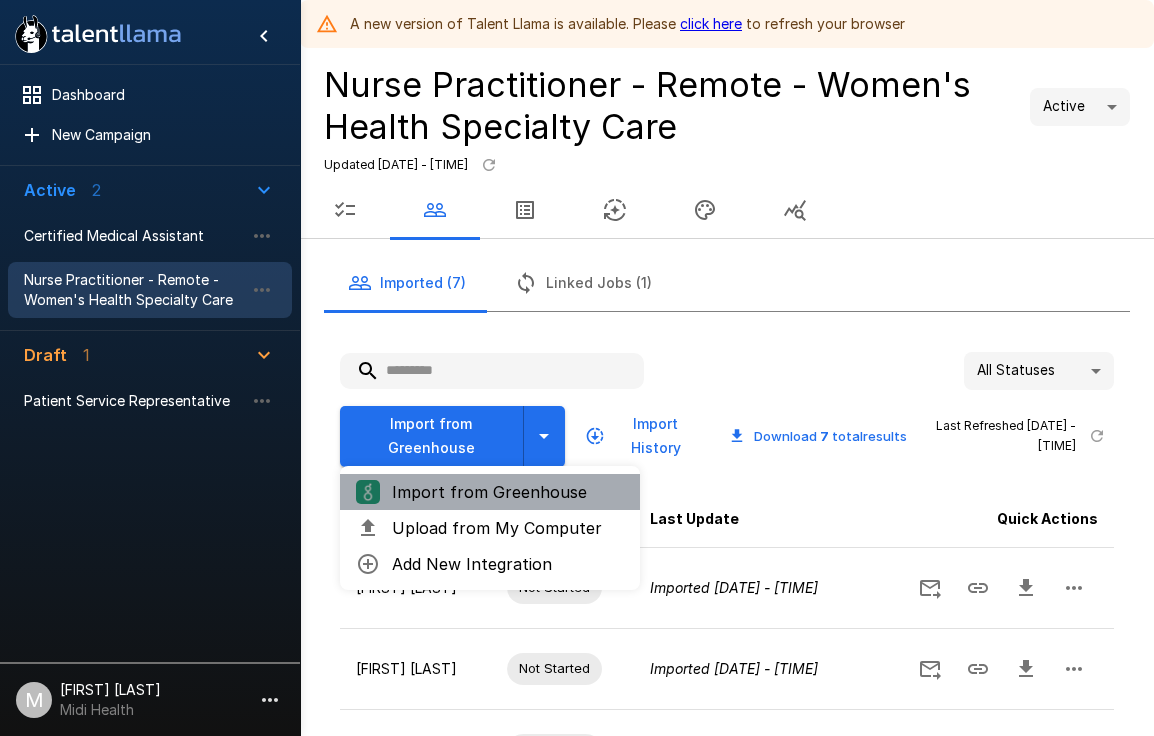 click on "Import from Greenhouse" at bounding box center (508, 492) 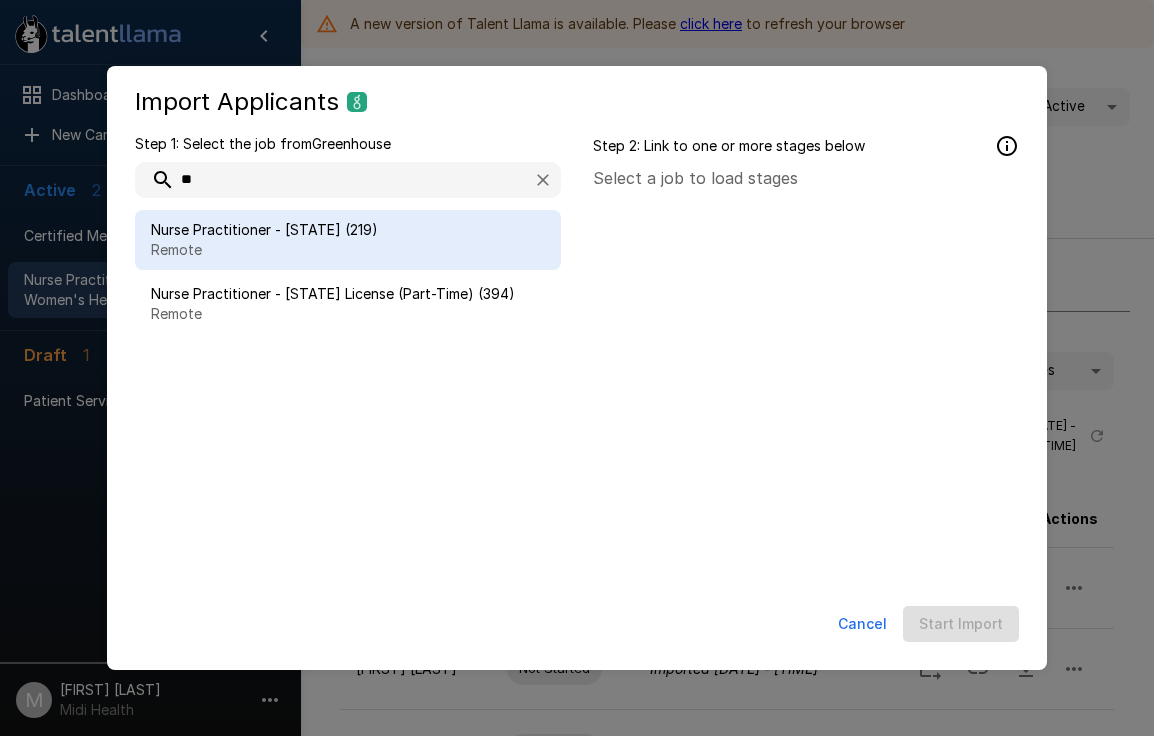 type on "**" 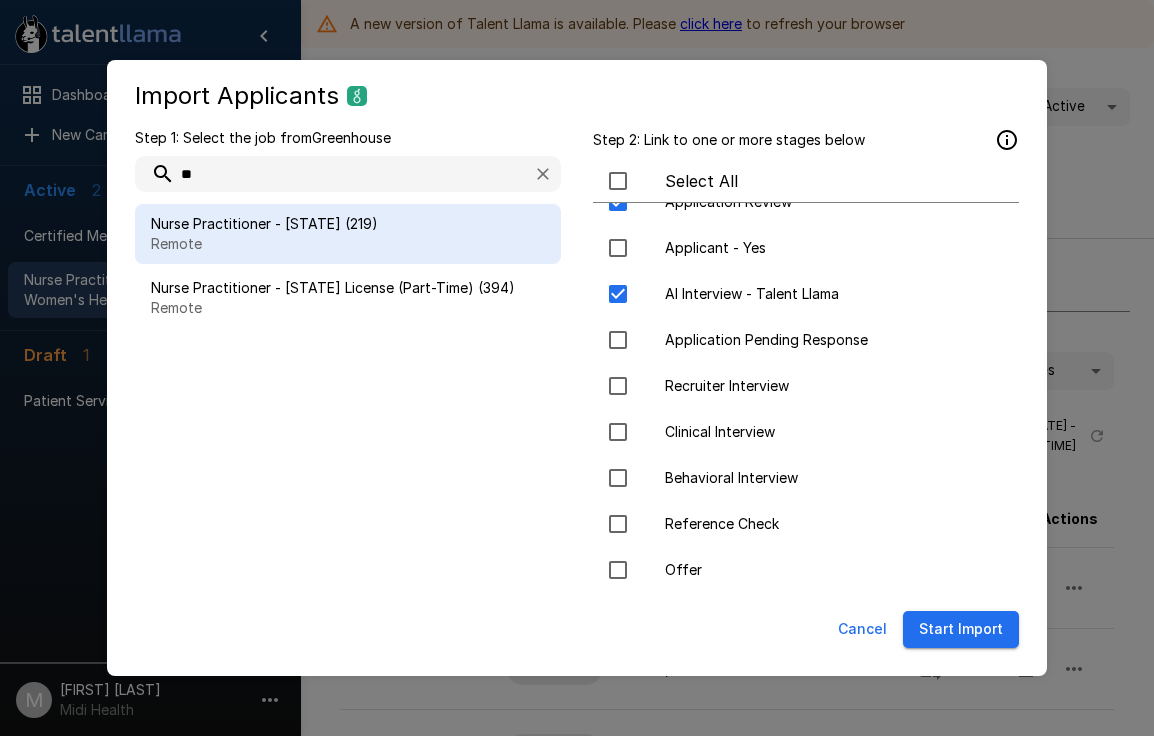 scroll, scrollTop: 0, scrollLeft: 0, axis: both 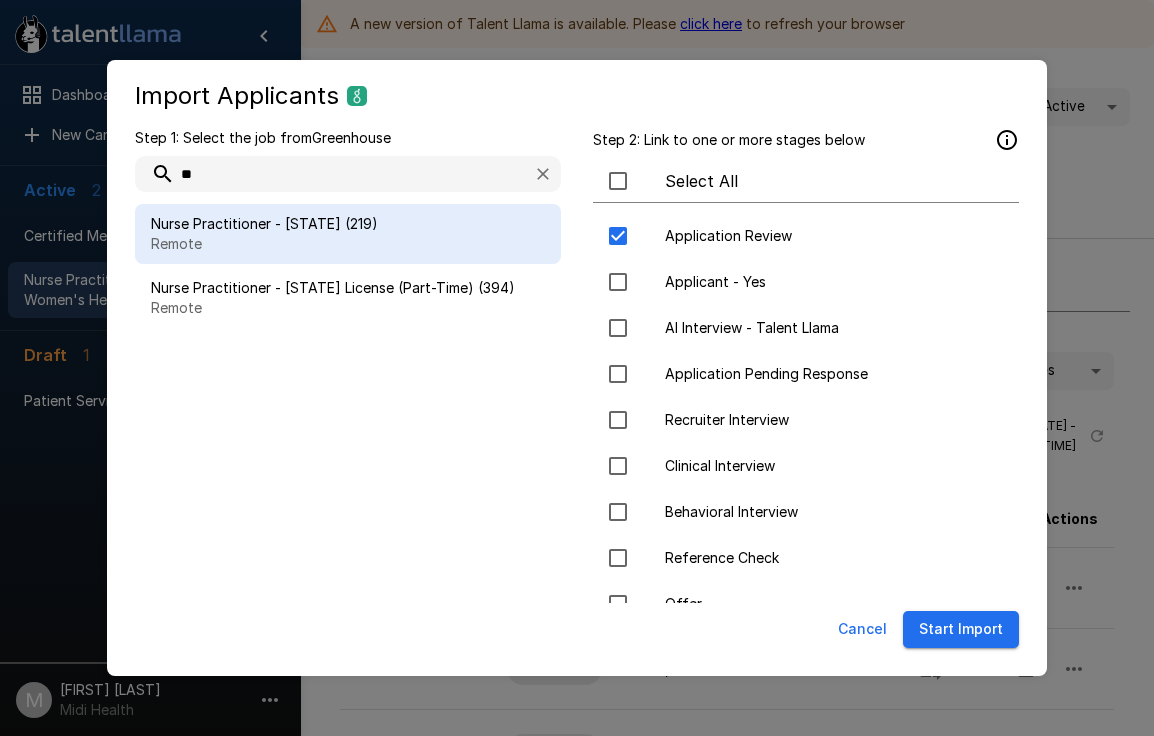 click on "Cancel" at bounding box center (862, 629) 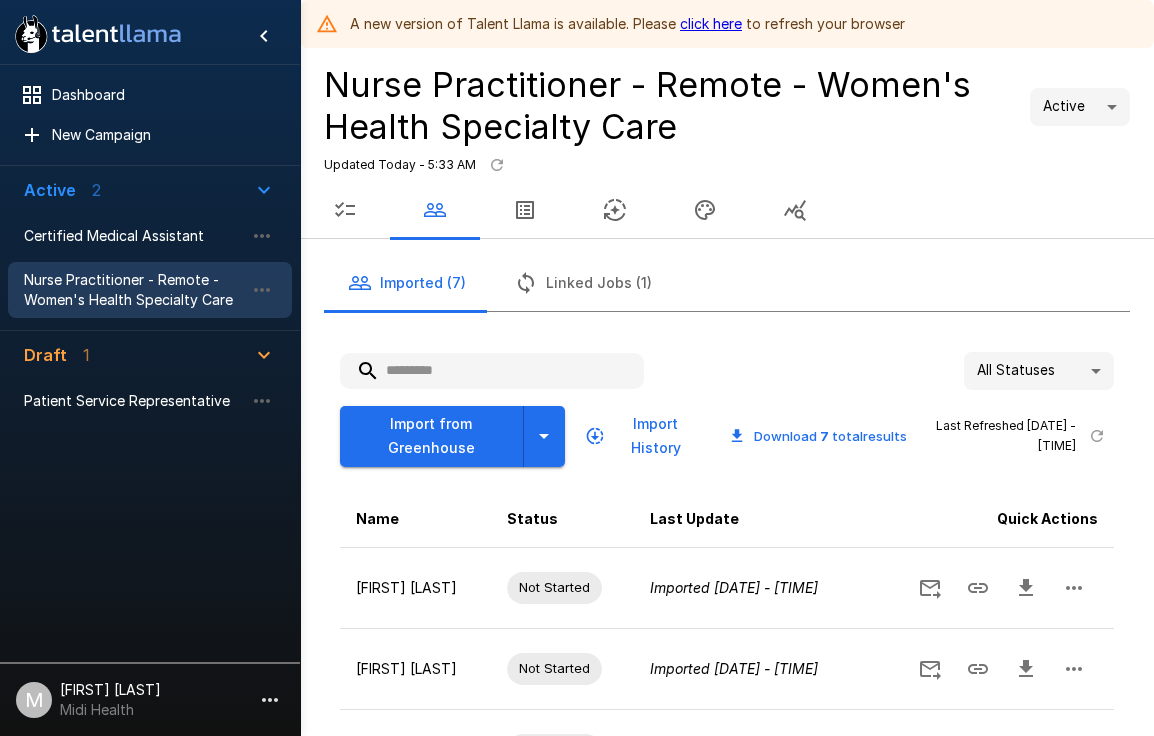 click 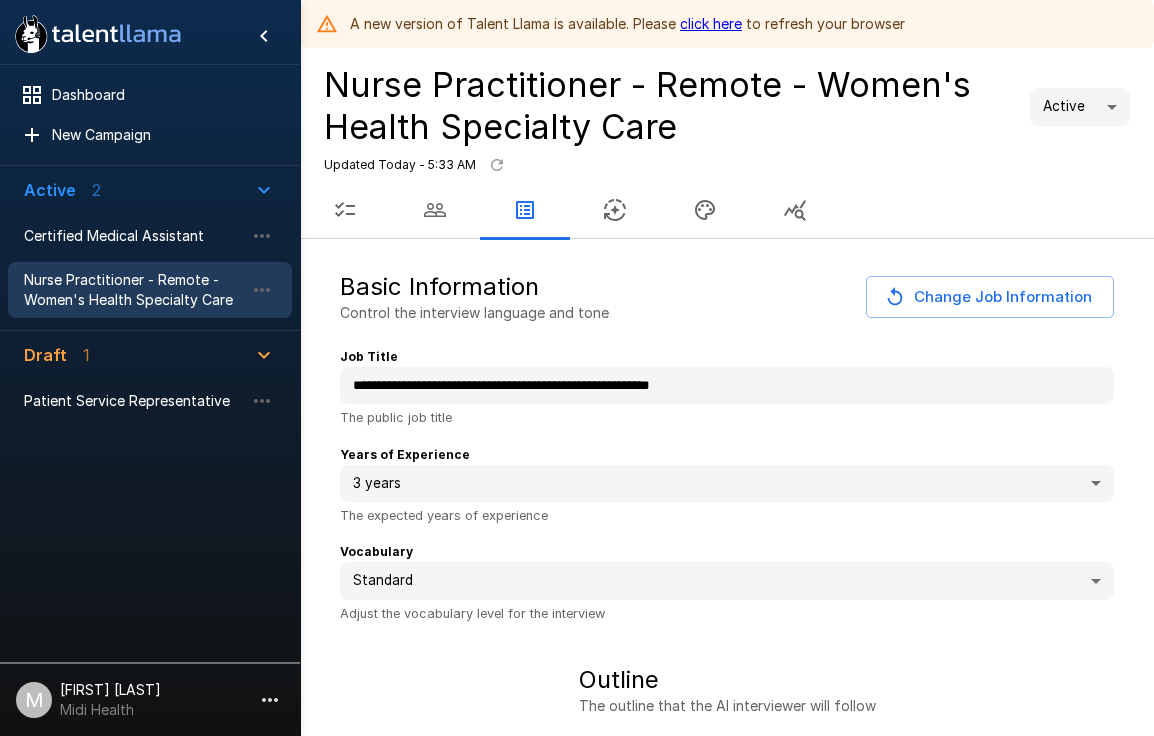 type on "*" 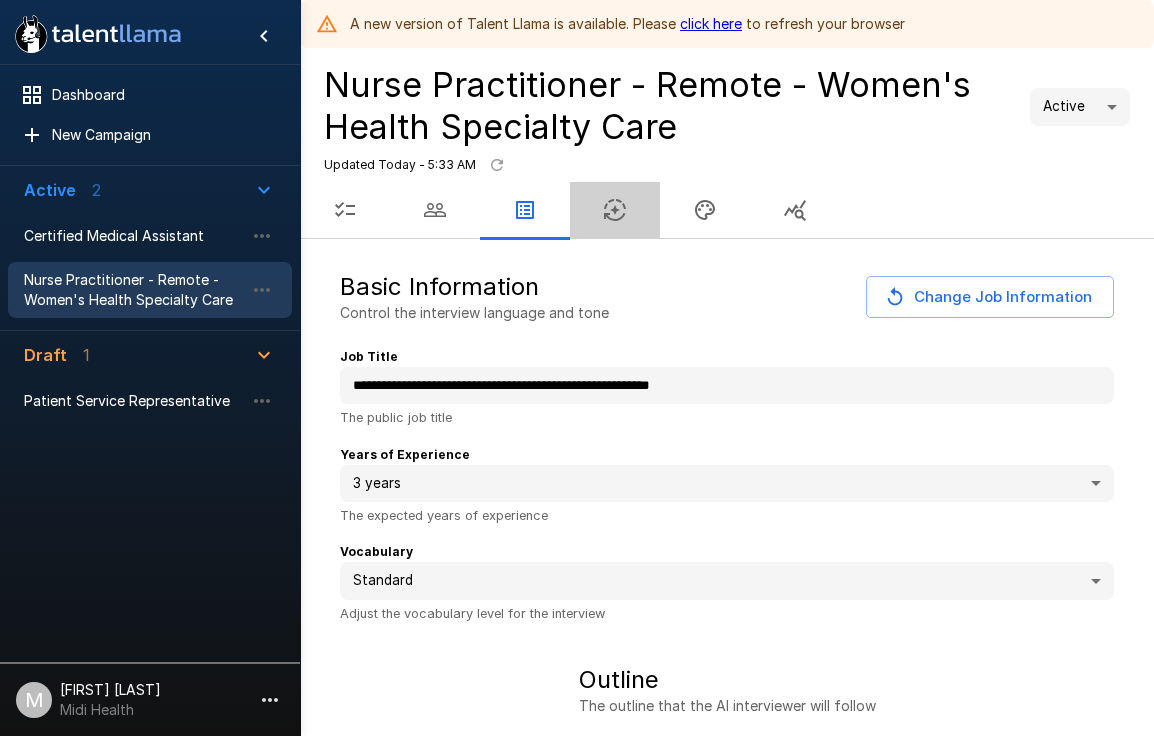 click 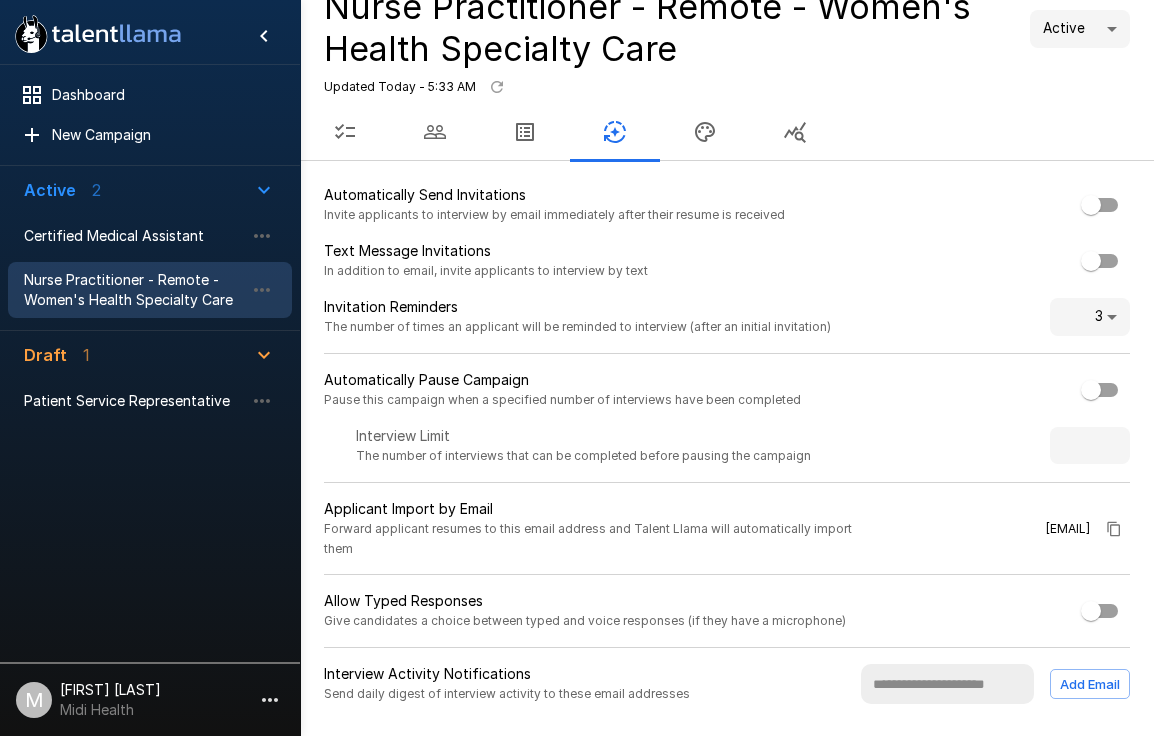 scroll, scrollTop: 0, scrollLeft: 0, axis: both 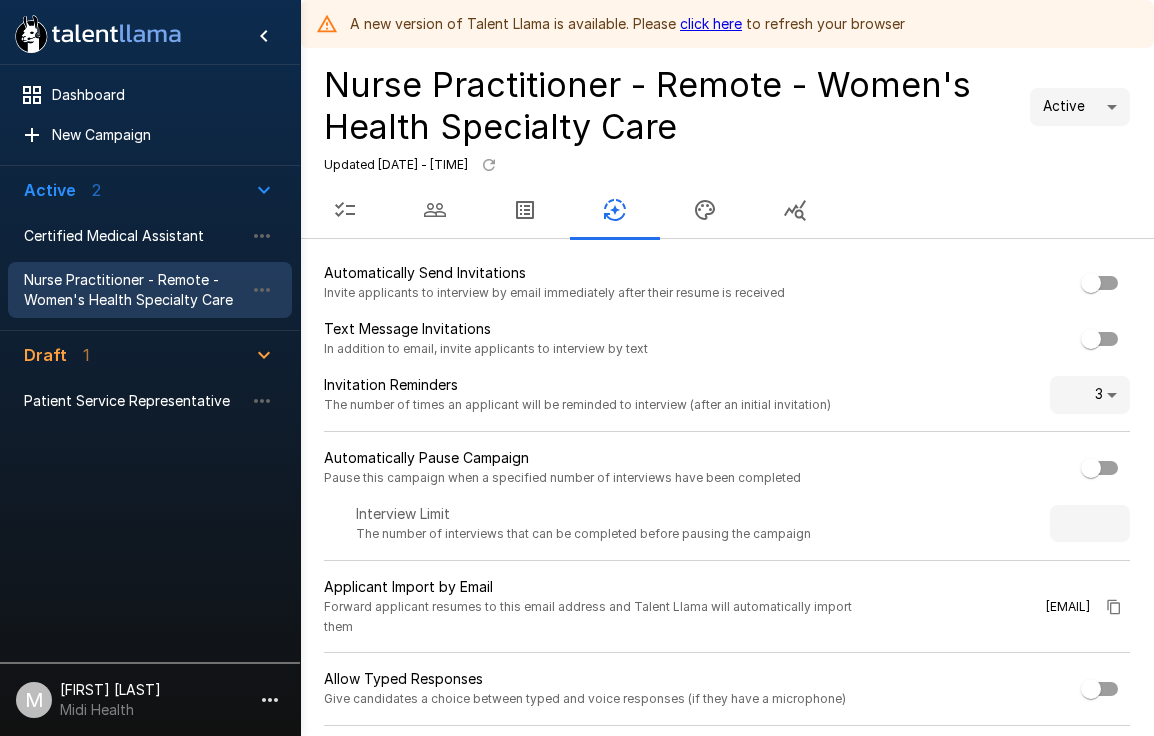click on "Midi Health" at bounding box center (110, 710) 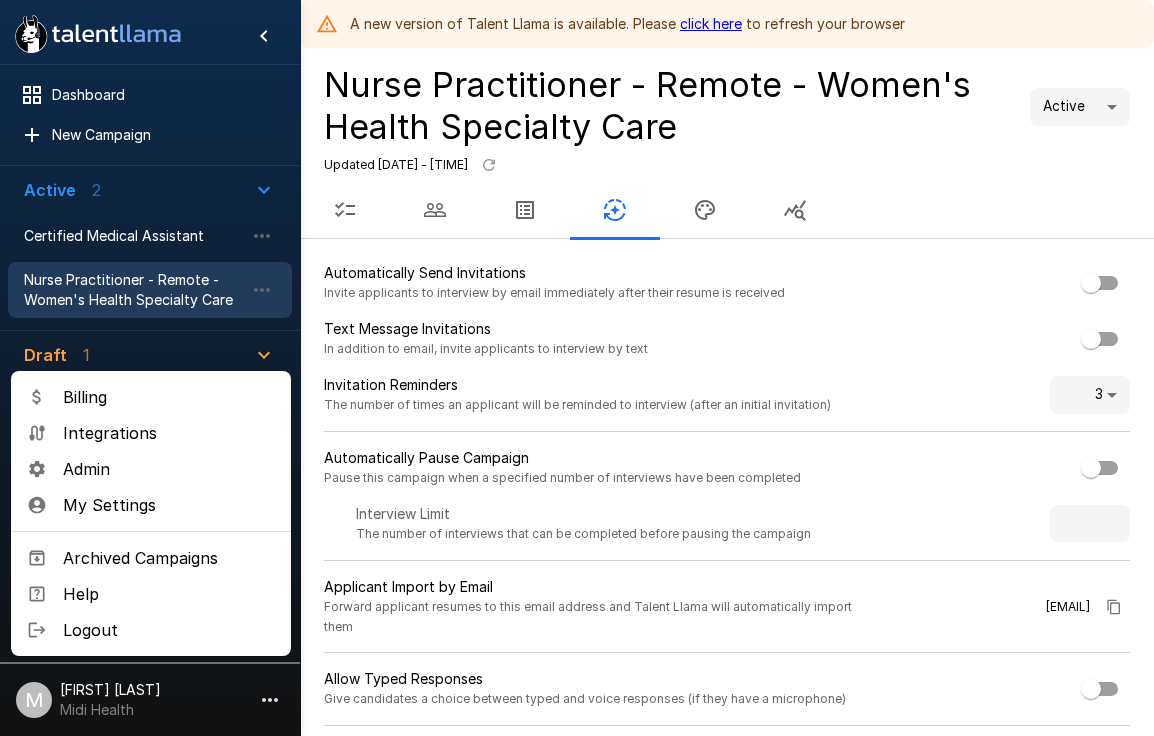 click on "Admin" at bounding box center (169, 469) 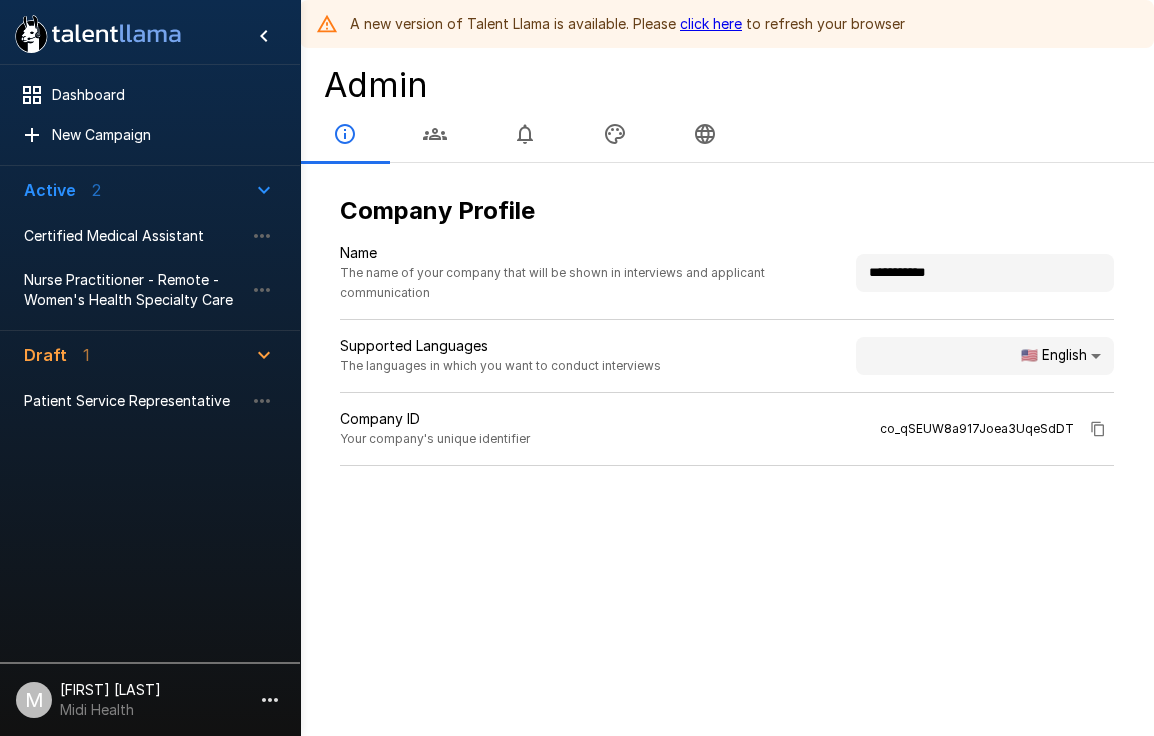 click at bounding box center [705, 134] 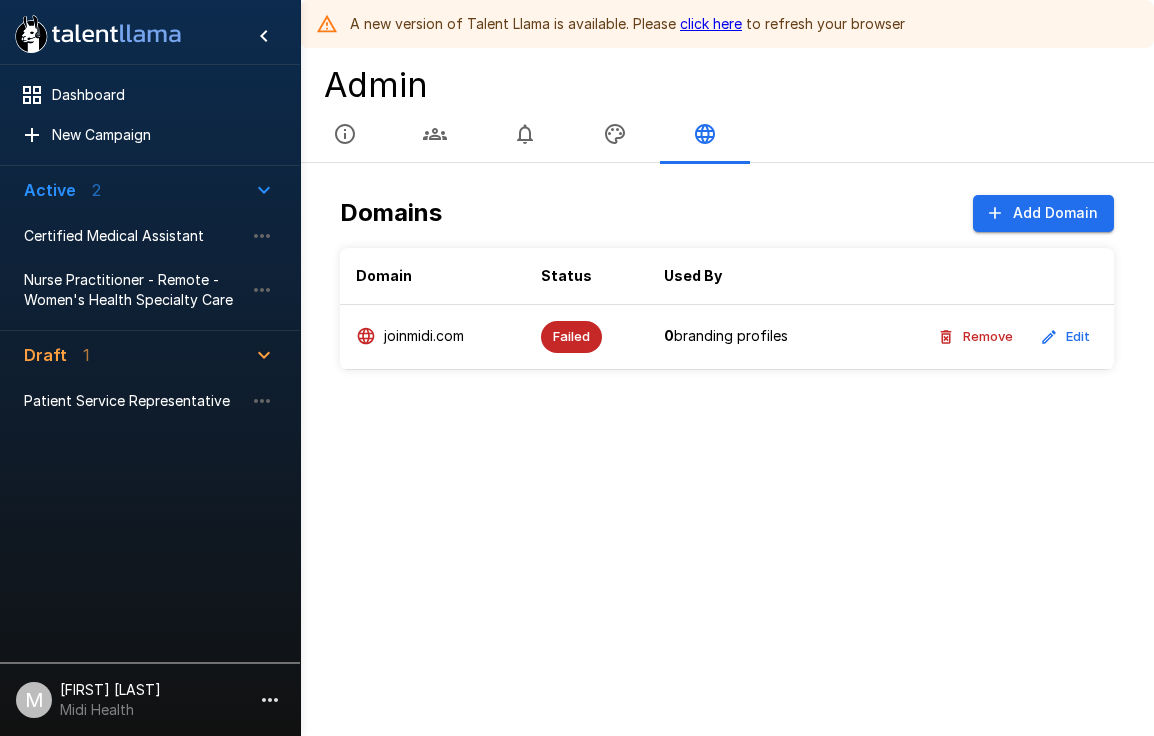 click on "Failed" at bounding box center [571, 336] 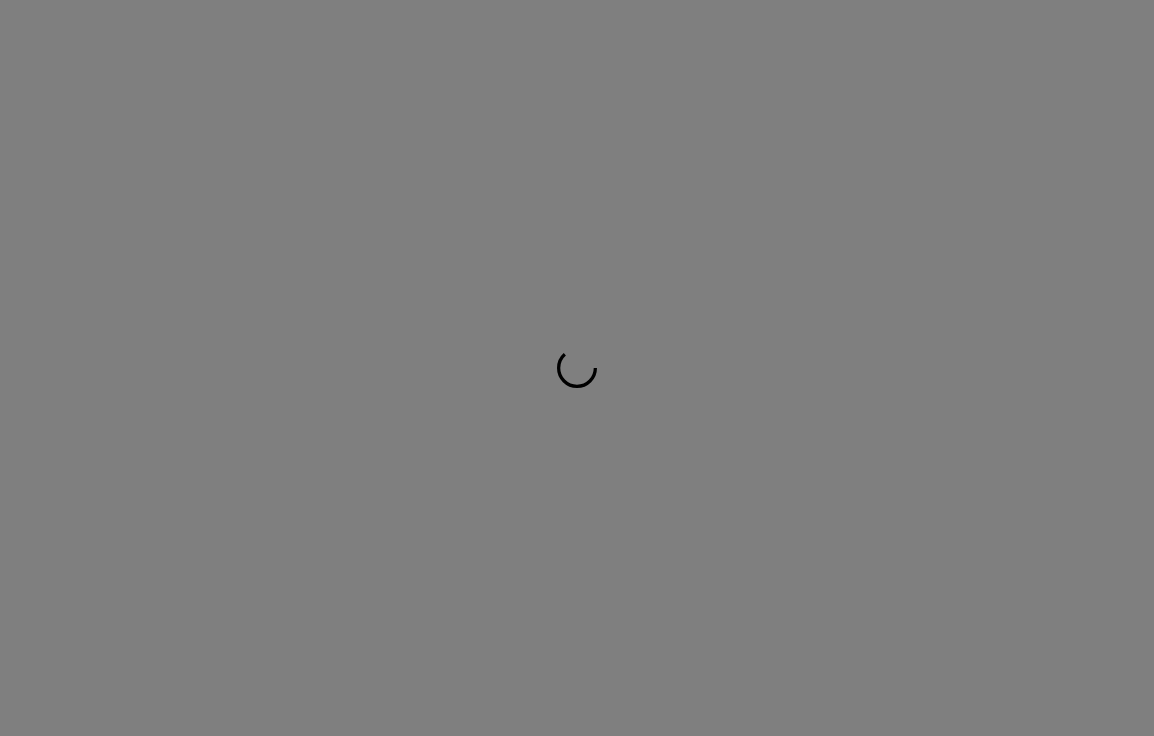 scroll, scrollTop: 0, scrollLeft: 0, axis: both 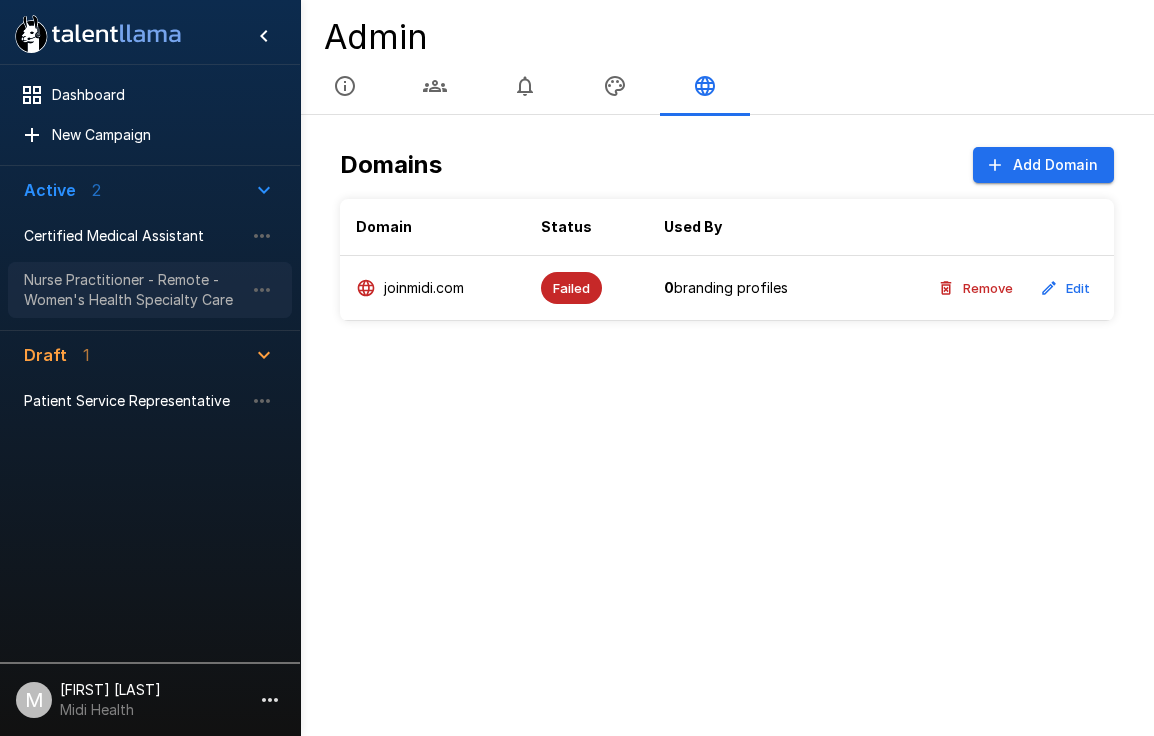 click on "Nurse Practitioner - Remote - Women's Health Specialty Care" at bounding box center [134, 290] 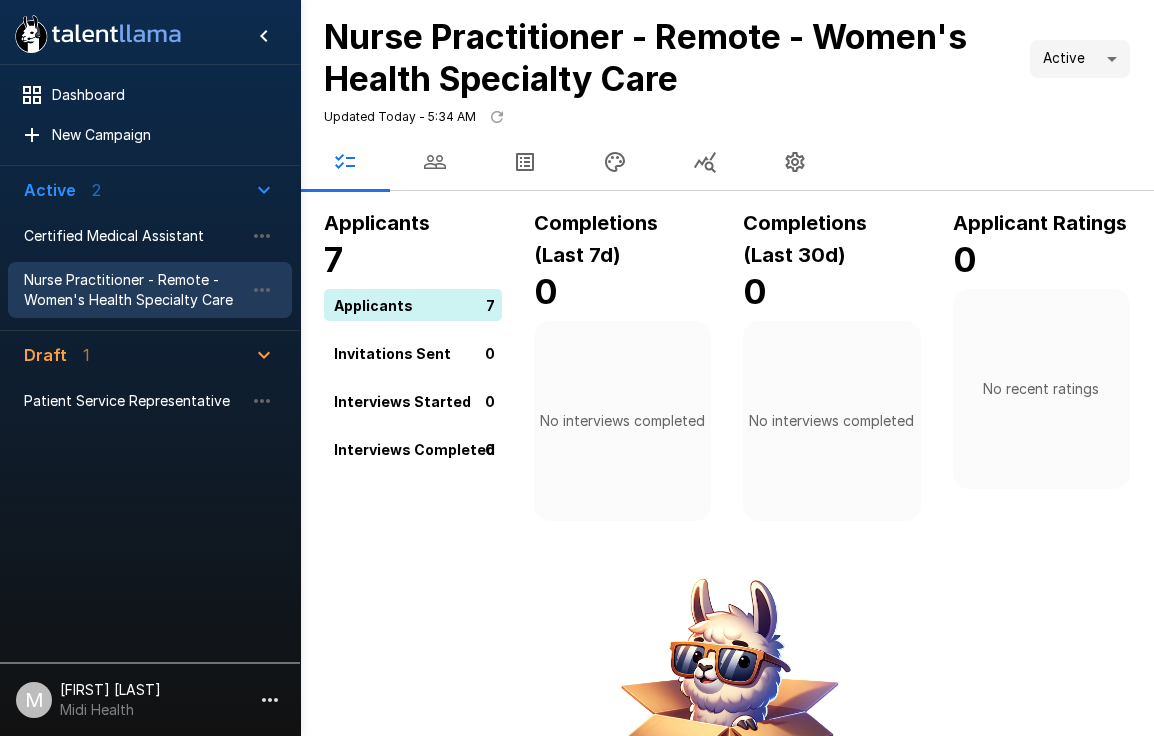 click 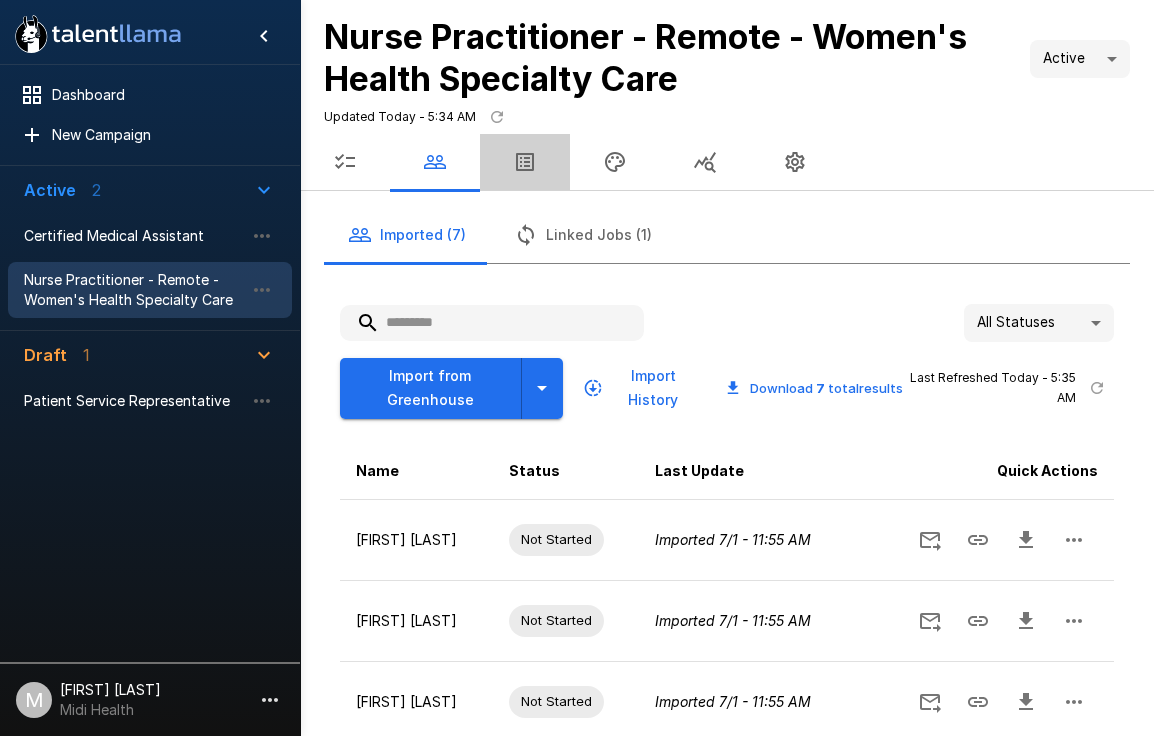 click 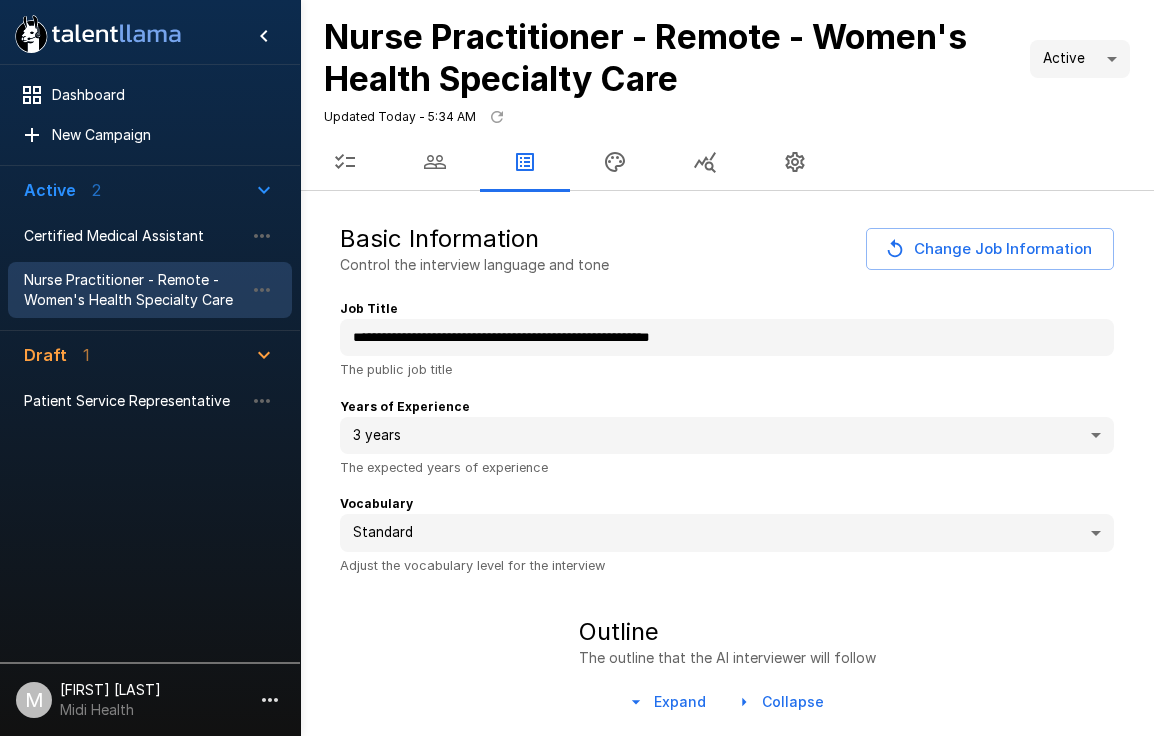type on "*" 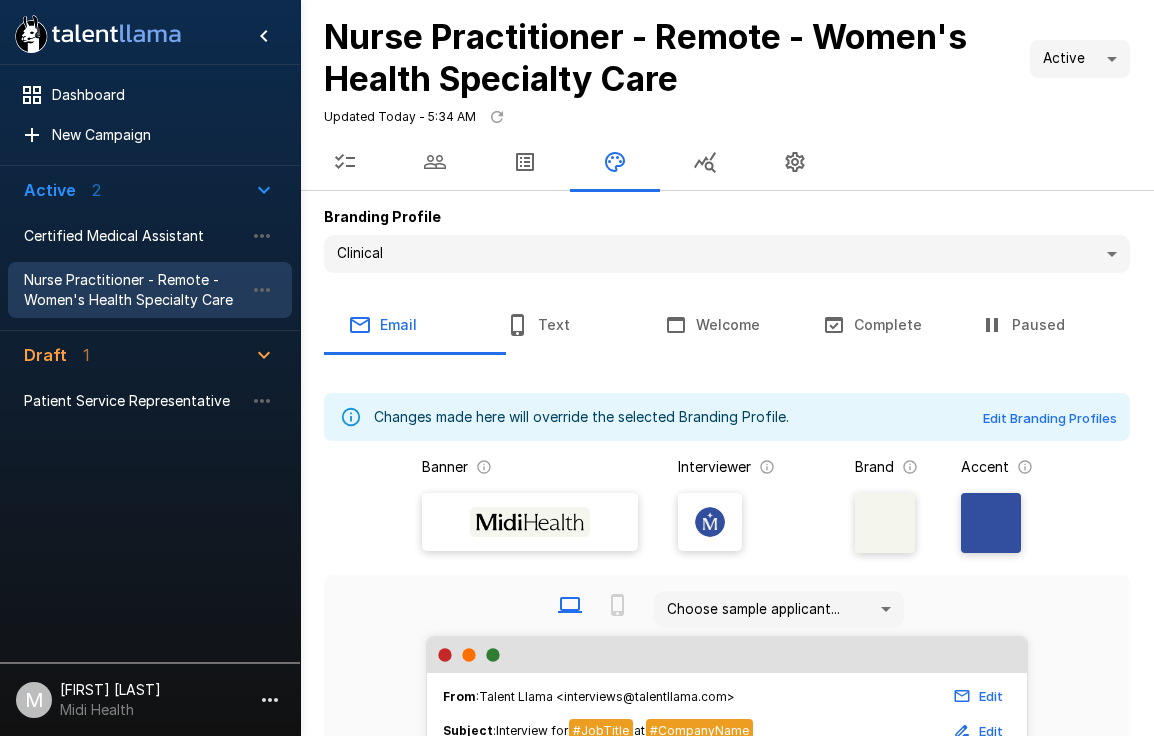 click 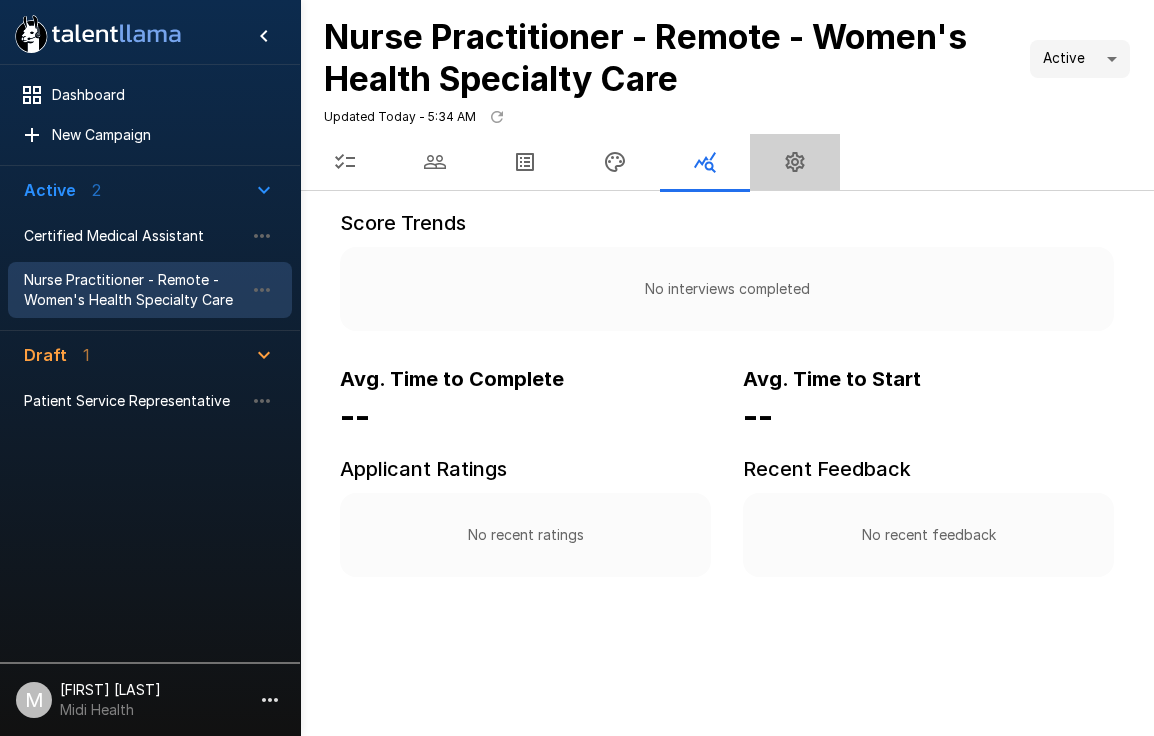 click at bounding box center [795, 162] 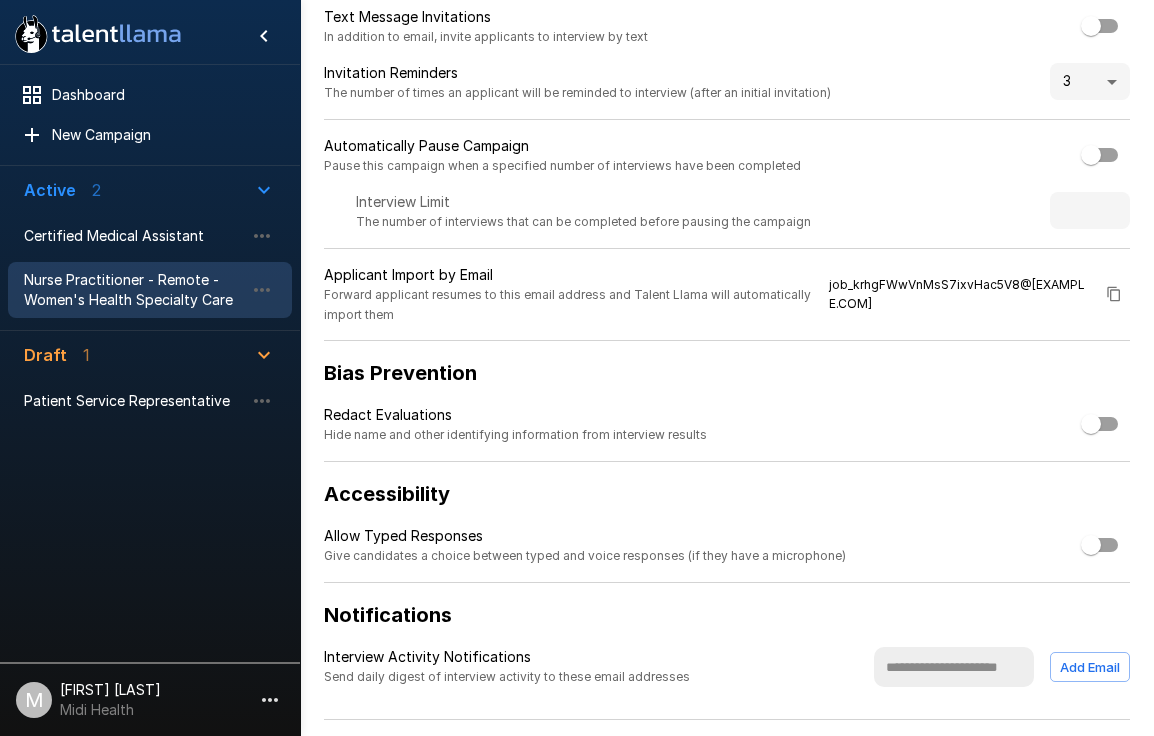 scroll, scrollTop: 0, scrollLeft: 0, axis: both 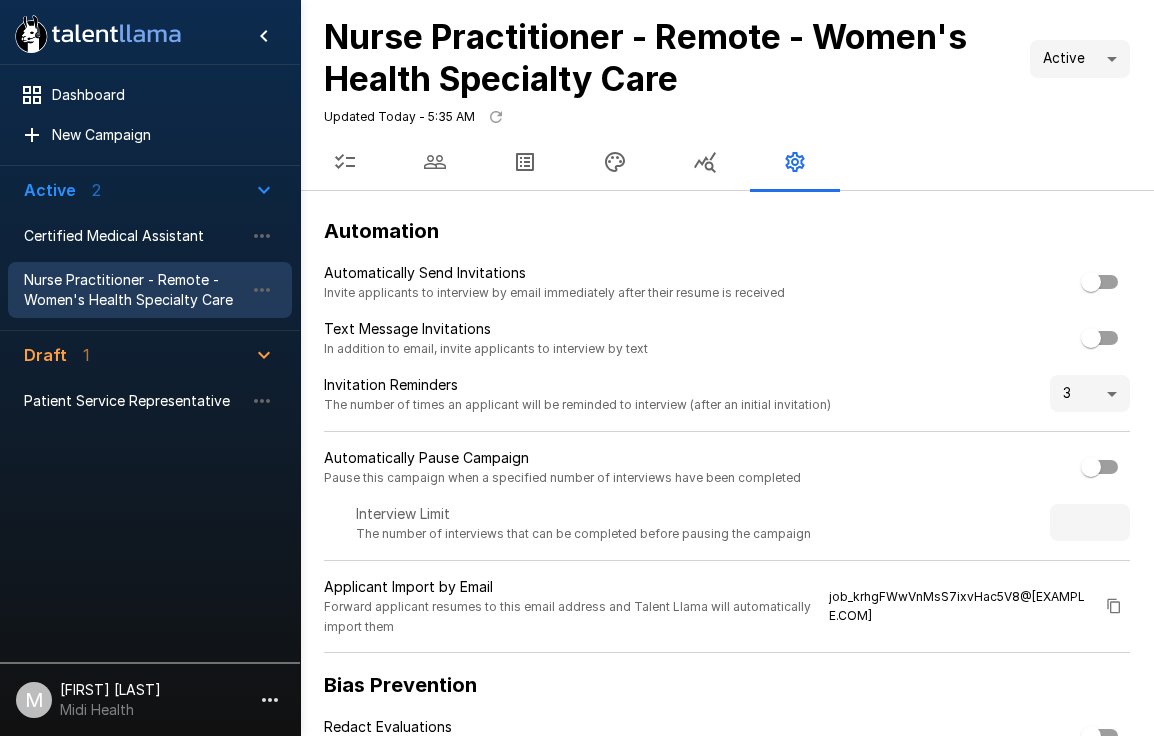 click at bounding box center [345, 162] 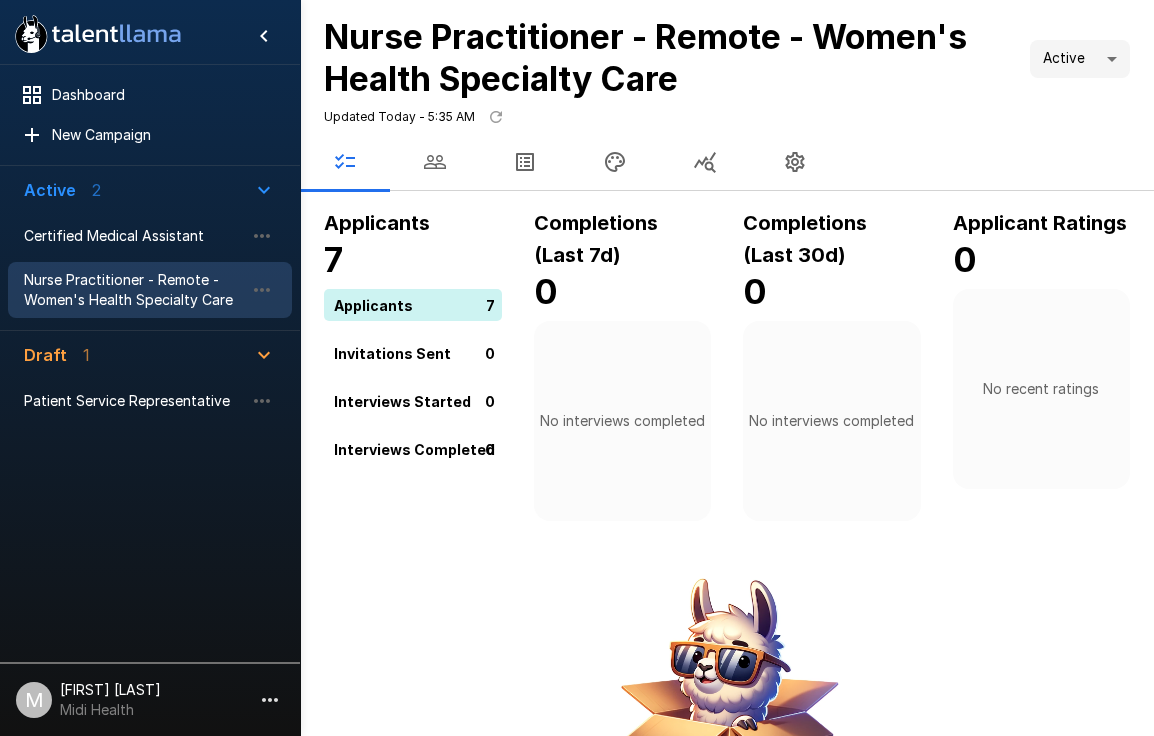 click on "[FIRST] [LAST]" at bounding box center [110, 690] 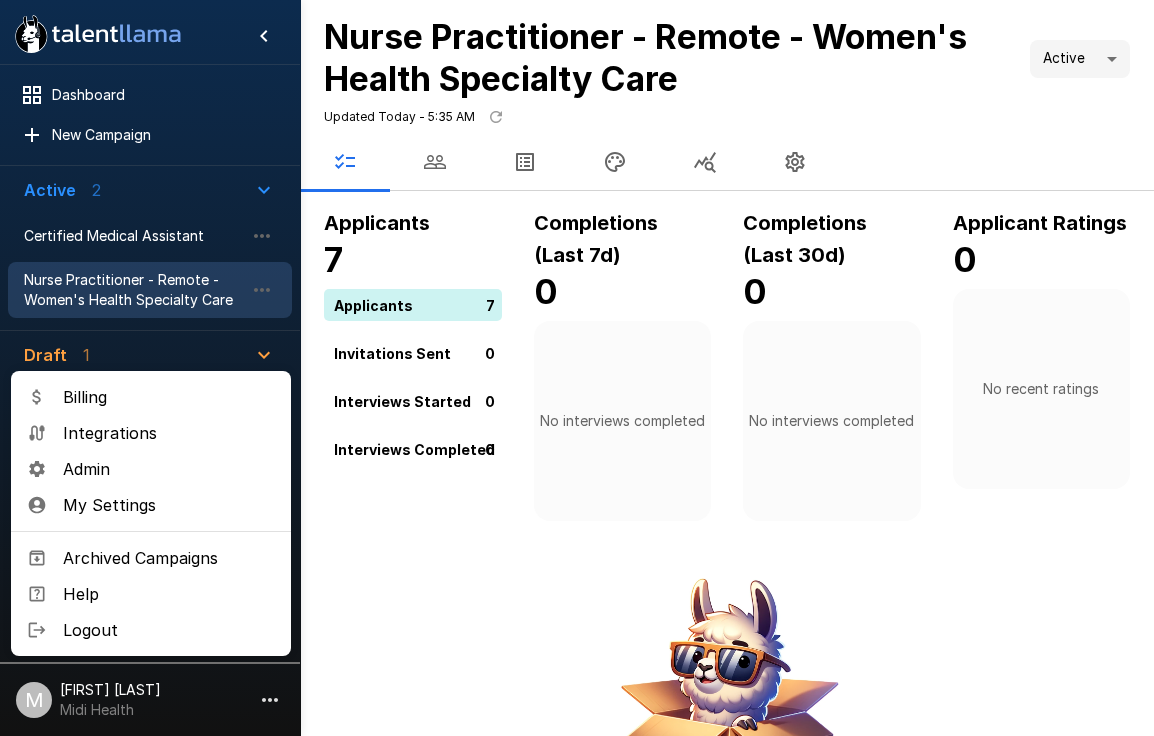 click on "Admin" at bounding box center [169, 469] 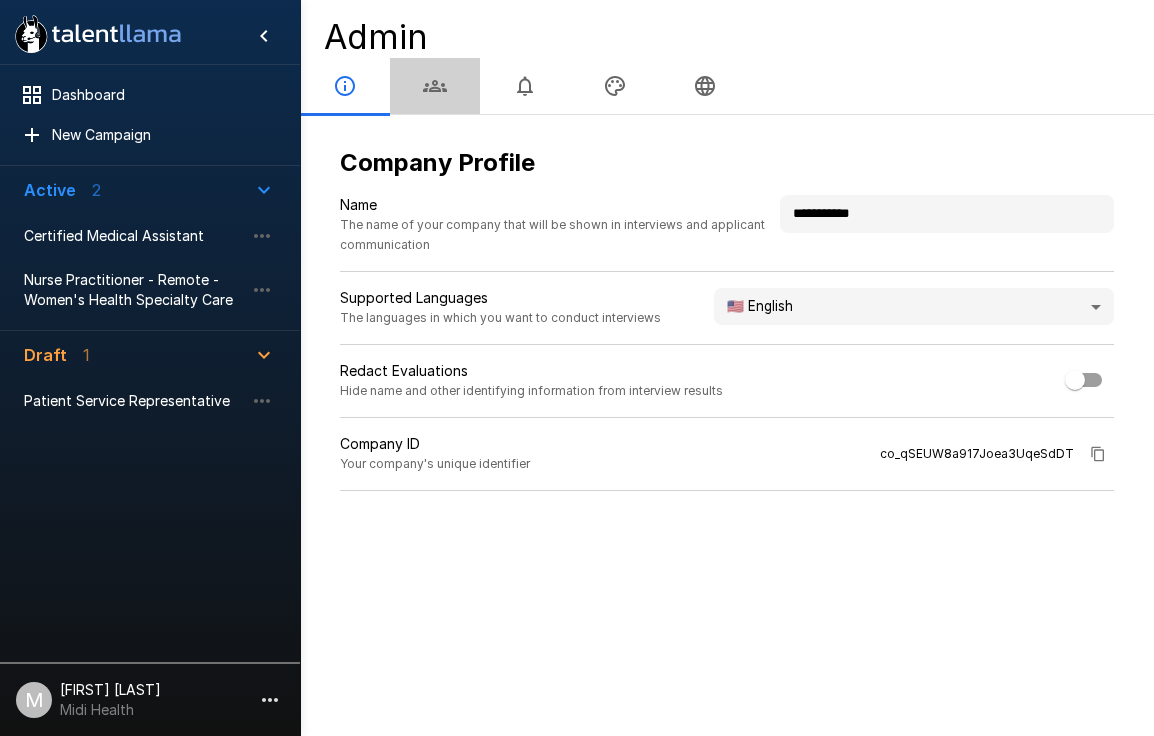 click at bounding box center [435, 86] 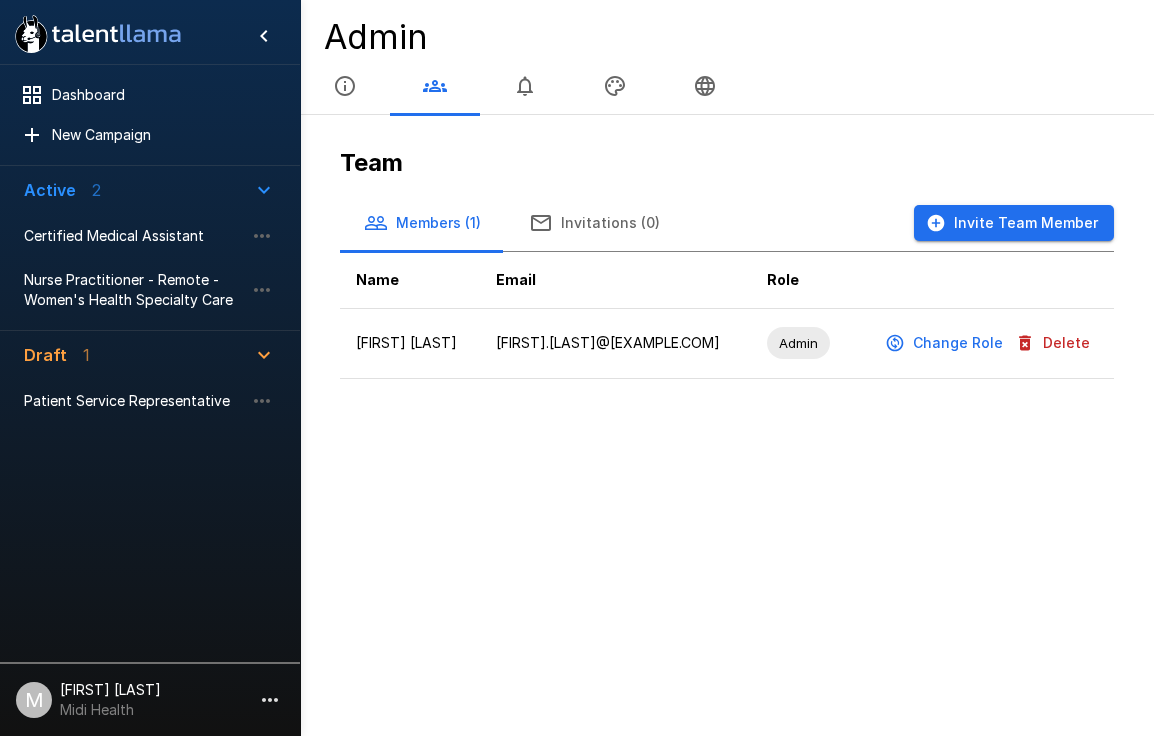 click 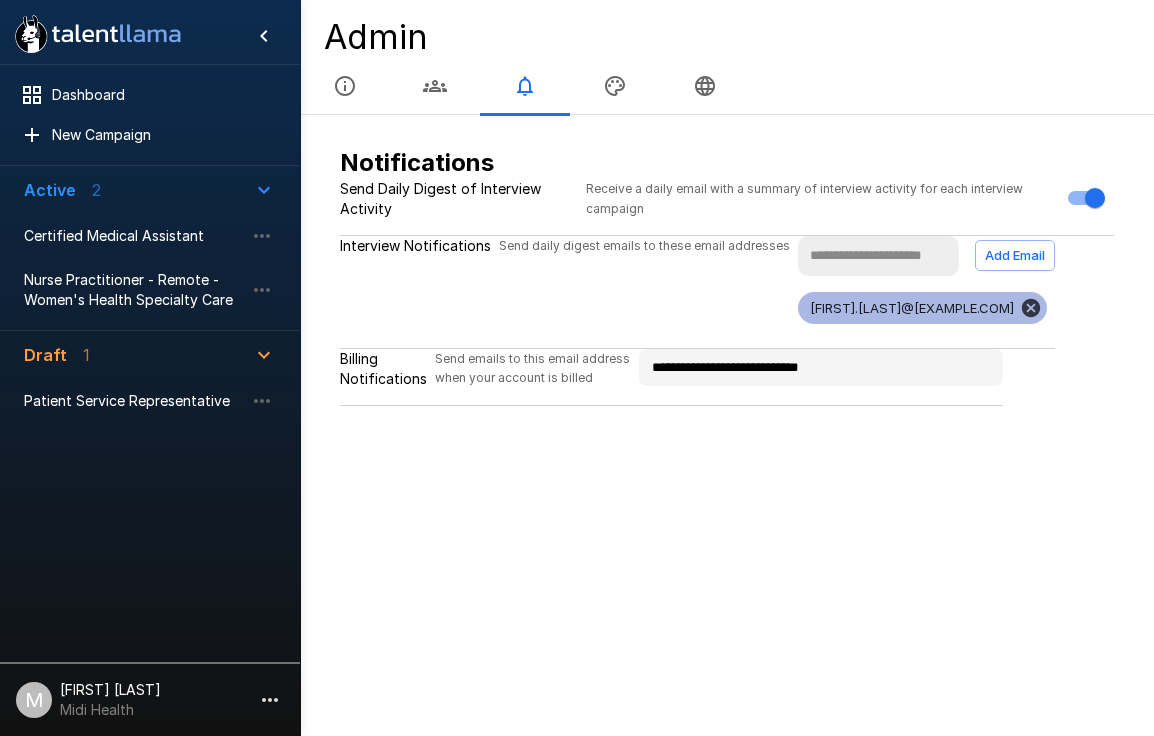 click at bounding box center (615, 86) 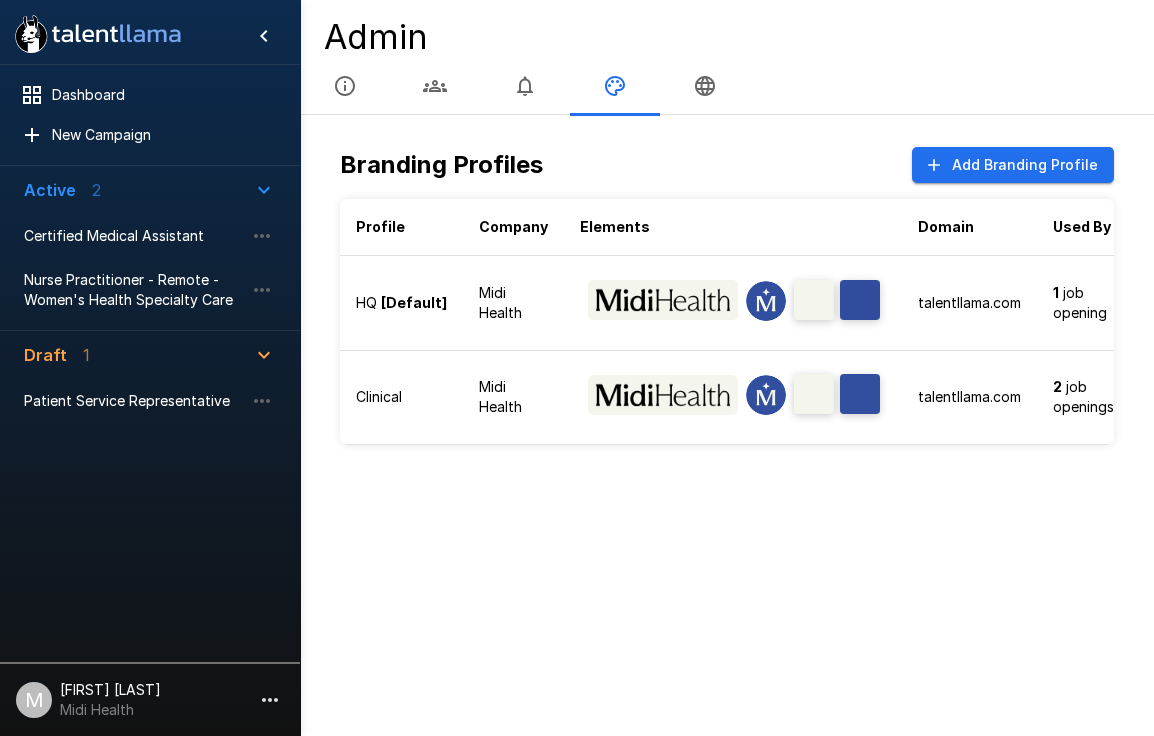 click 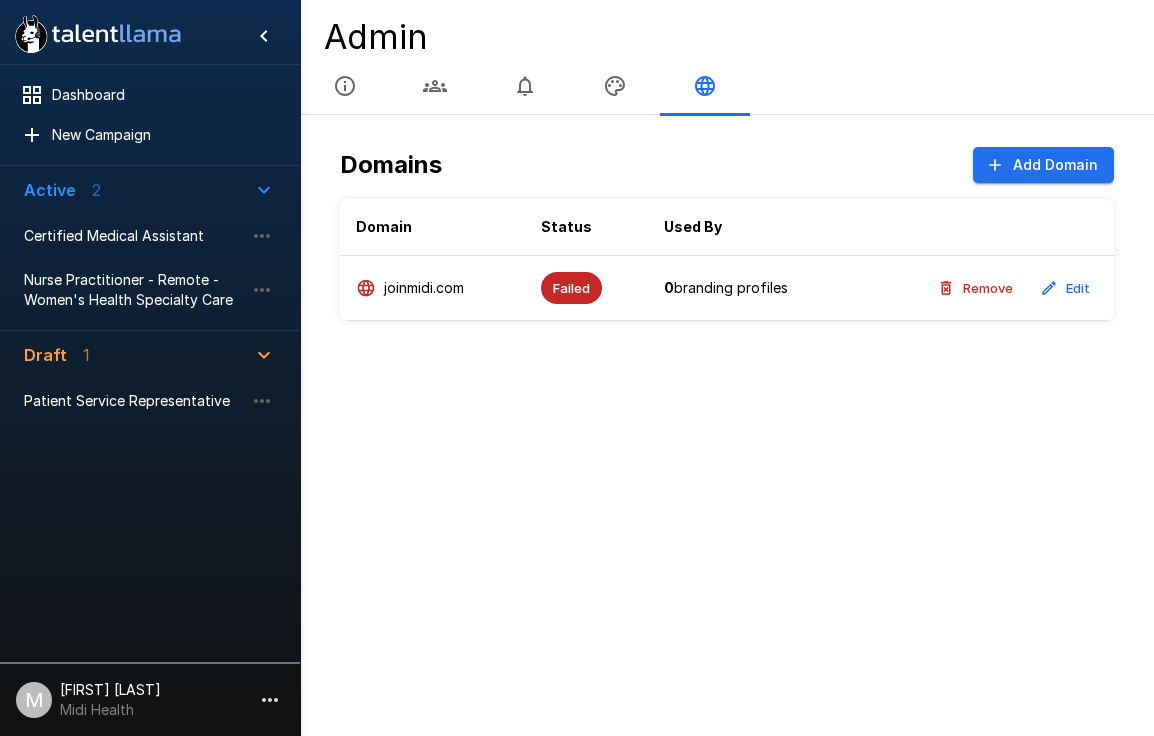 click at bounding box center (615, 86) 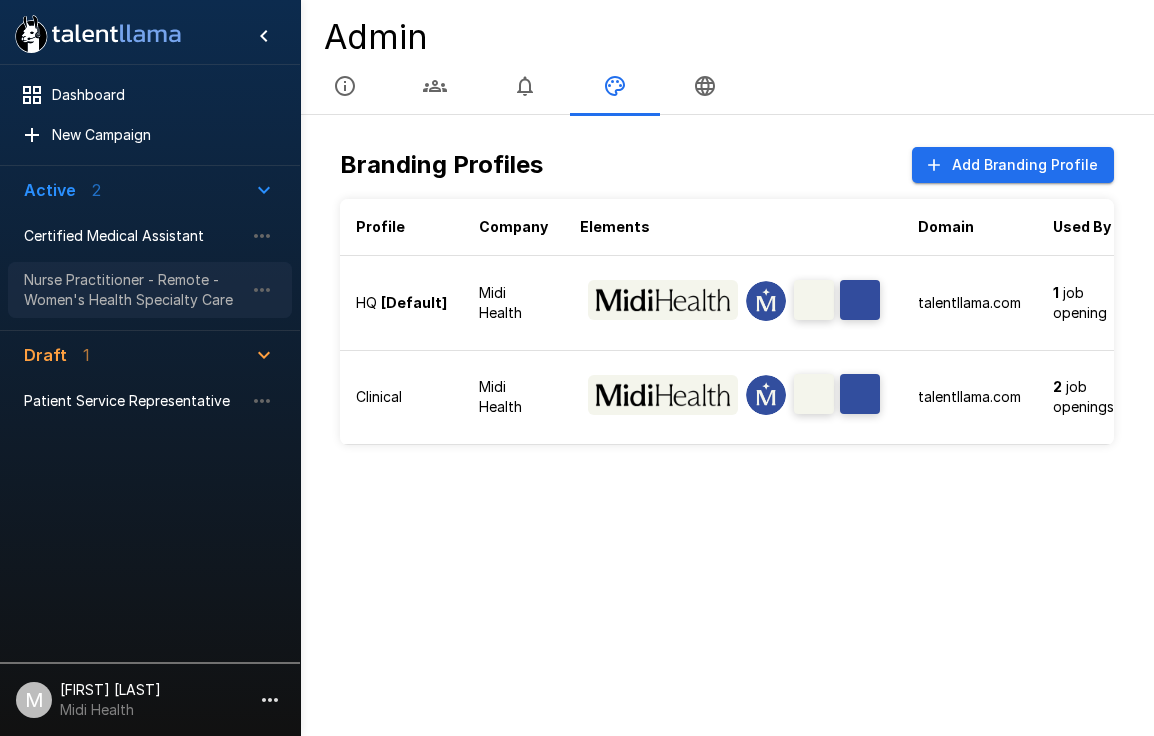 click on "Nurse Practitioner - Remote - Women's Health Specialty Care" at bounding box center (134, 290) 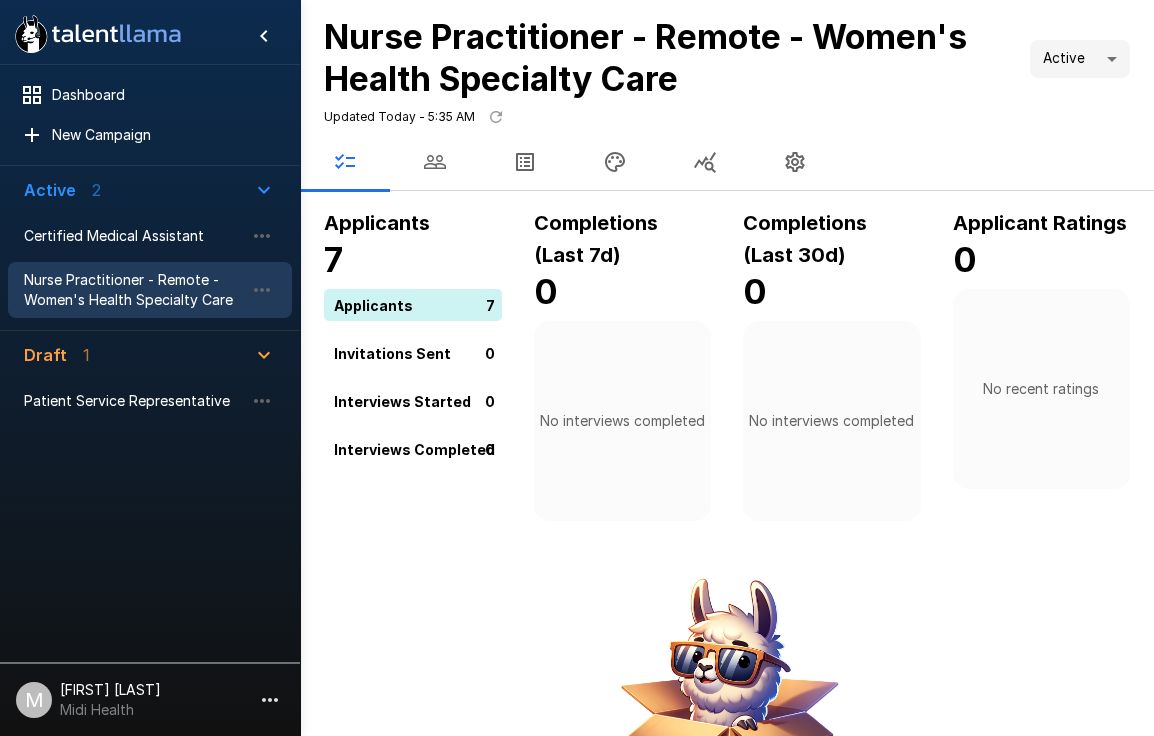 click 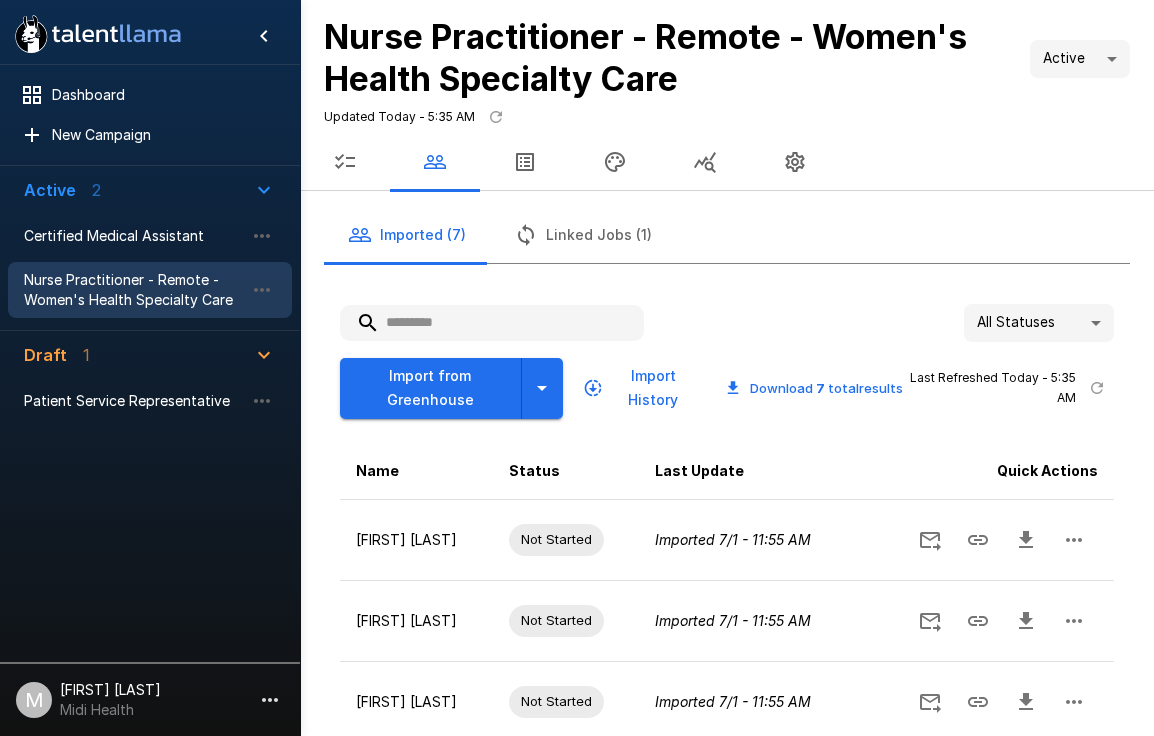 click 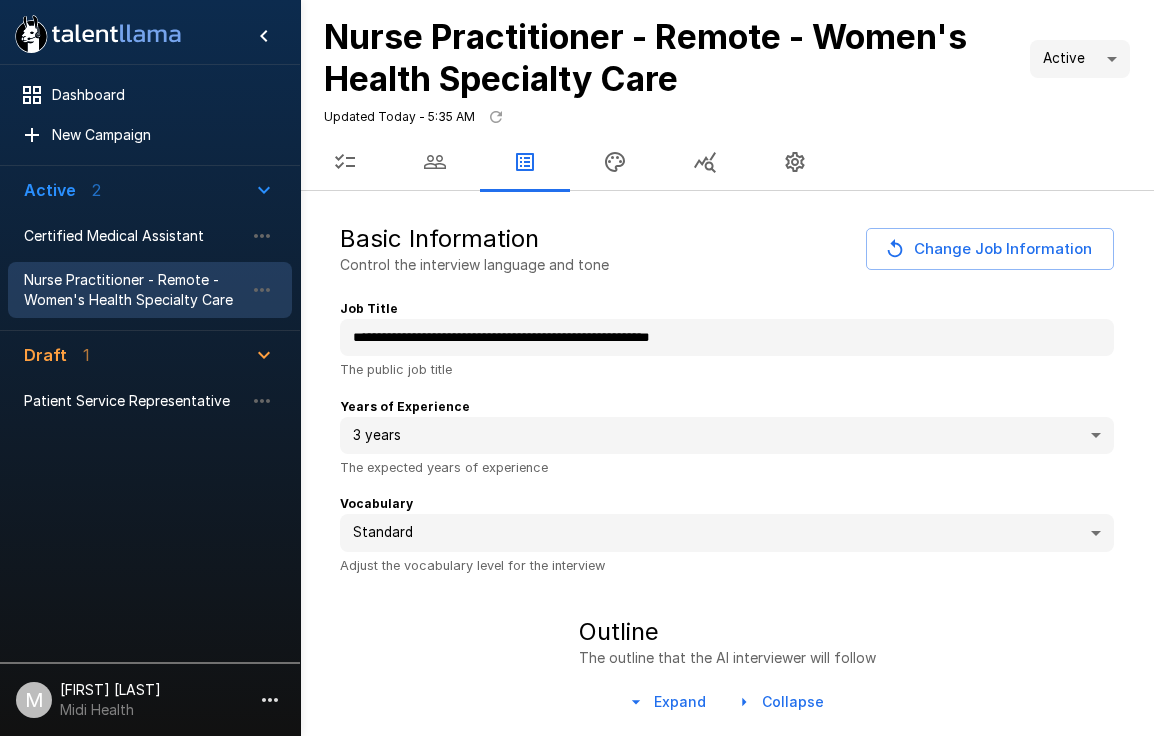 type on "*" 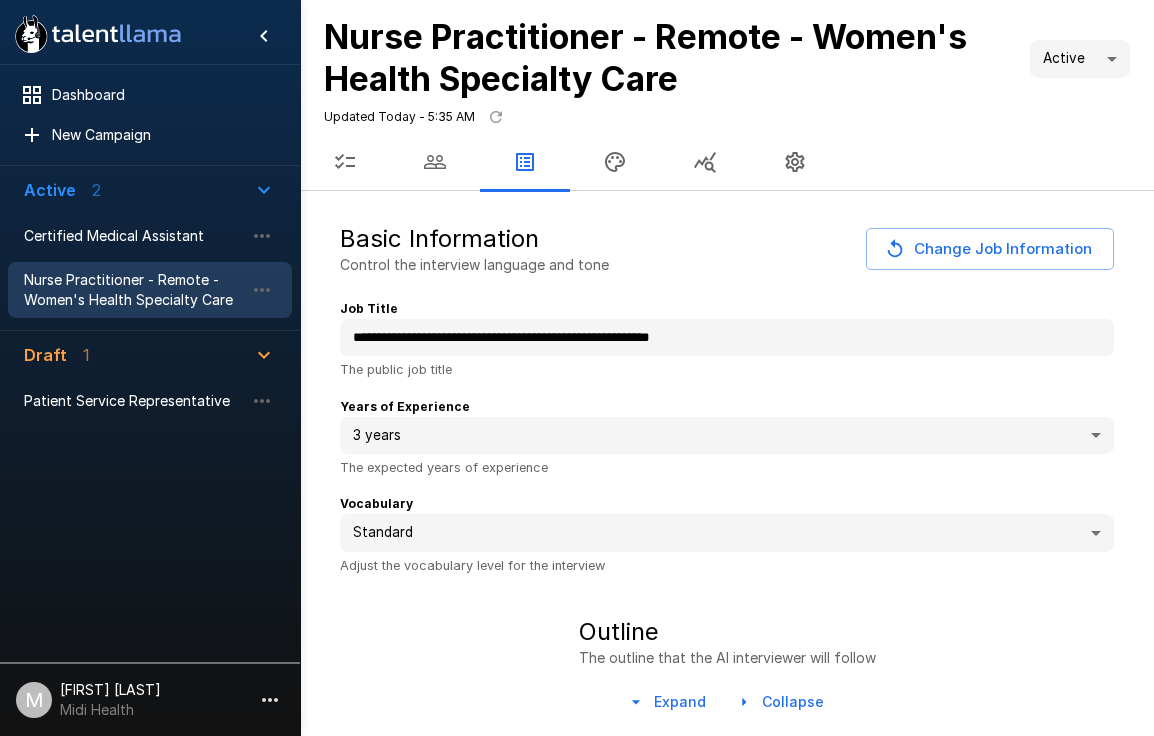 type on "*" 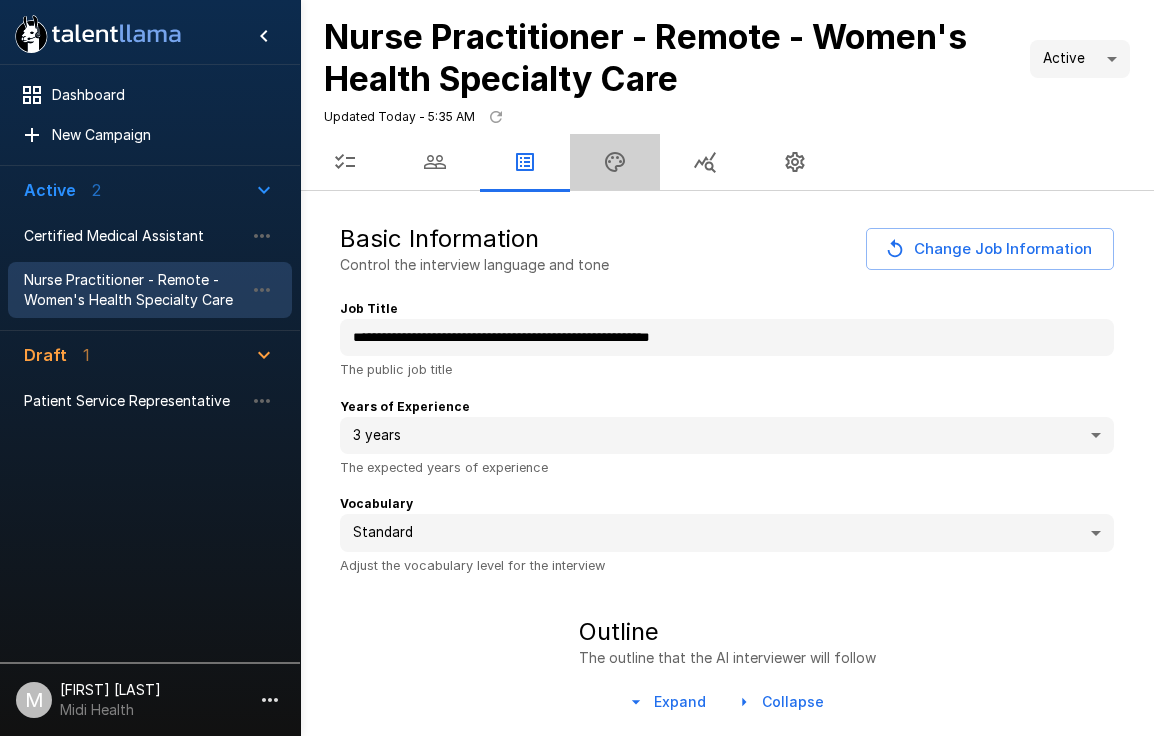 click 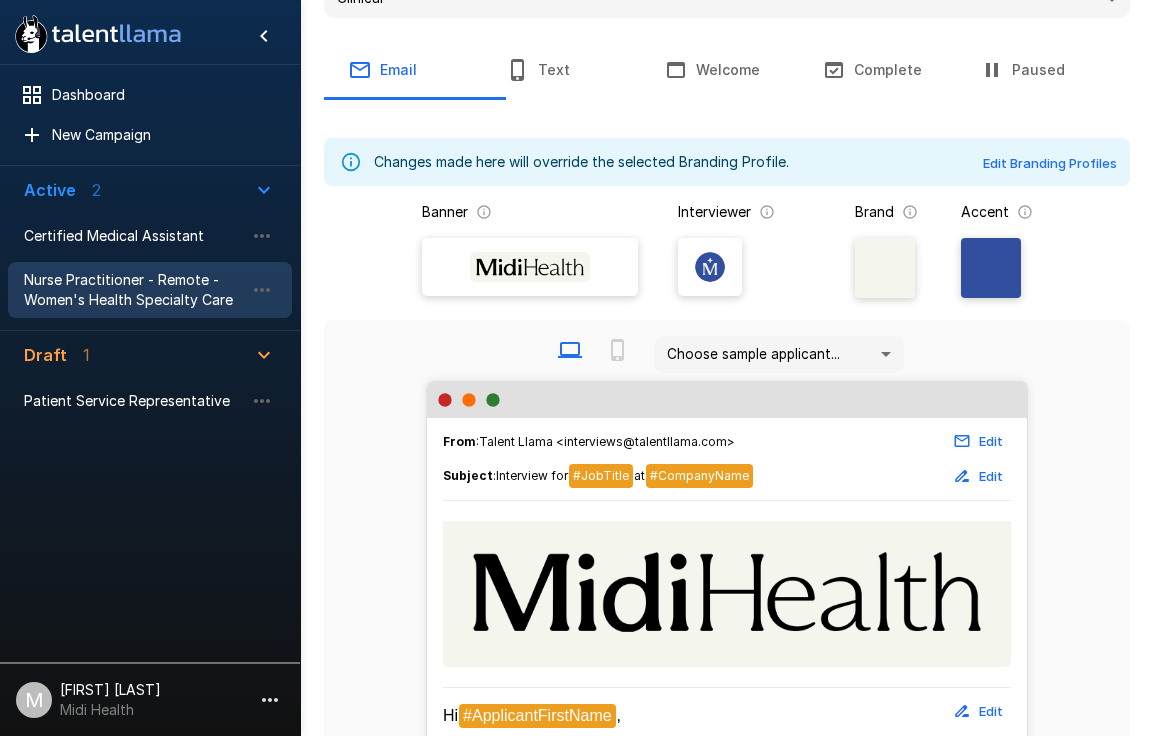 scroll, scrollTop: 227, scrollLeft: 0, axis: vertical 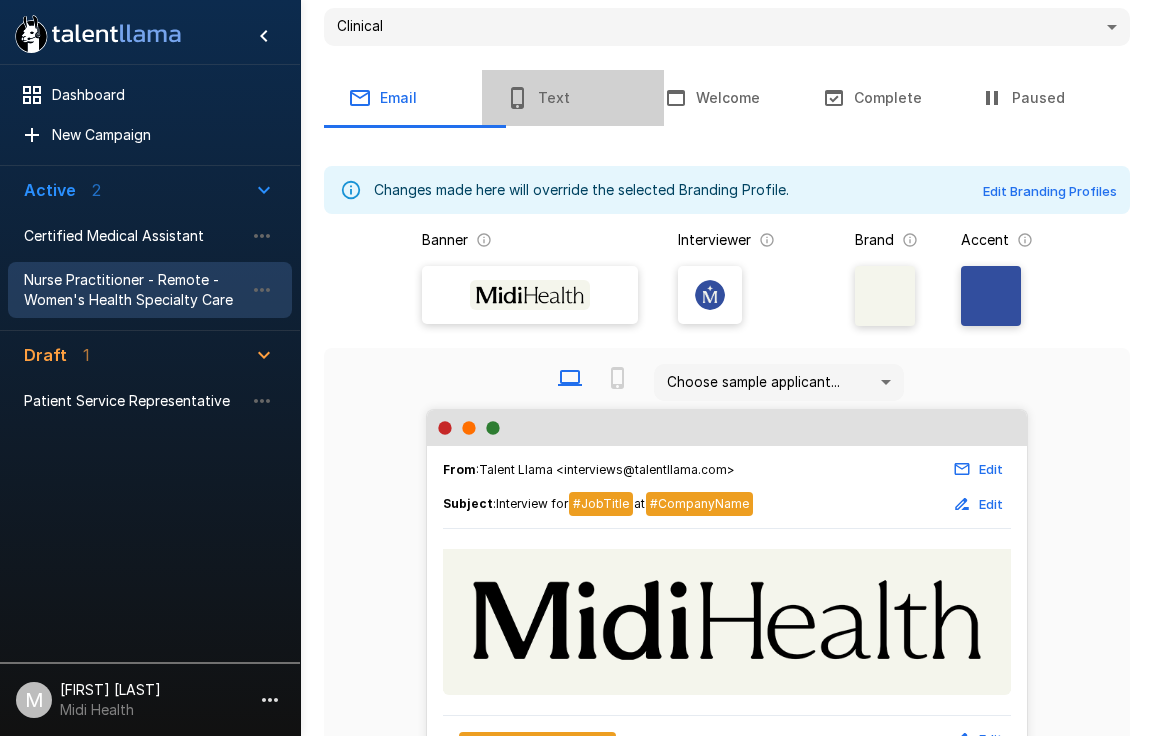 click on "Text" at bounding box center [573, 98] 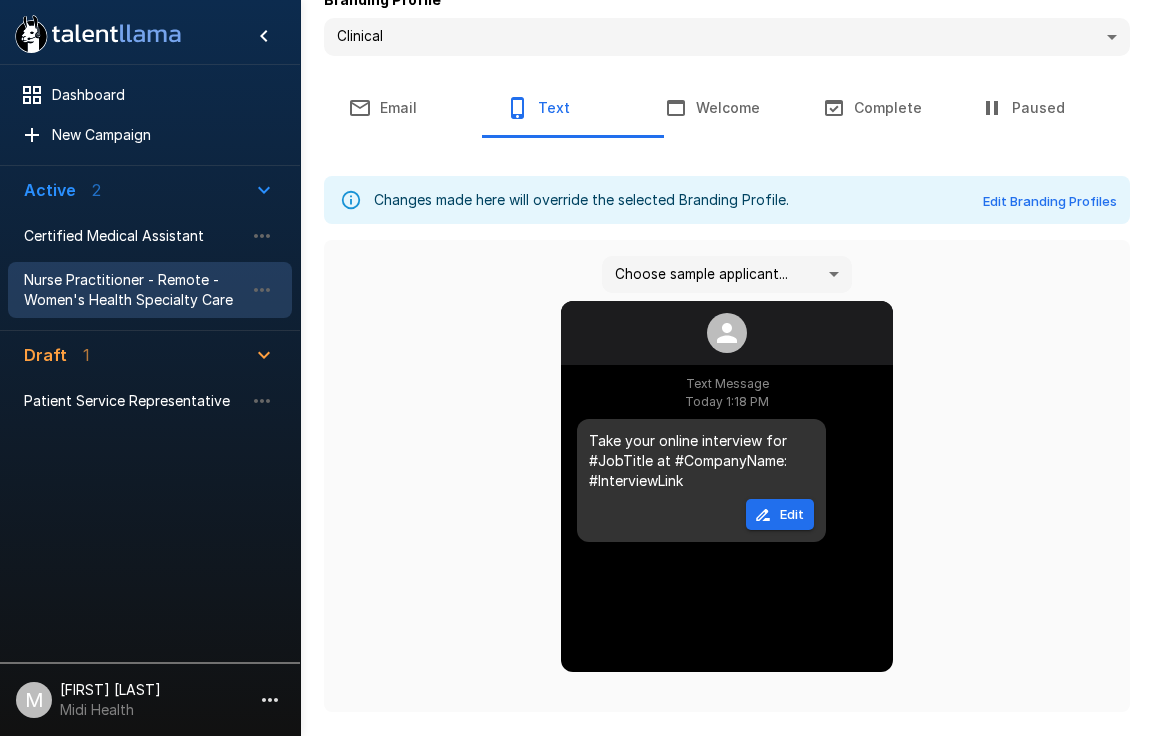 click on "Welcome" at bounding box center (731, 108) 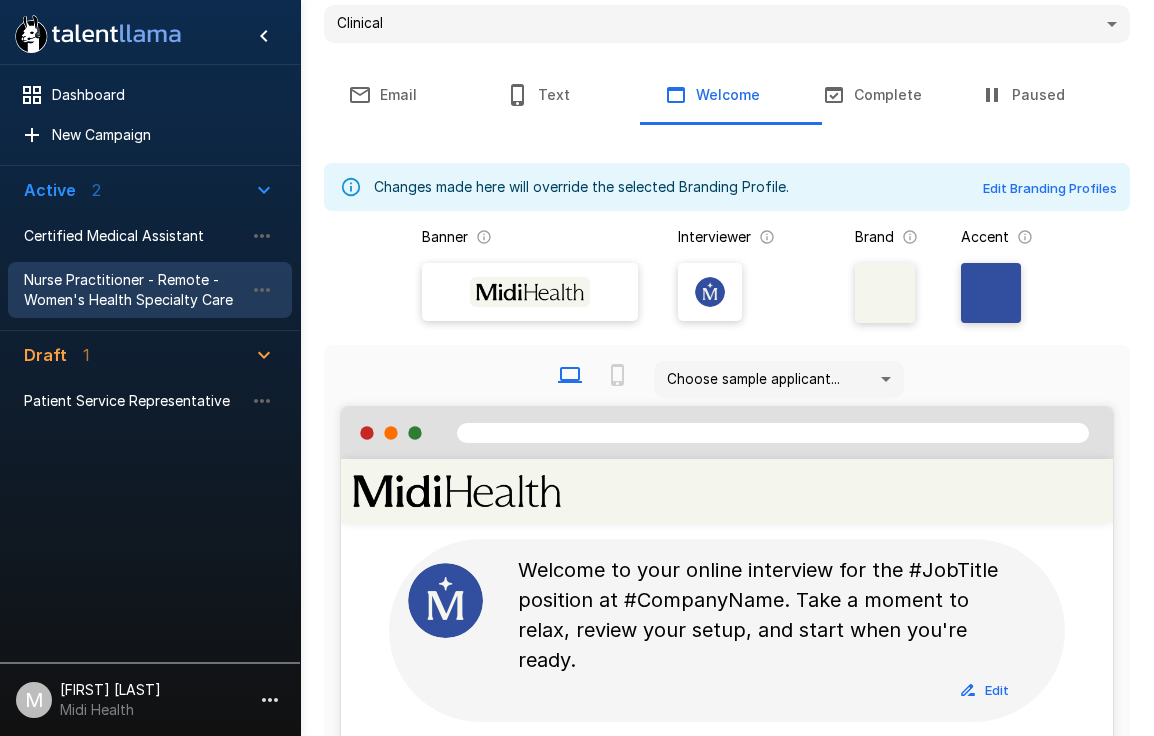scroll, scrollTop: 100, scrollLeft: 0, axis: vertical 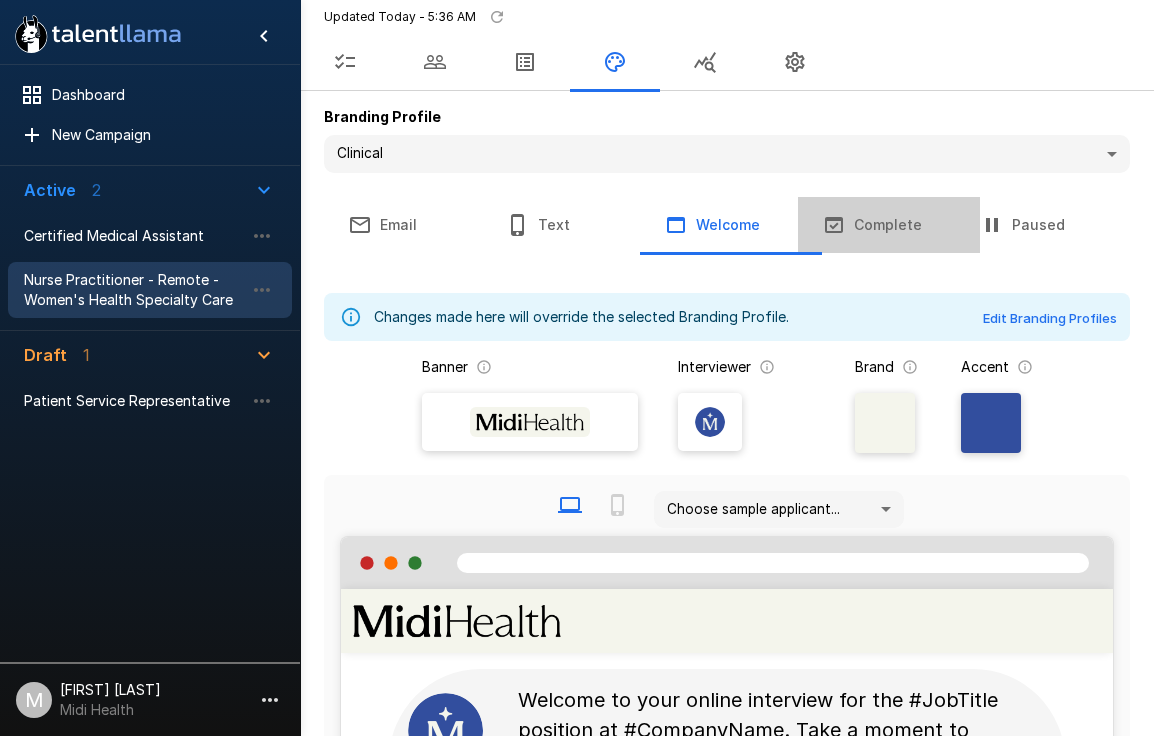 click on "Complete" at bounding box center (889, 225) 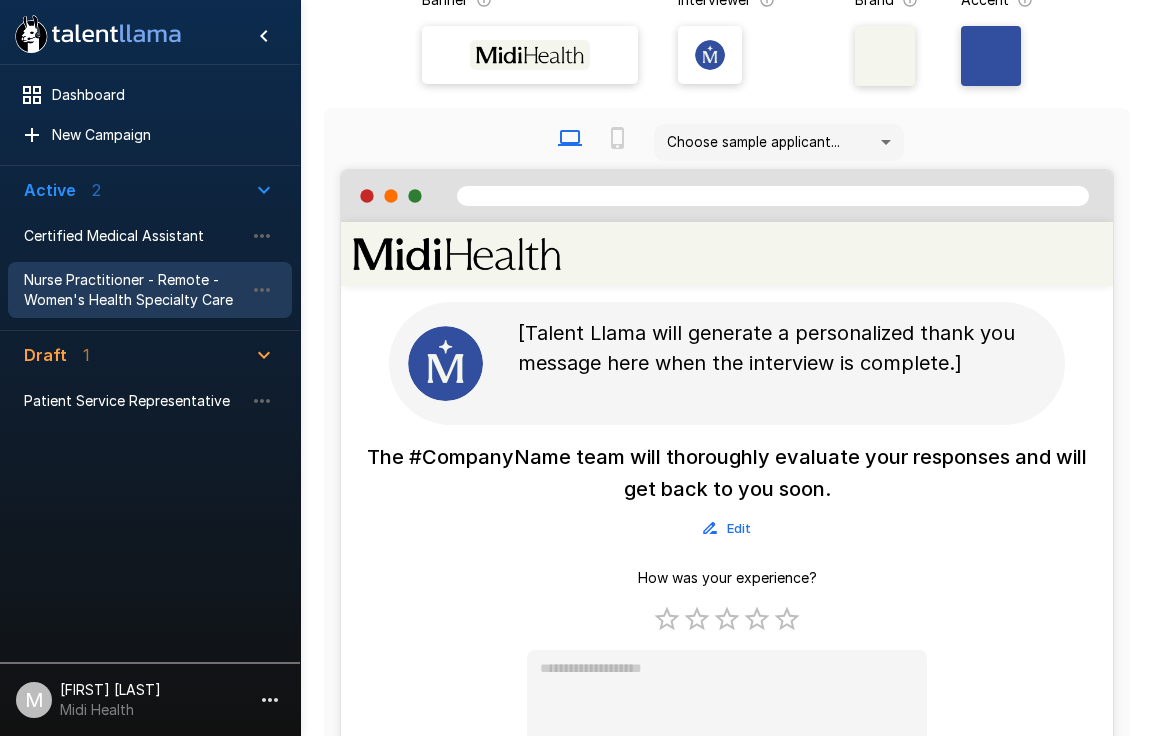 scroll, scrollTop: 470, scrollLeft: 0, axis: vertical 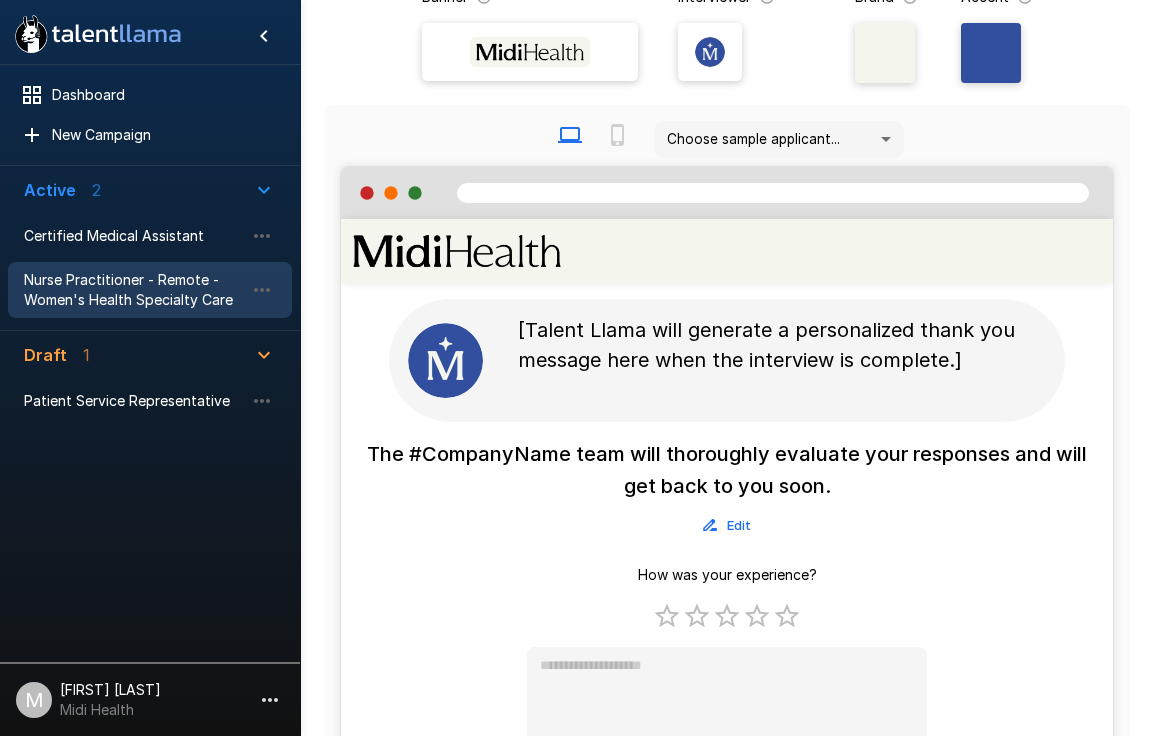 type on "*" 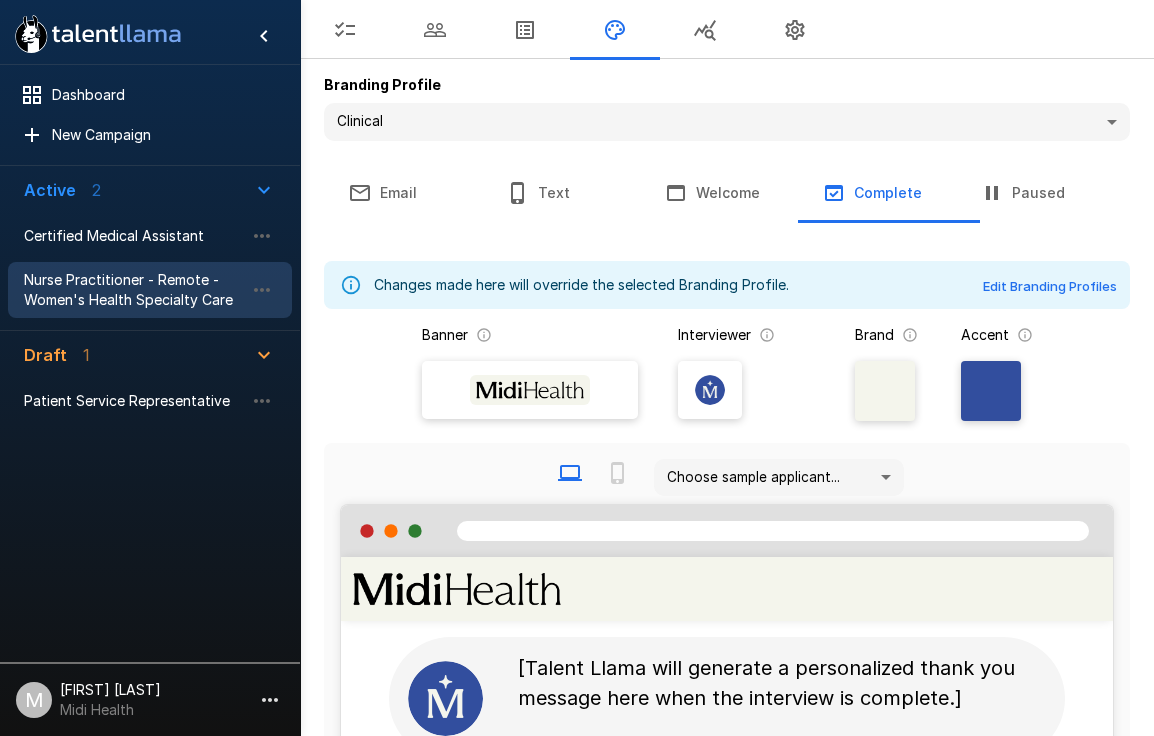 scroll, scrollTop: 0, scrollLeft: 0, axis: both 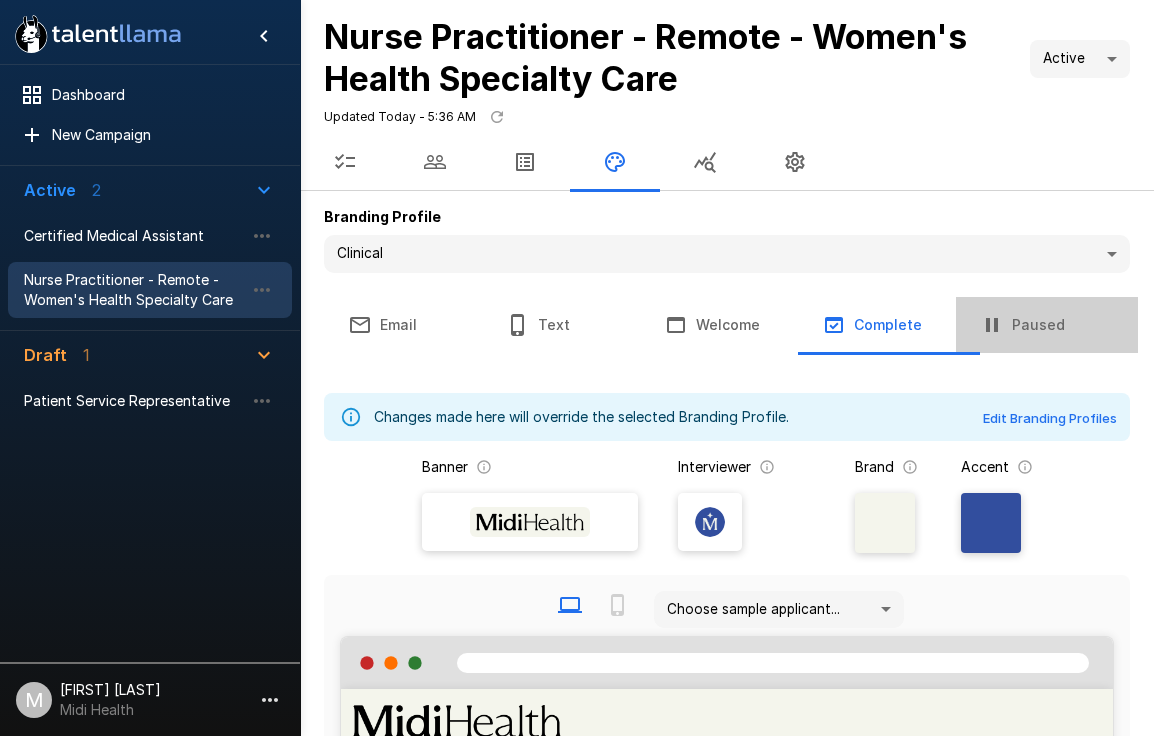 click 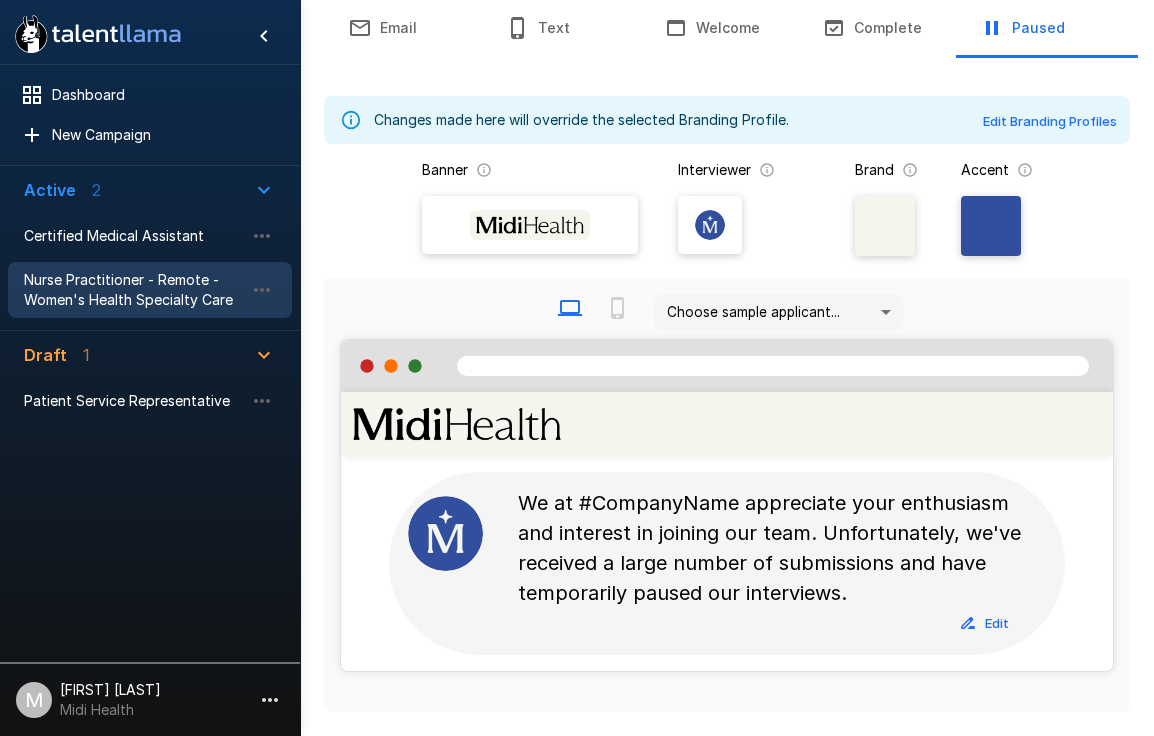 scroll, scrollTop: 0, scrollLeft: 0, axis: both 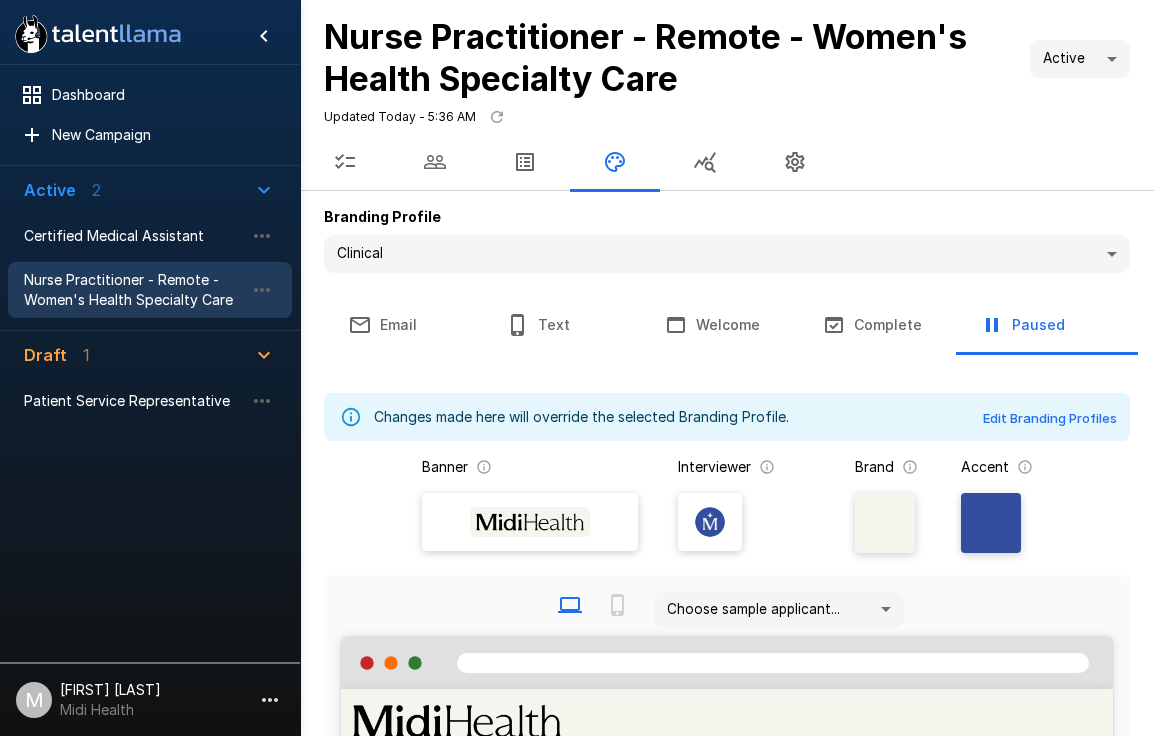 click 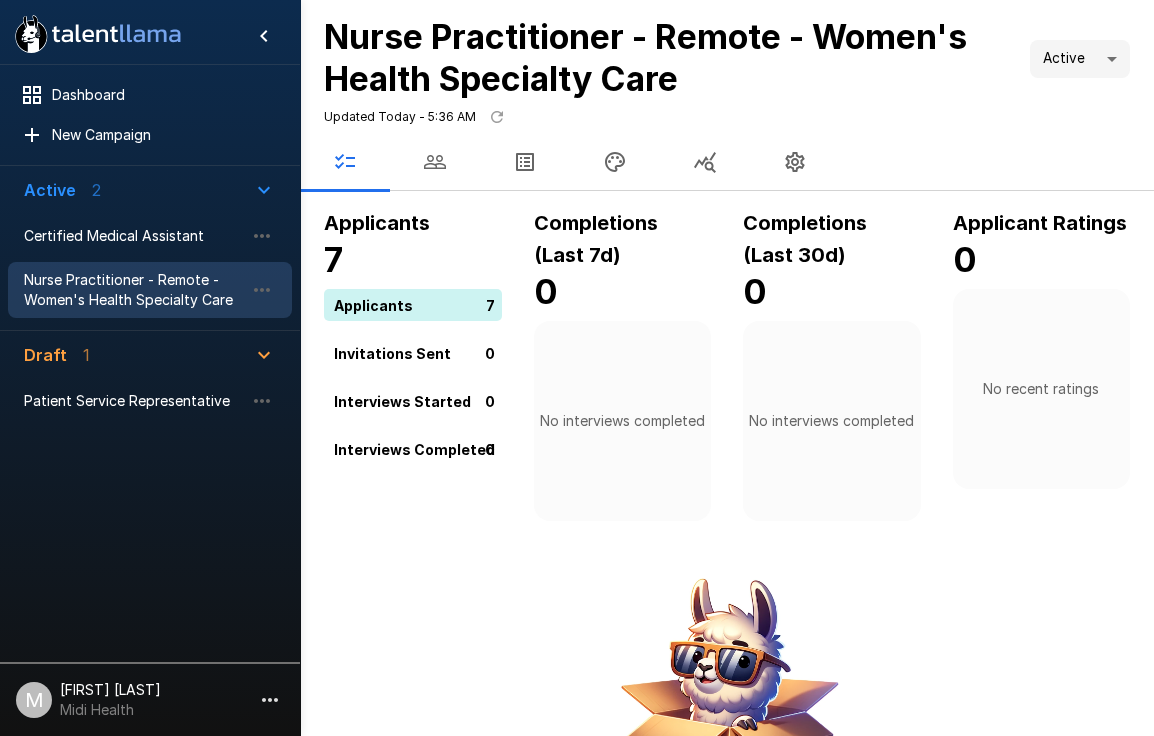 click 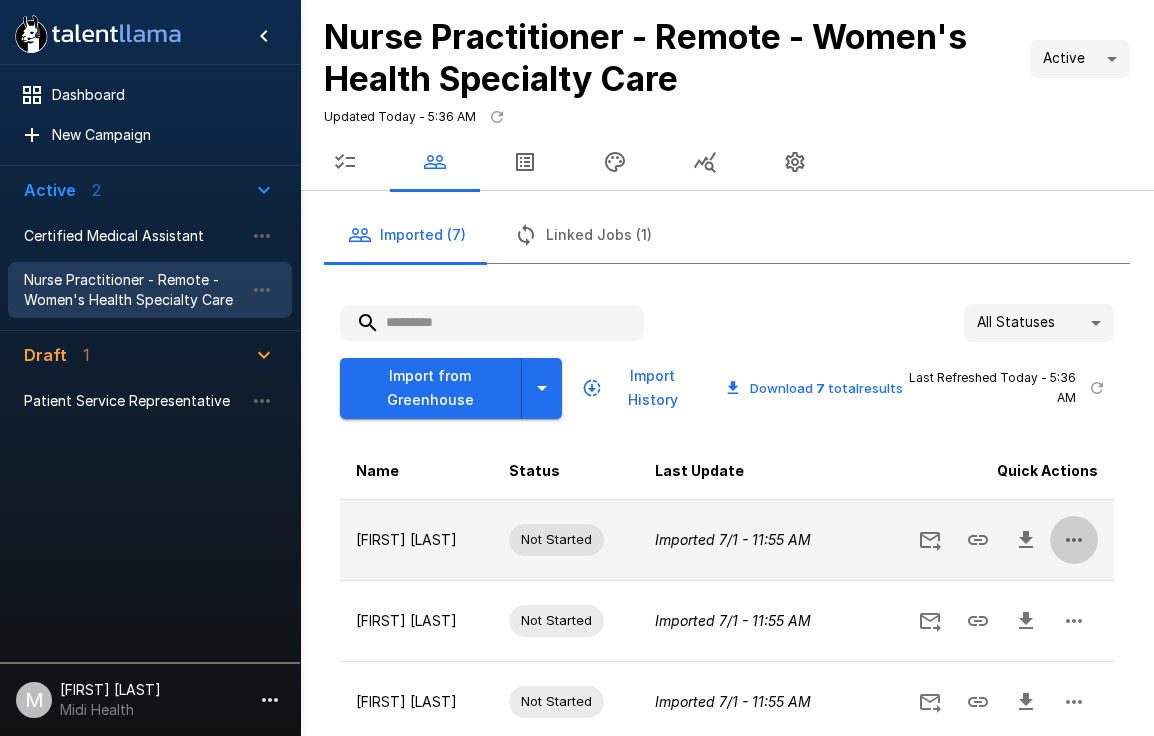 click 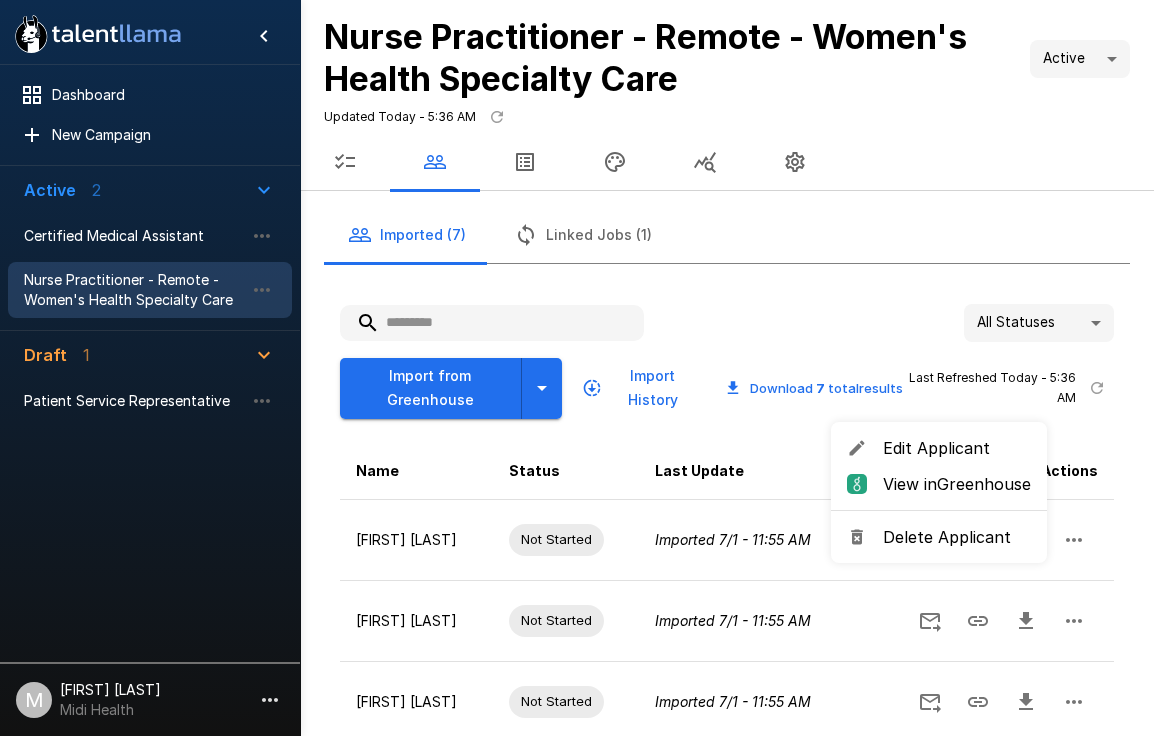 click at bounding box center [577, 368] 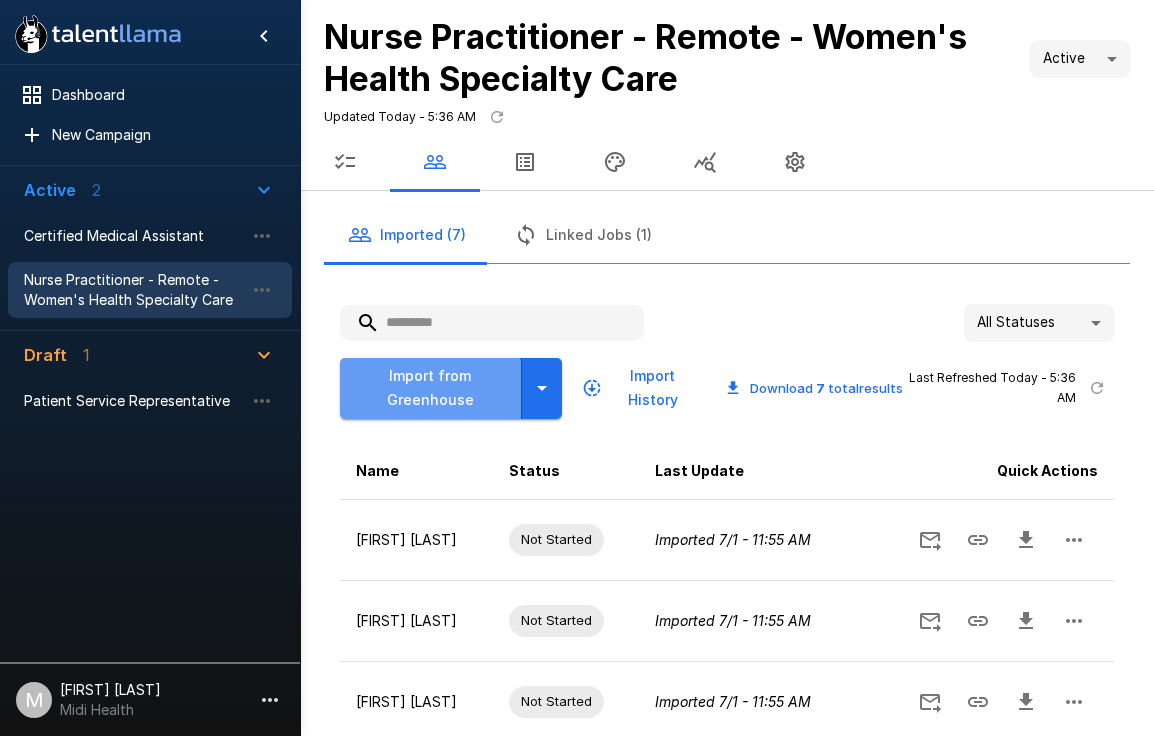 click on "Import from Greenhouse" at bounding box center [431, 388] 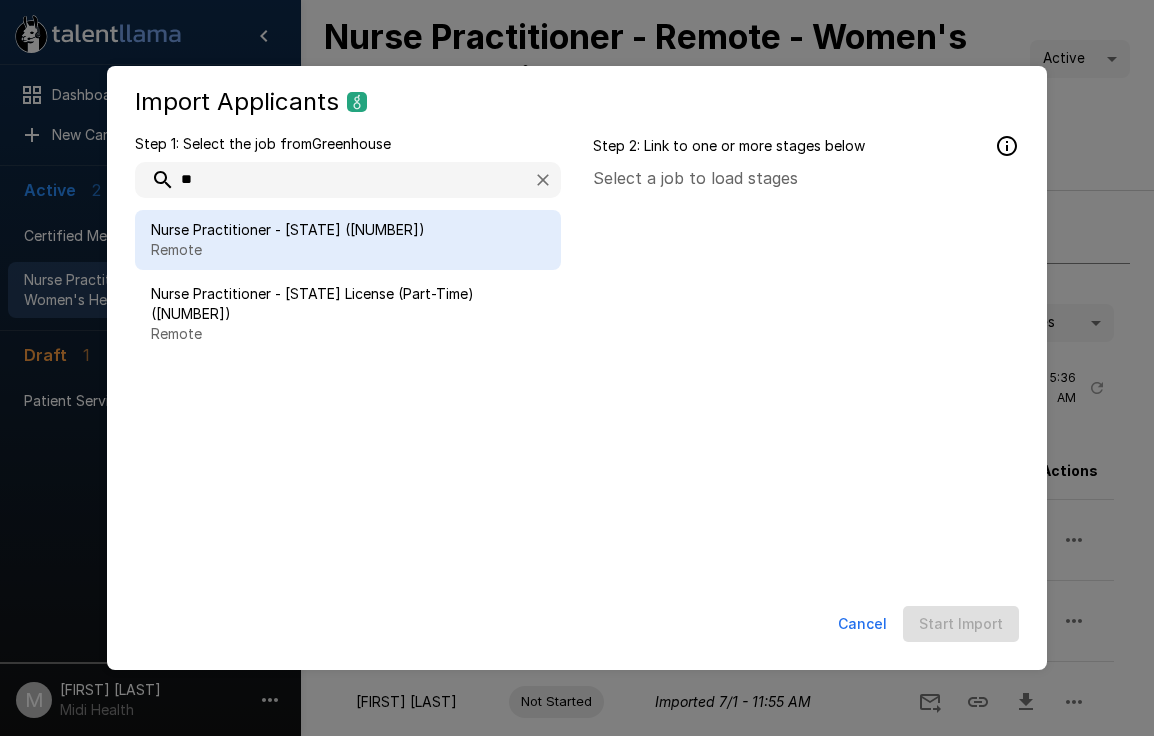type on "**" 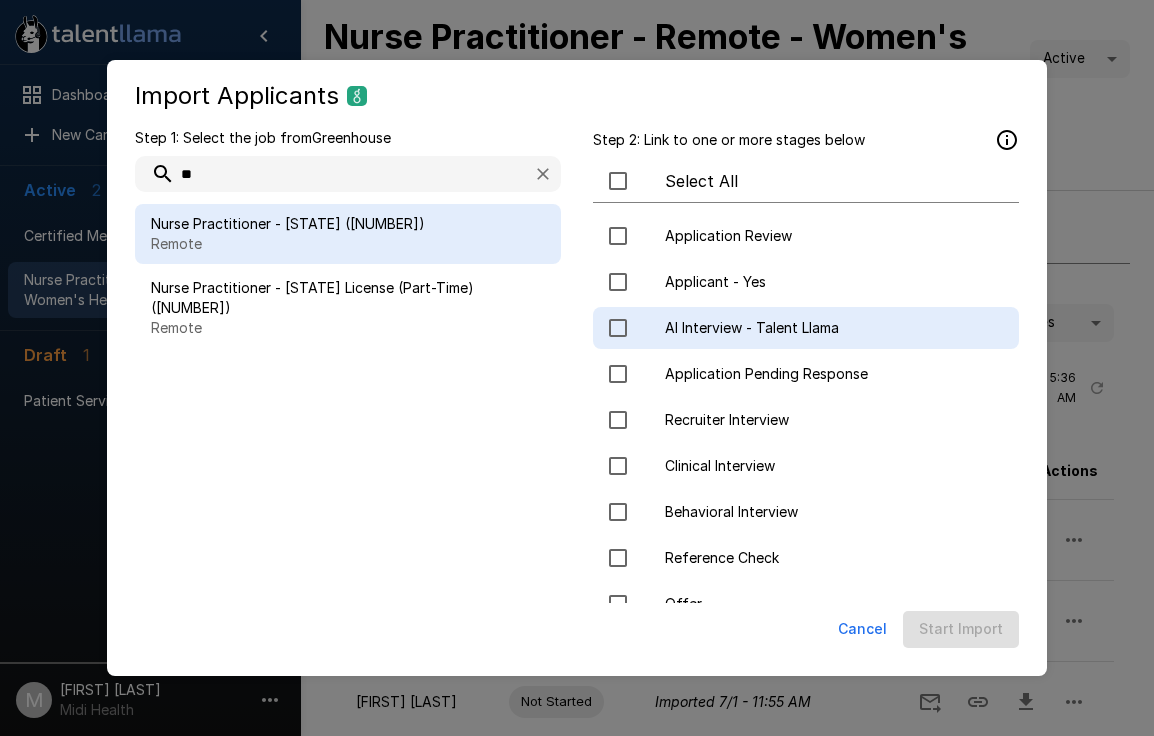 click on "AI Interview - Talent Llama" at bounding box center [834, 328] 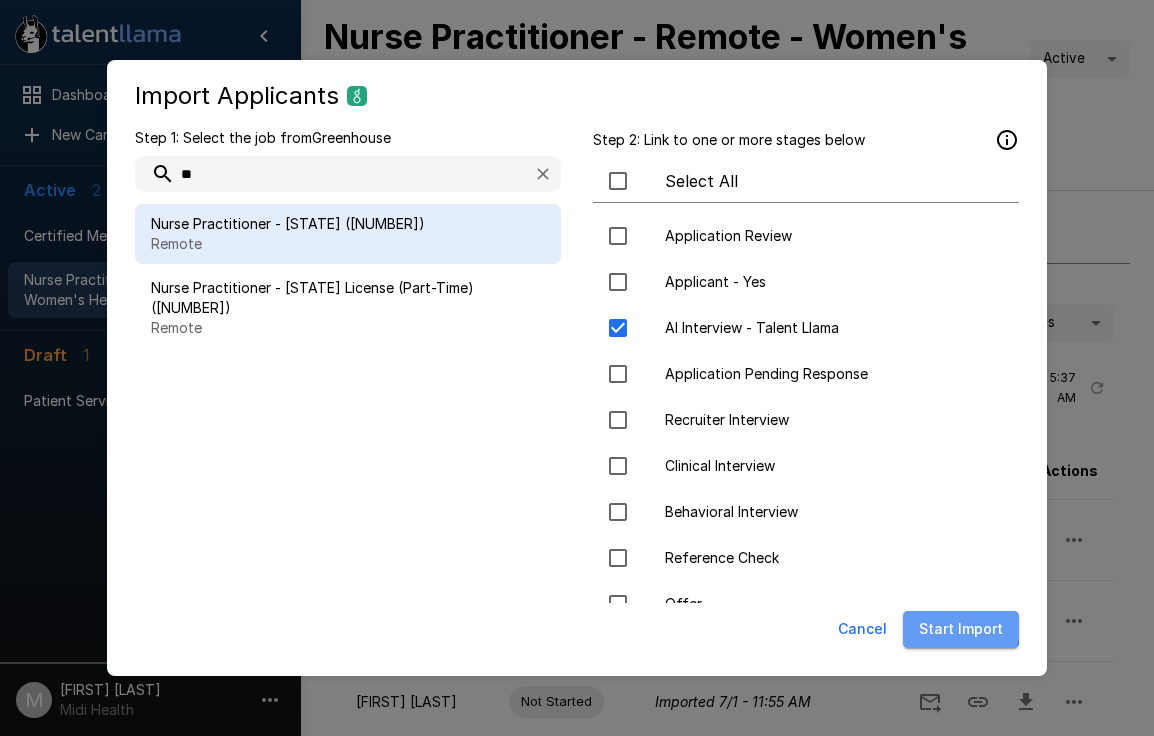 click on "Start Import" at bounding box center (961, 629) 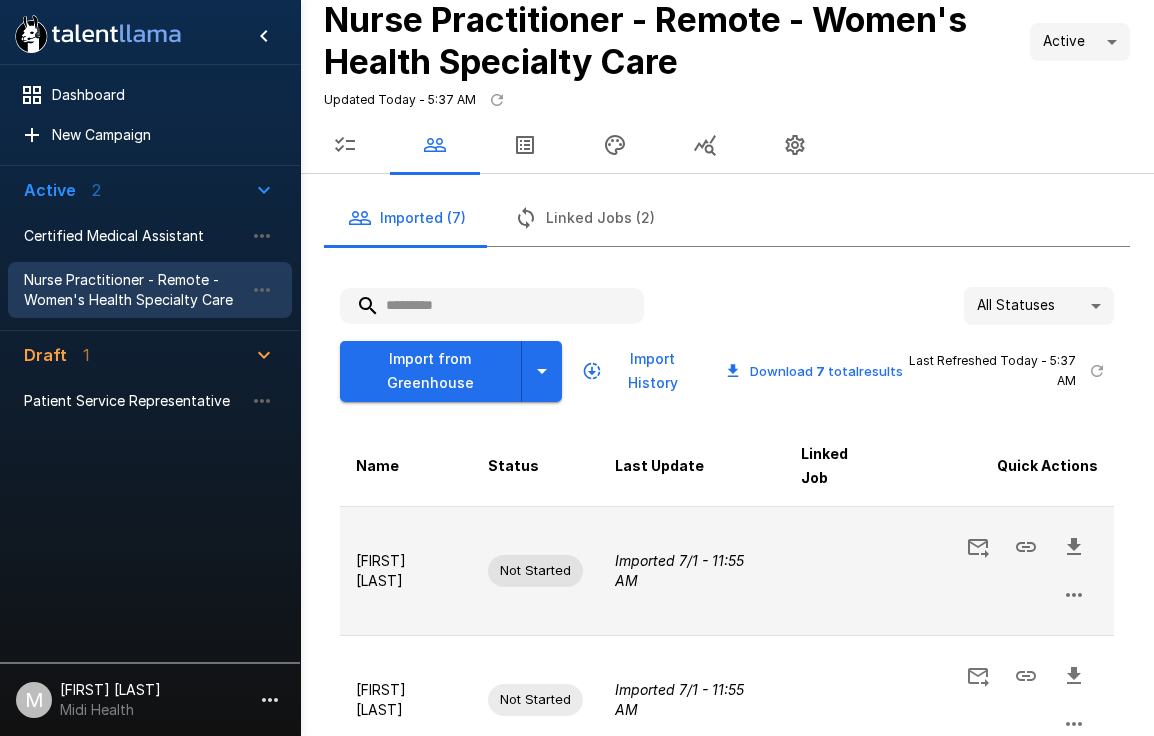 scroll, scrollTop: 0, scrollLeft: 0, axis: both 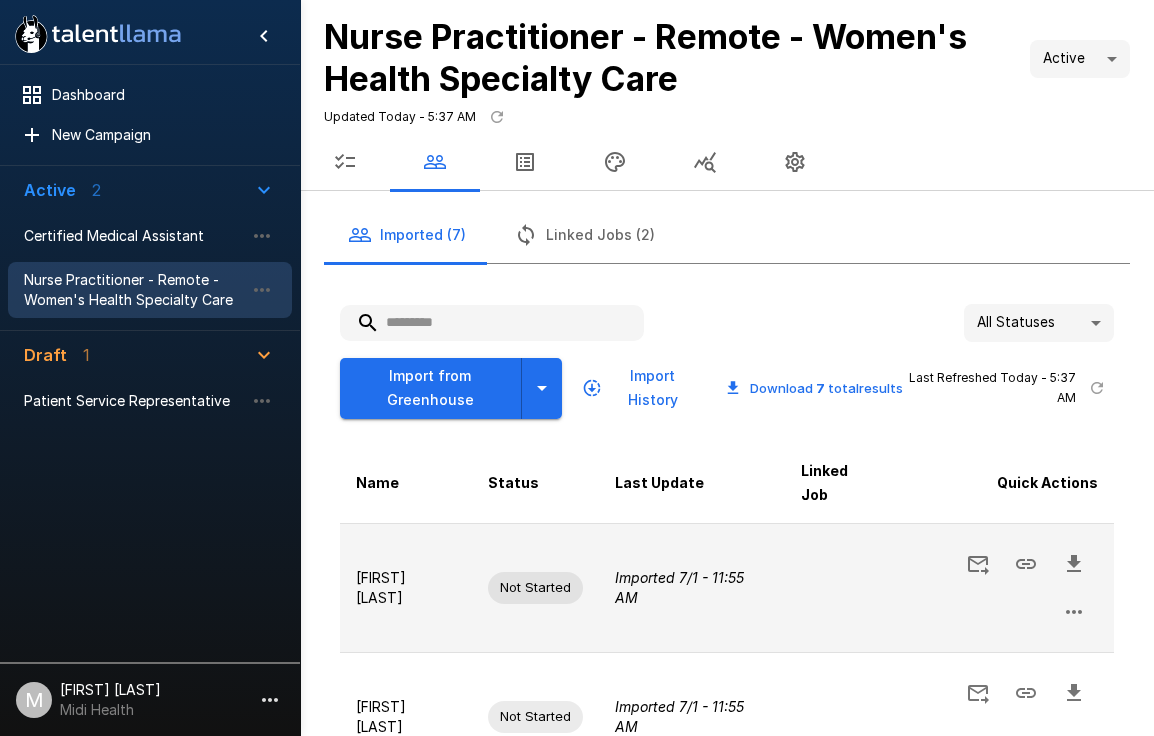 click on "Not Started" at bounding box center [535, 587] 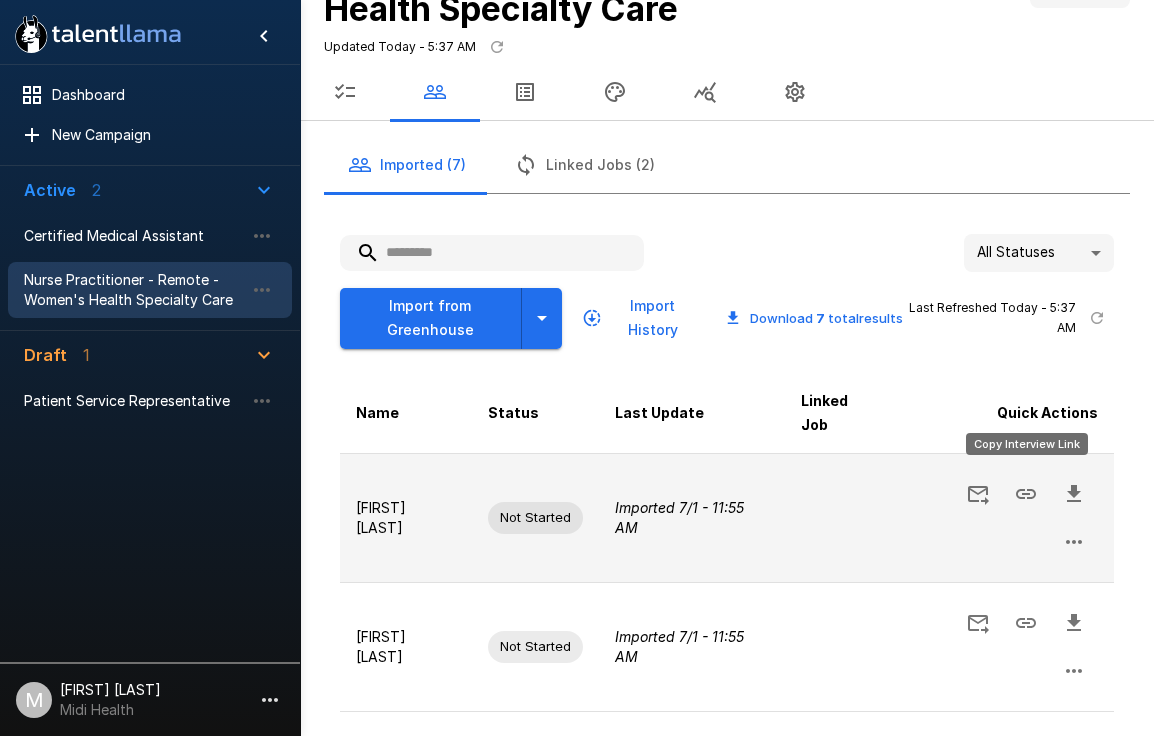 scroll, scrollTop: 72, scrollLeft: 0, axis: vertical 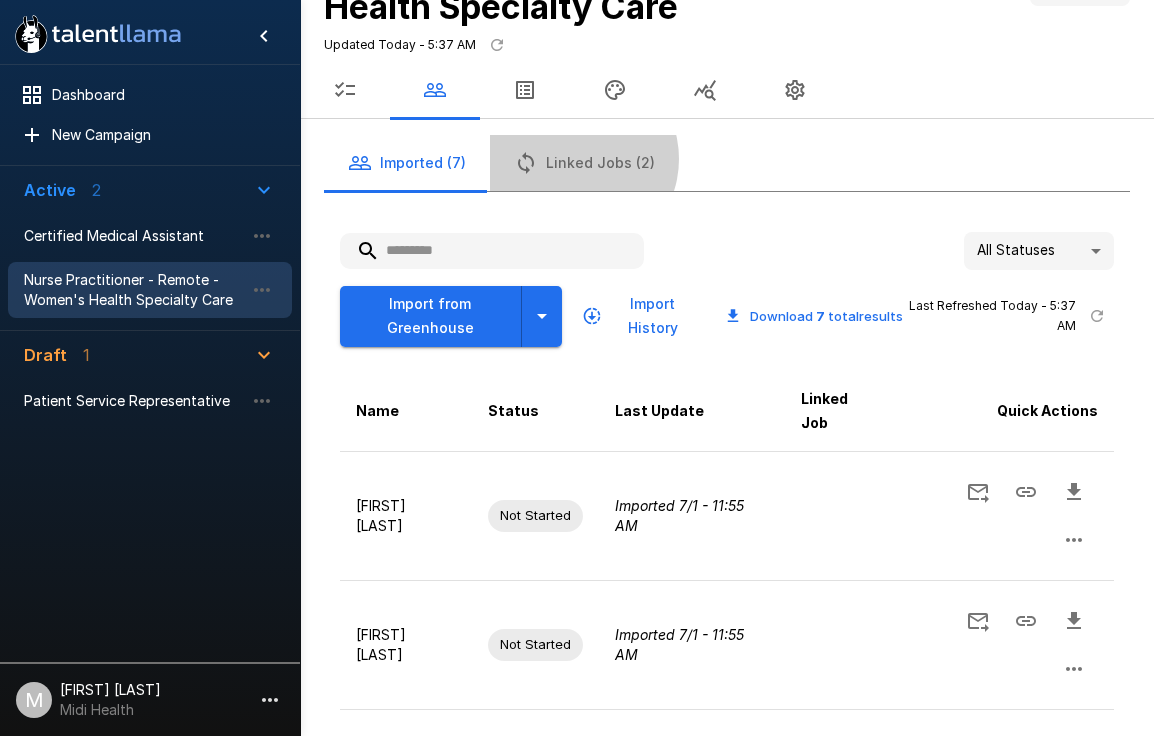 click on "Linked Jobs (2)" at bounding box center (584, 163) 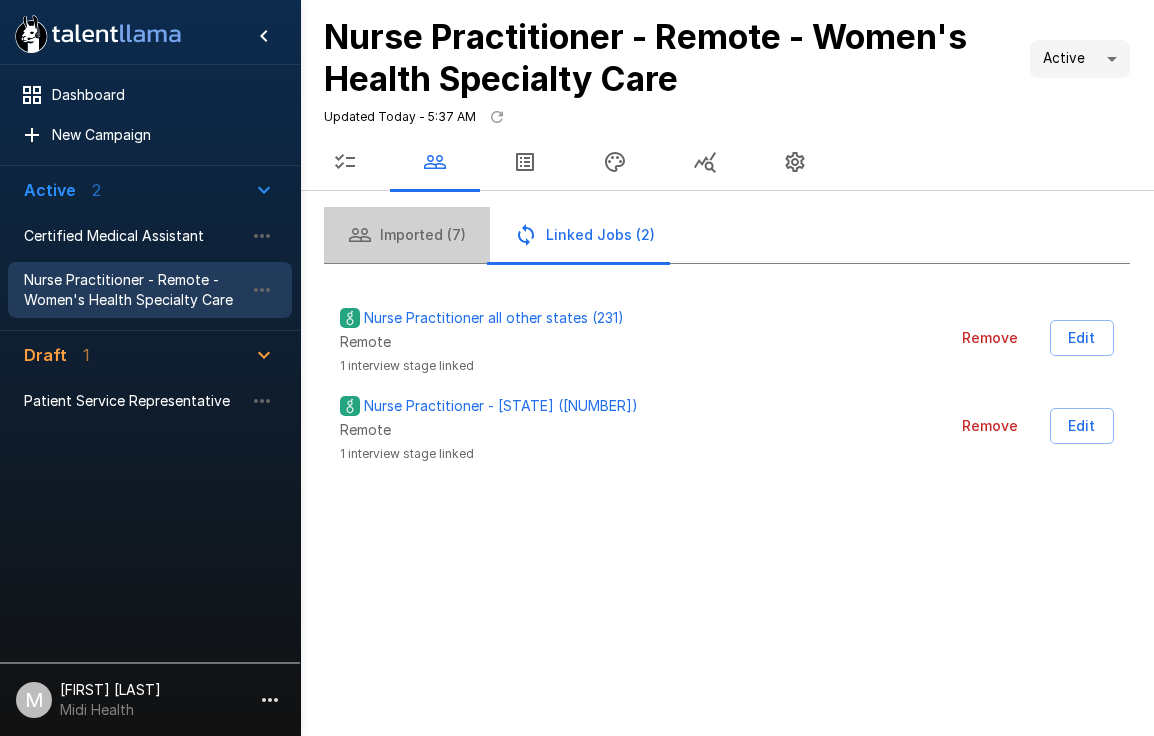 click on "Imported (7)" at bounding box center [407, 235] 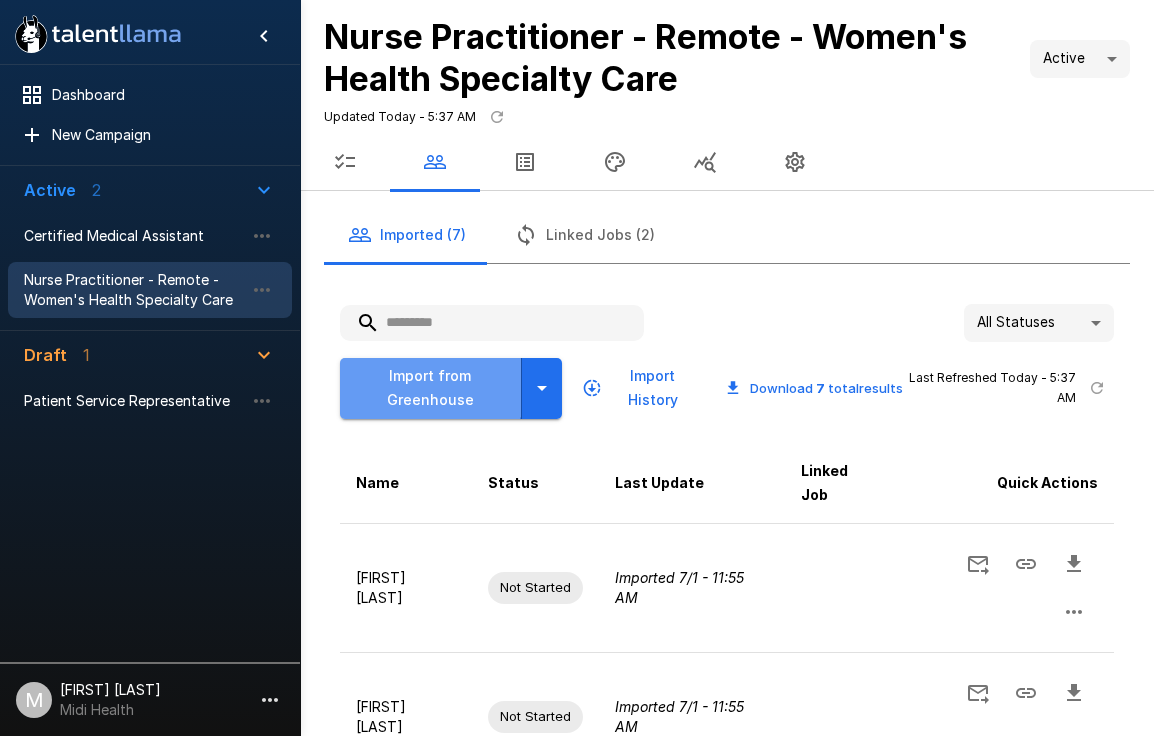 click on "Import from Greenhouse" at bounding box center (431, 388) 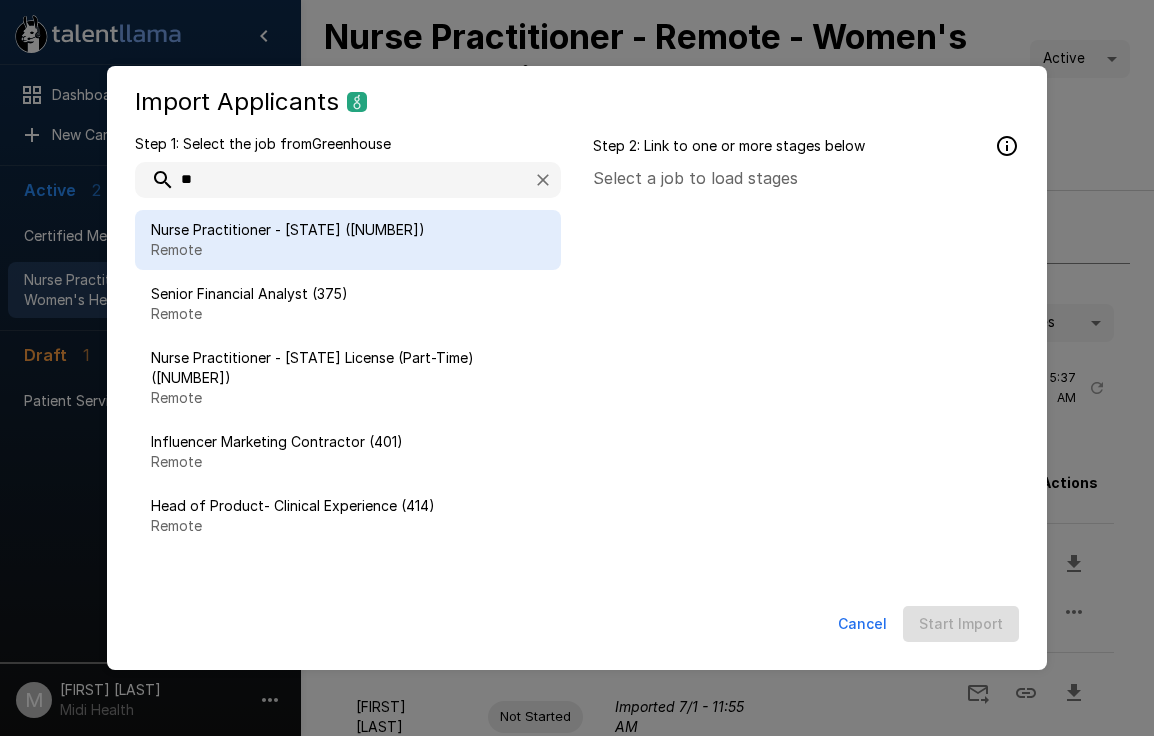 type on "**" 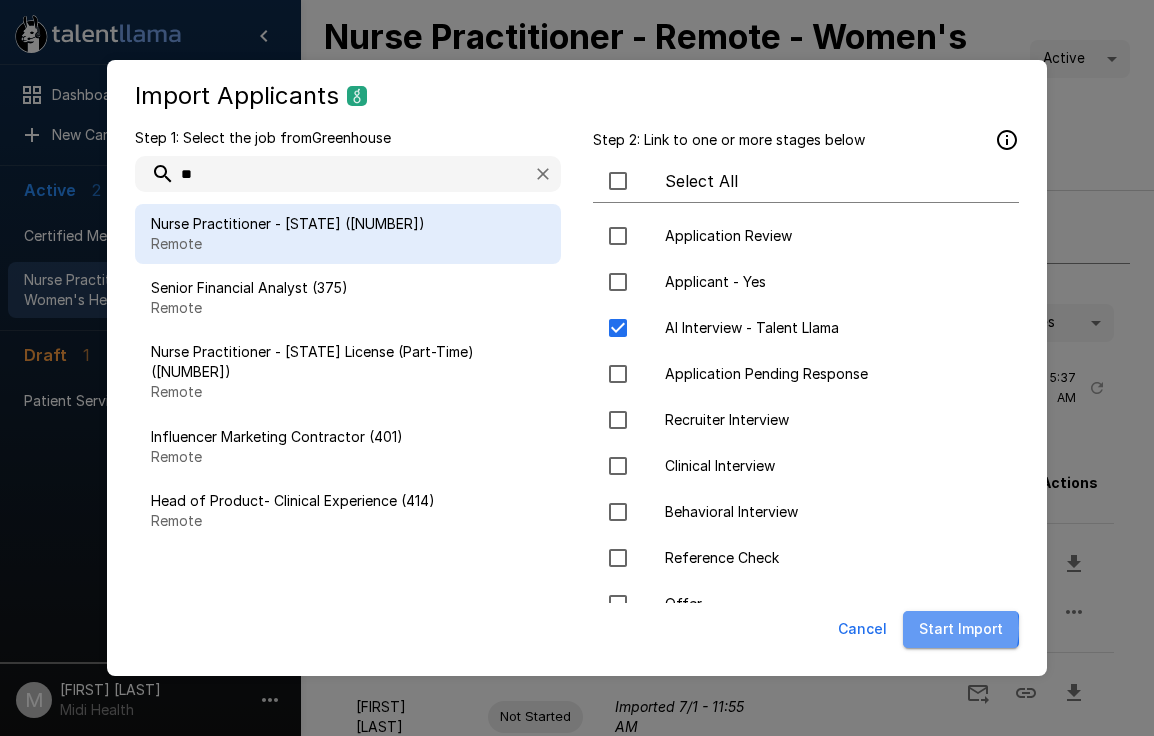 click on "Start Import" at bounding box center [961, 629] 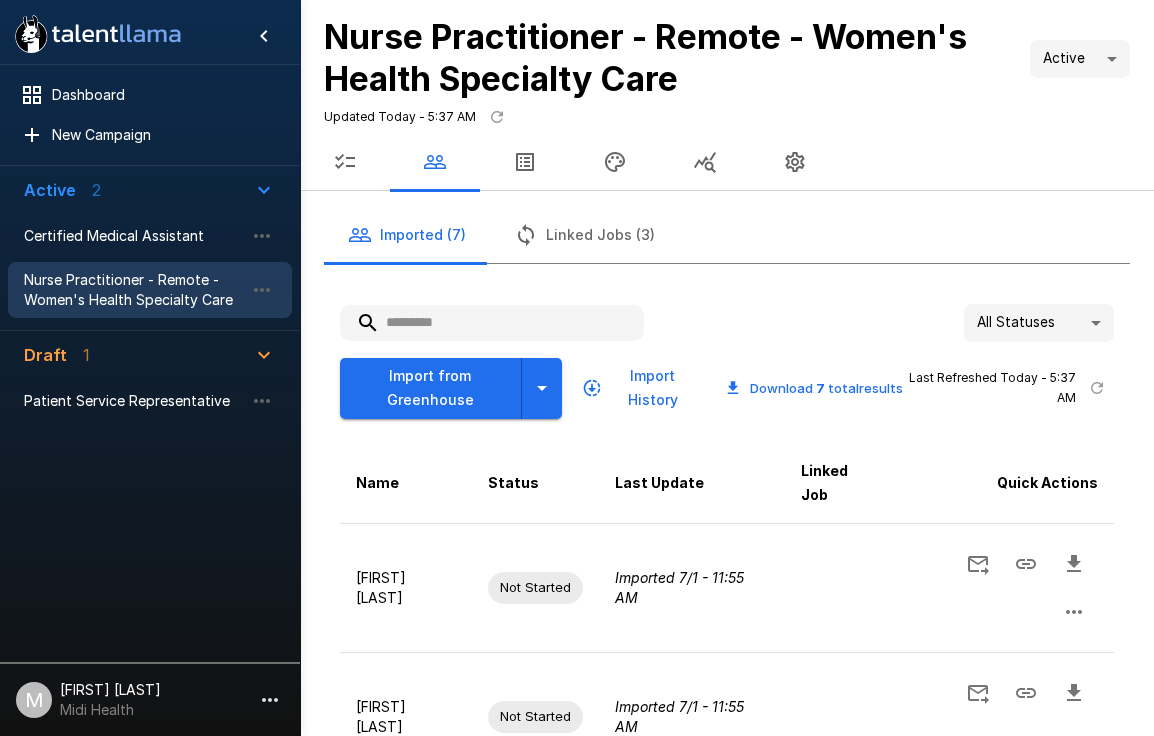 click on "Import from Greenhouse" at bounding box center [431, 388] 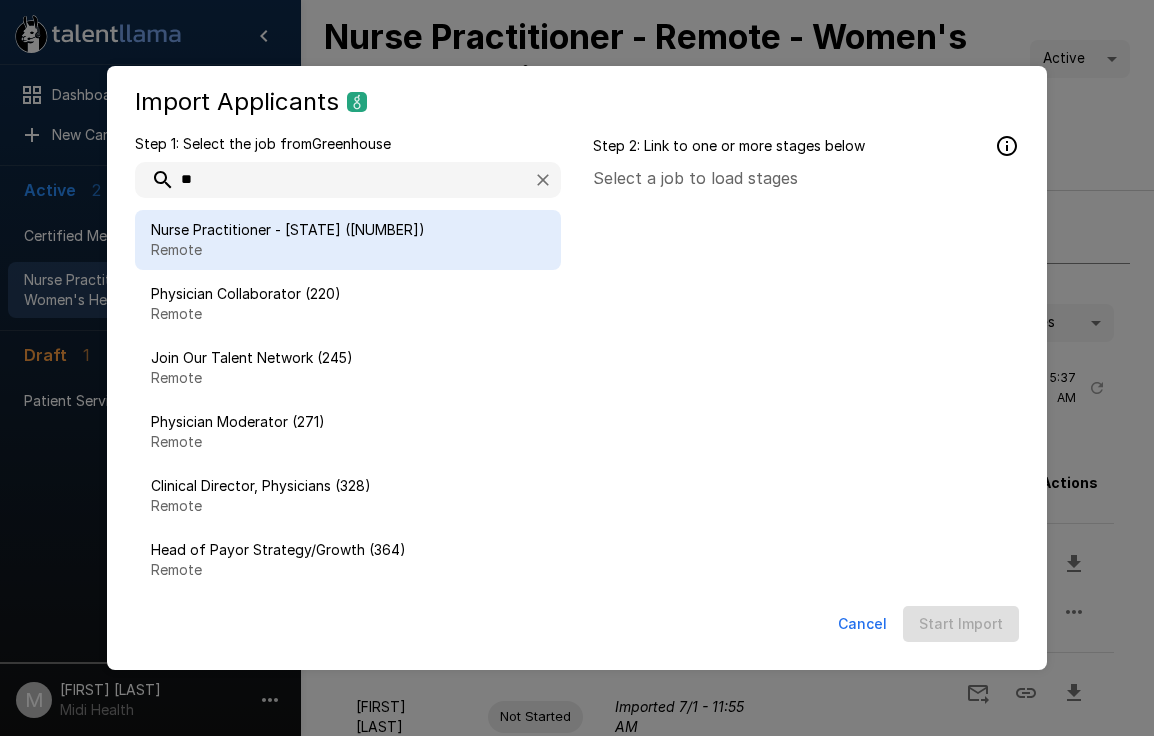 type on "**" 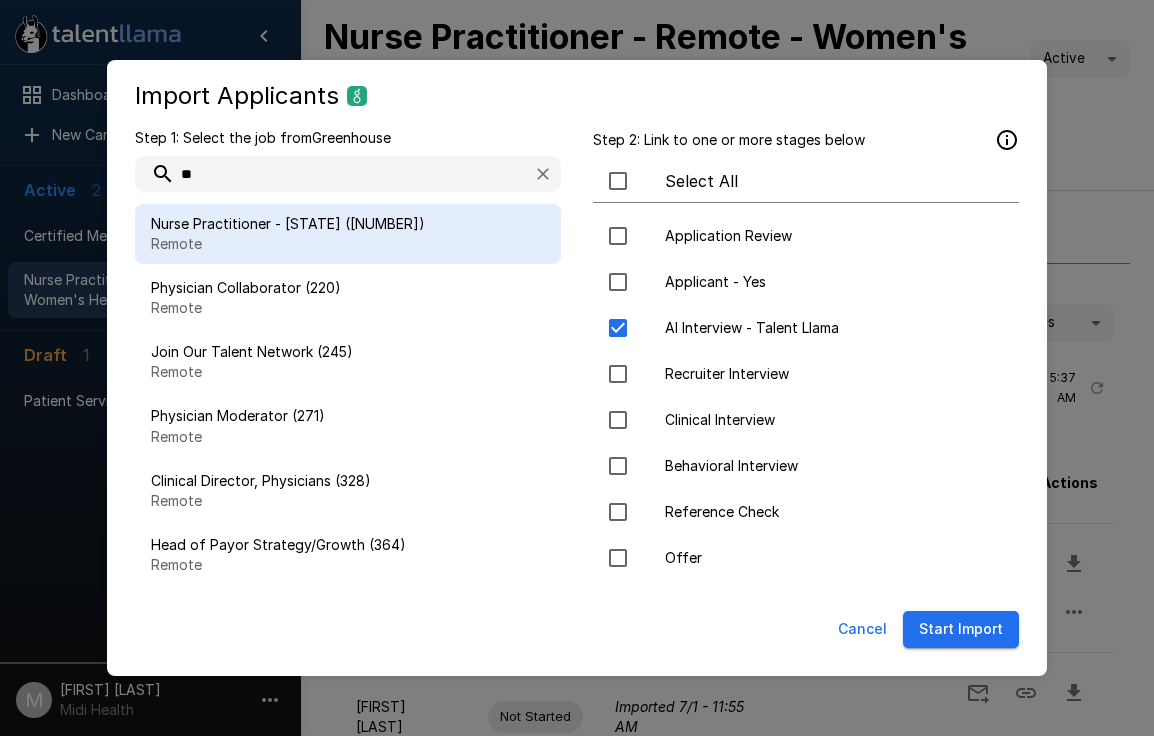 click on "Start Import" at bounding box center (961, 629) 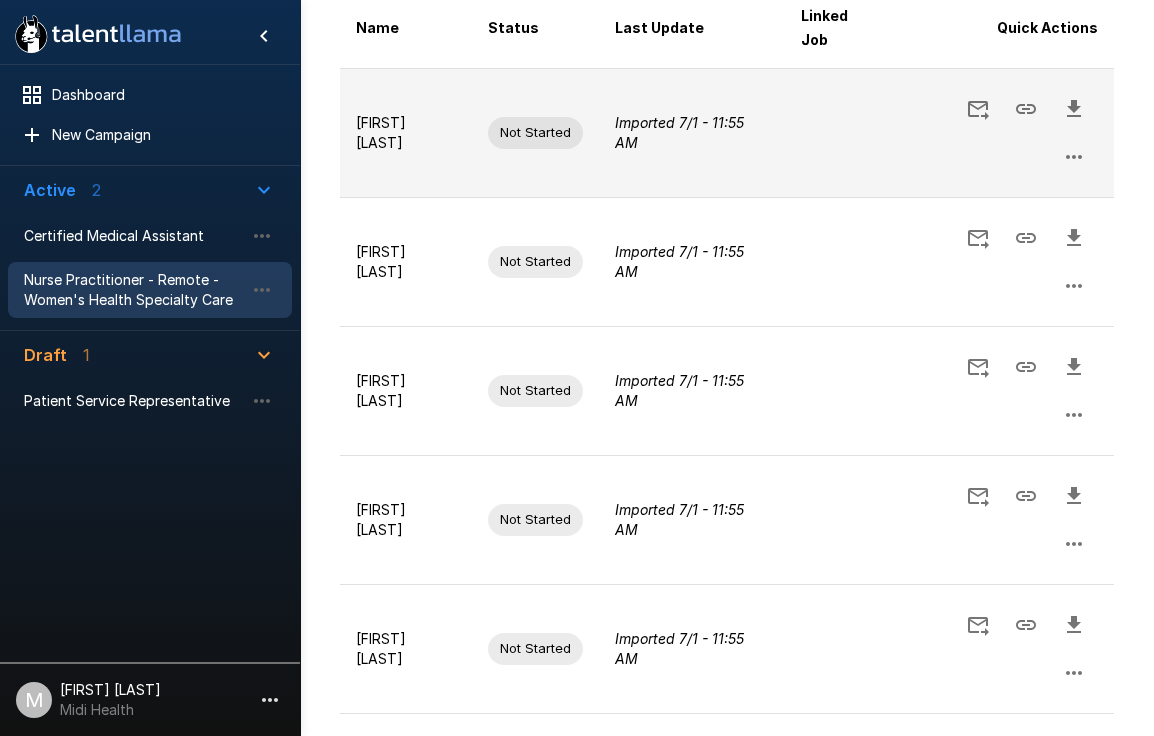 scroll, scrollTop: 789, scrollLeft: 0, axis: vertical 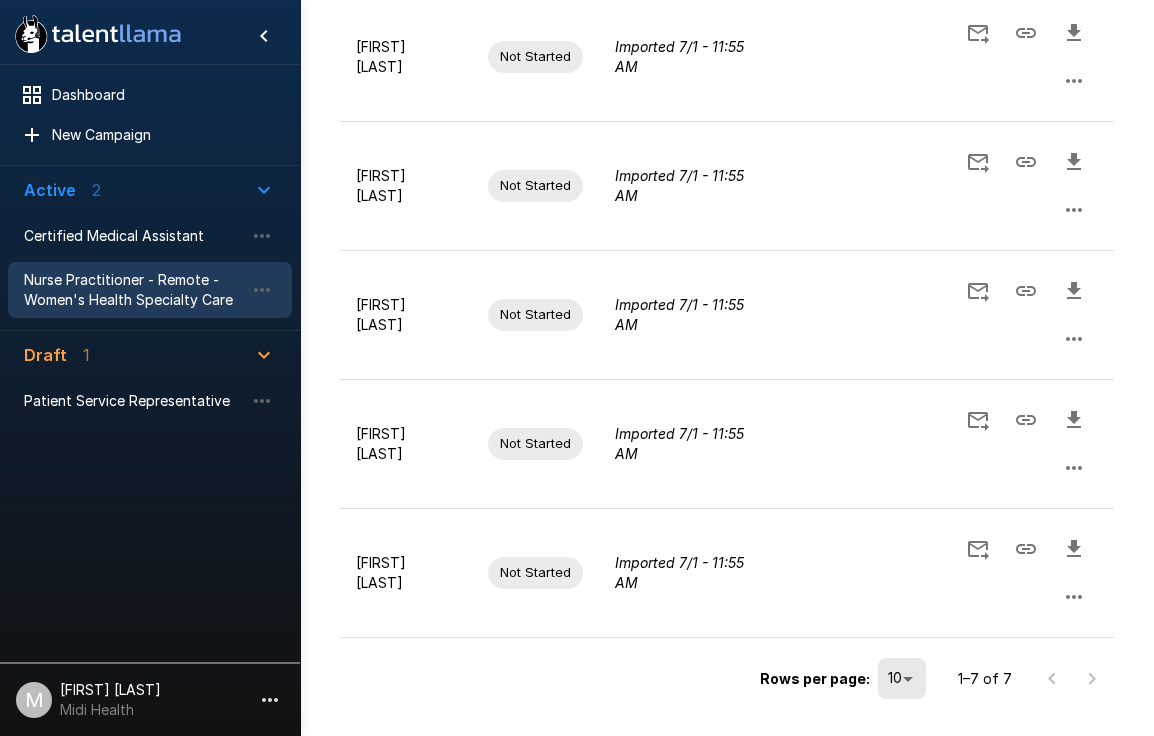 click on "Dashboard New Campaign Active 2 Certified Medical Assistant Nurse Practitioner - Remote - Women's Health Specialty Care Draft 1 Patient Service Representative M Meg Braxton Midi Health Nurse Practitioner - Remote - Women's Health Specialty Care Active **** Updated Today - 5:38 AM Imported (7) Linked Jobs (4) All Statuses ** Import from Greenhouse Import History Download   7   total  results Last Refreshed Today - 5:38 AM Name Status Last Update Linked Job Quick Actions Rachael Del Cecato Not Started Imported 7/1 - 11:55 AM Rebecca Barnes Not Started Imported 7/1 - 11:55 AM Nichole Dorn Not Started Imported 7/1 - 11:55 AM Hillary Handelsman Not Started Imported 7/1 - 11:55 AM Michelle Wald Not Started Imported 7/1 - 11:55 AM Mary Chaney Not Started Imported 7/1 - 11:55 AM Amy Cooper Not Started Imported 7/1 - 11:55 AM Rows per page: 10 ** 1–7 of 7" at bounding box center [577, -26] 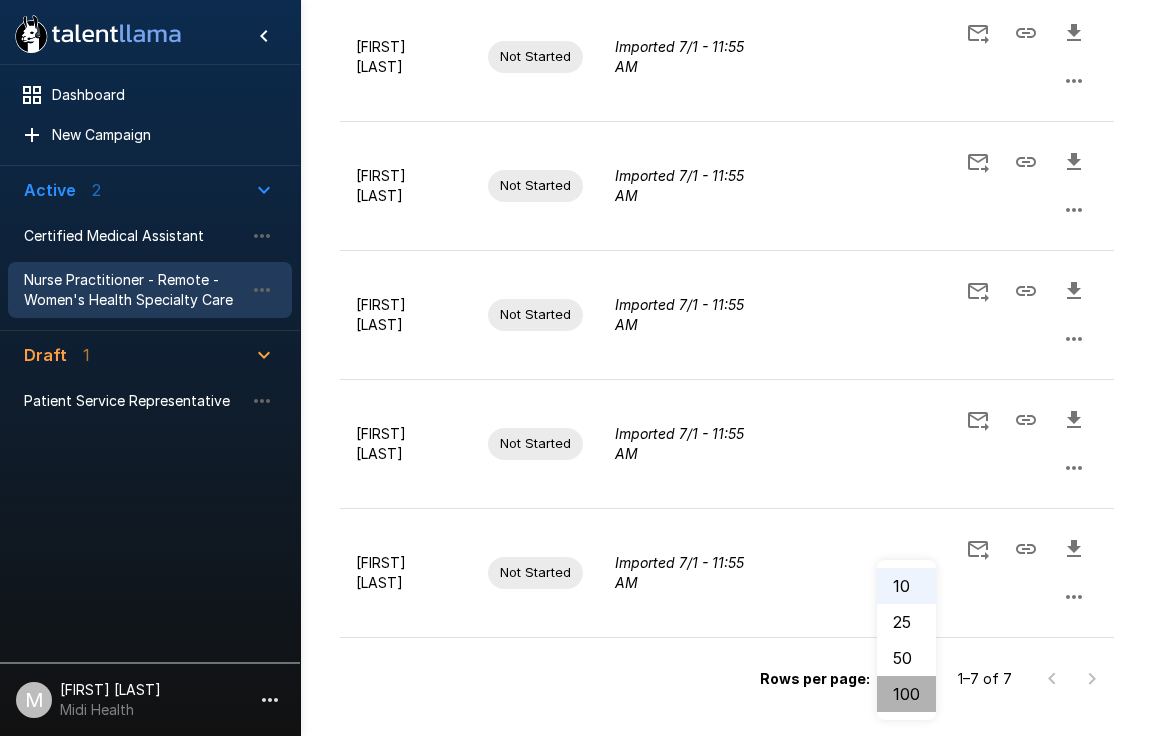 click on "100" at bounding box center (906, 694) 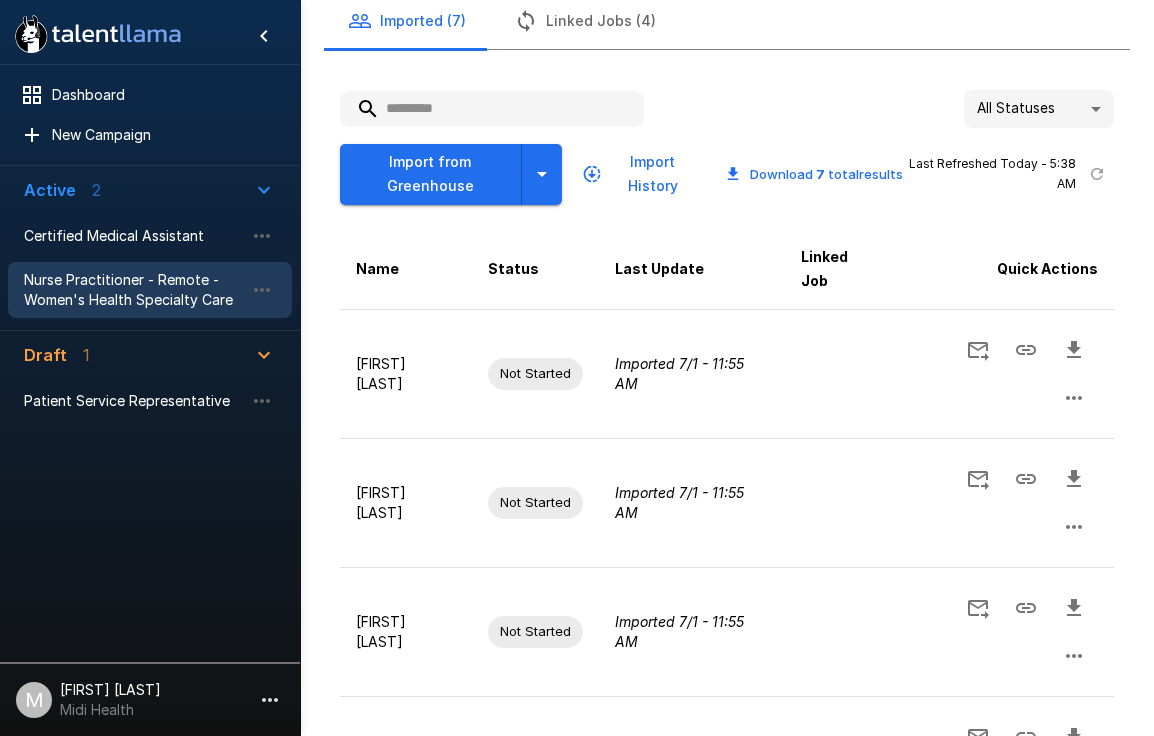 scroll, scrollTop: 0, scrollLeft: 0, axis: both 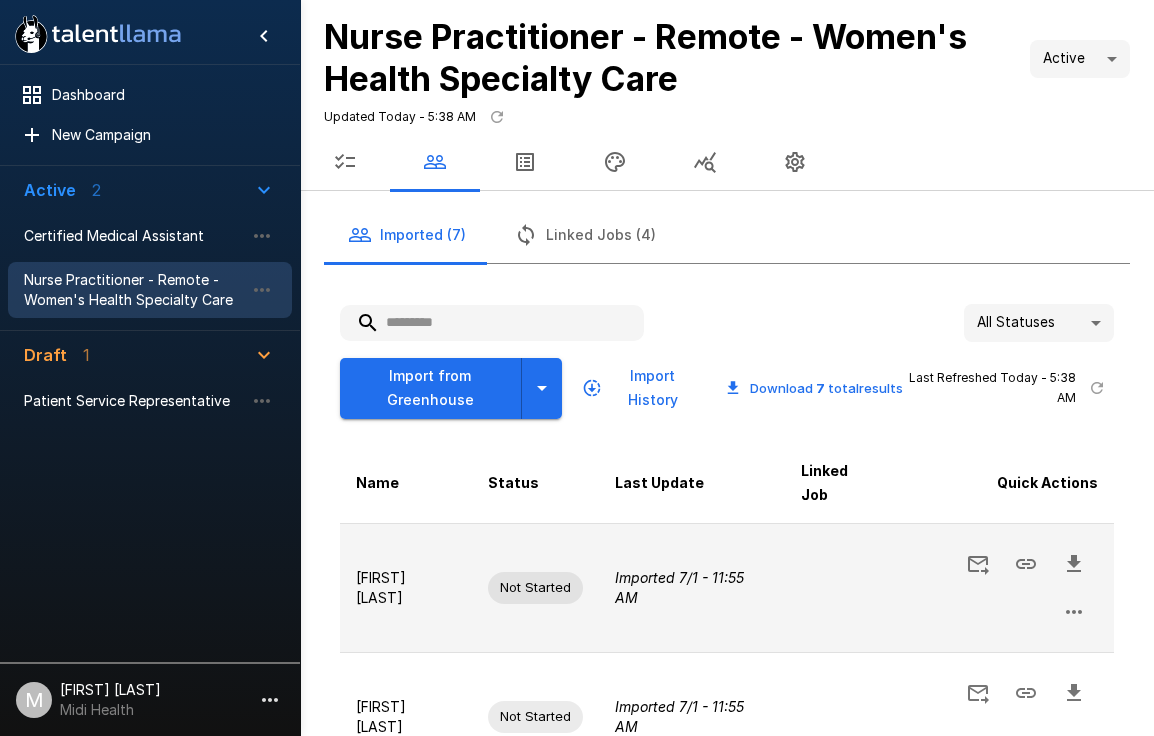 click on "[FIRST] [LAST]" at bounding box center [406, 588] 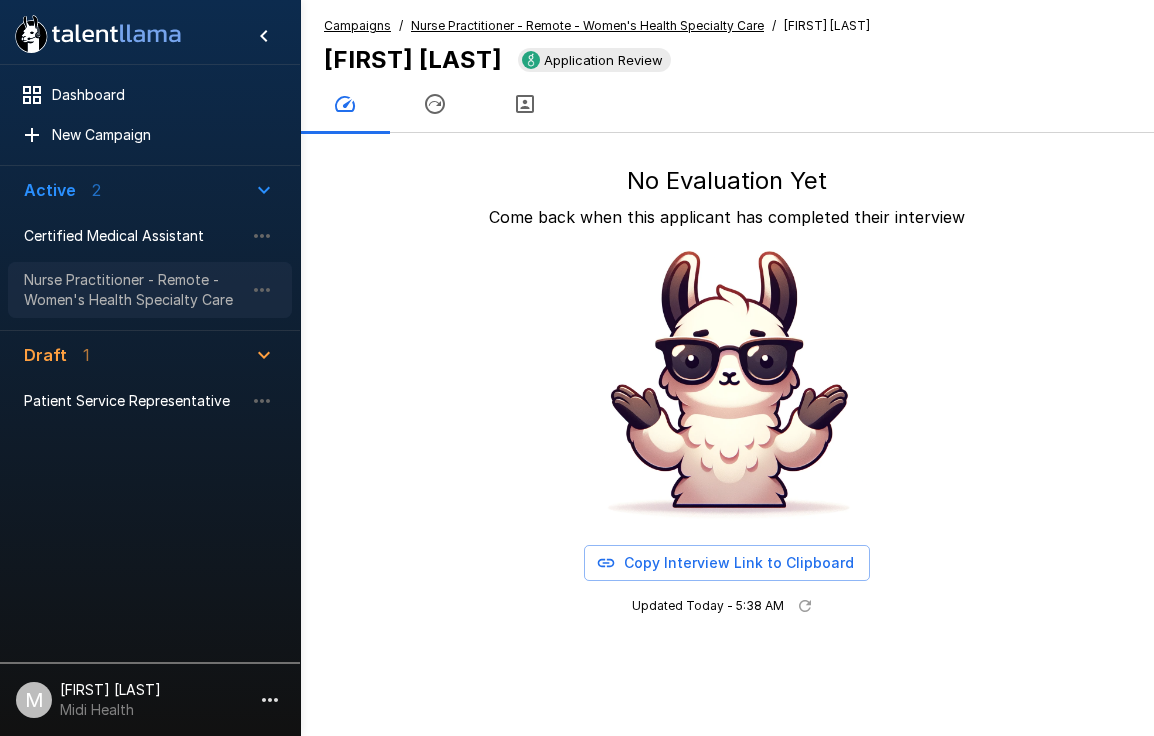 click on "Nurse Practitioner - Remote - Women's Health Specialty Care" at bounding box center [134, 290] 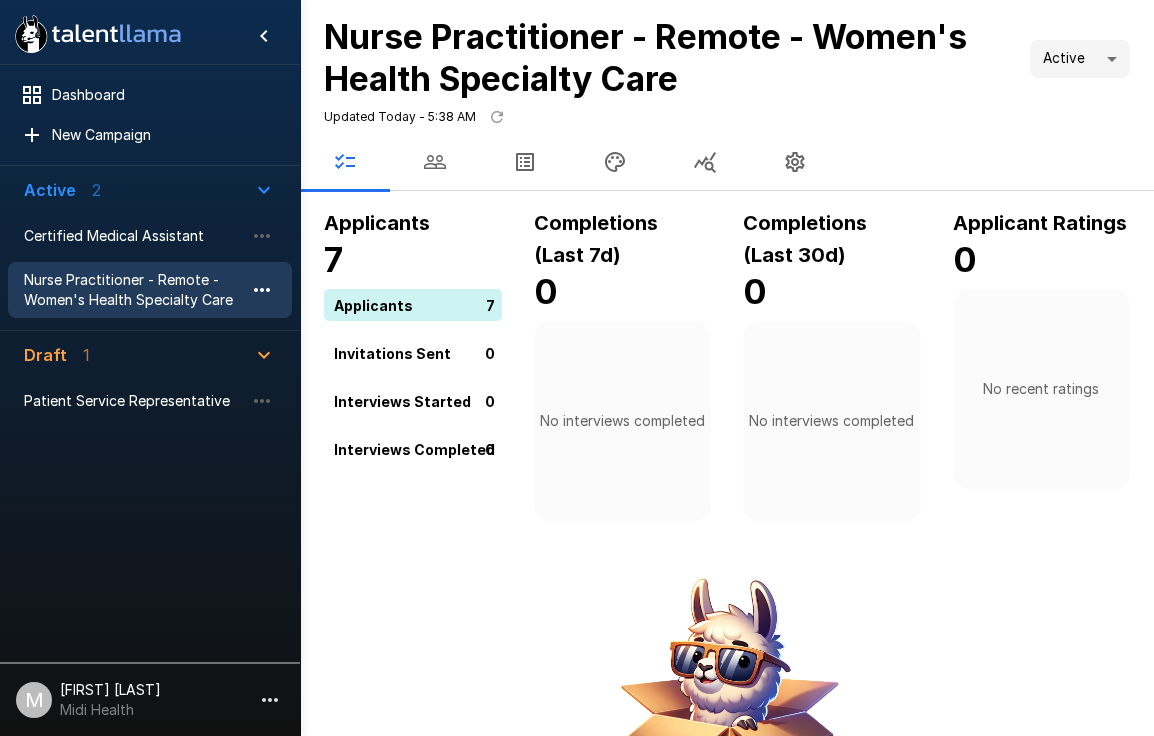 click 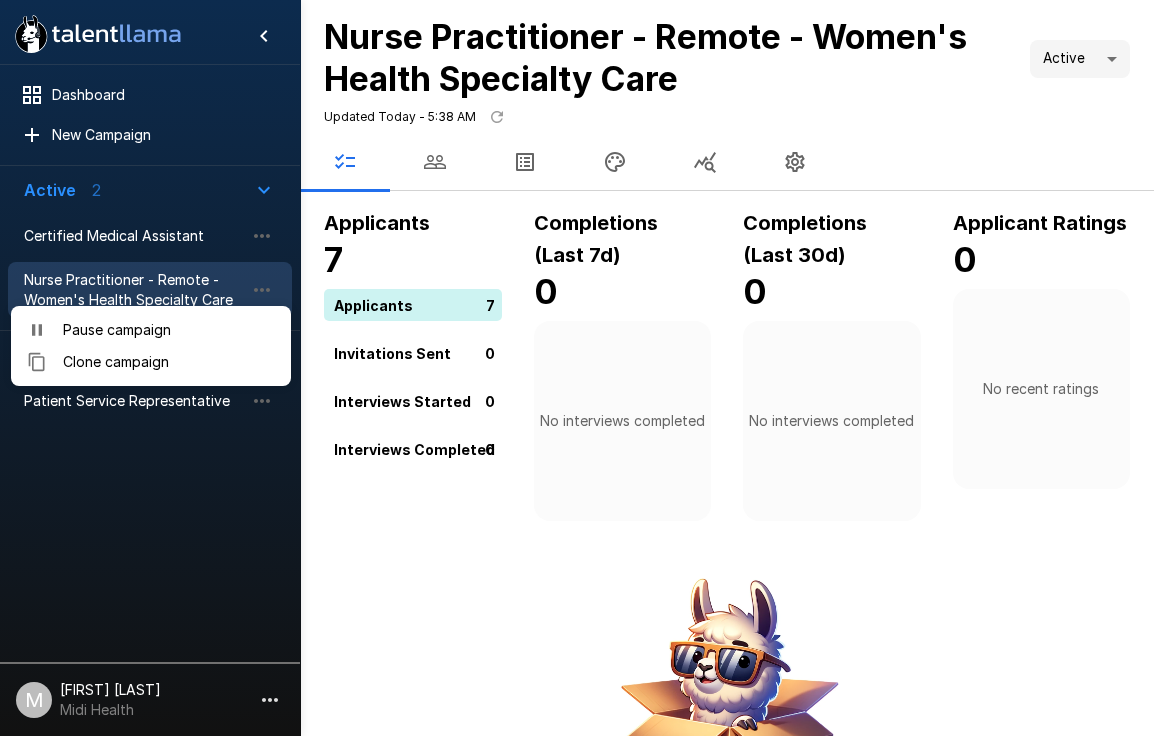 click at bounding box center [577, 368] 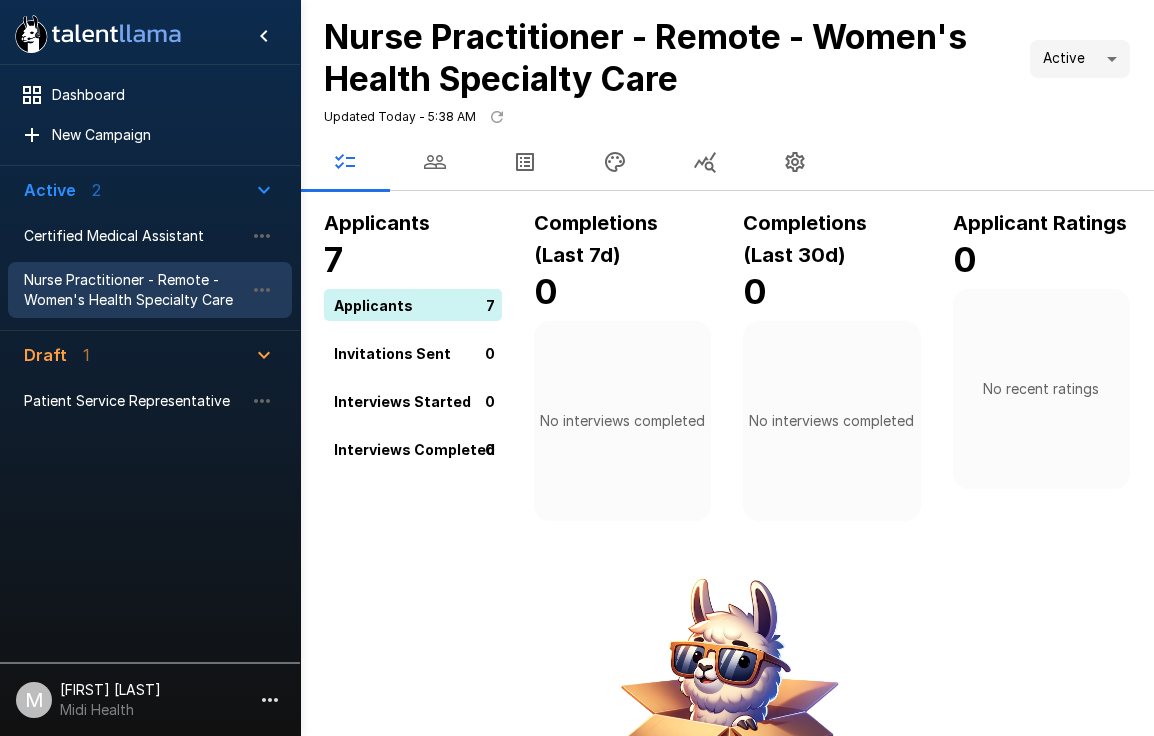 click on "Nurse Practitioner - Remote - Women's Health Specialty Care" at bounding box center (645, 57) 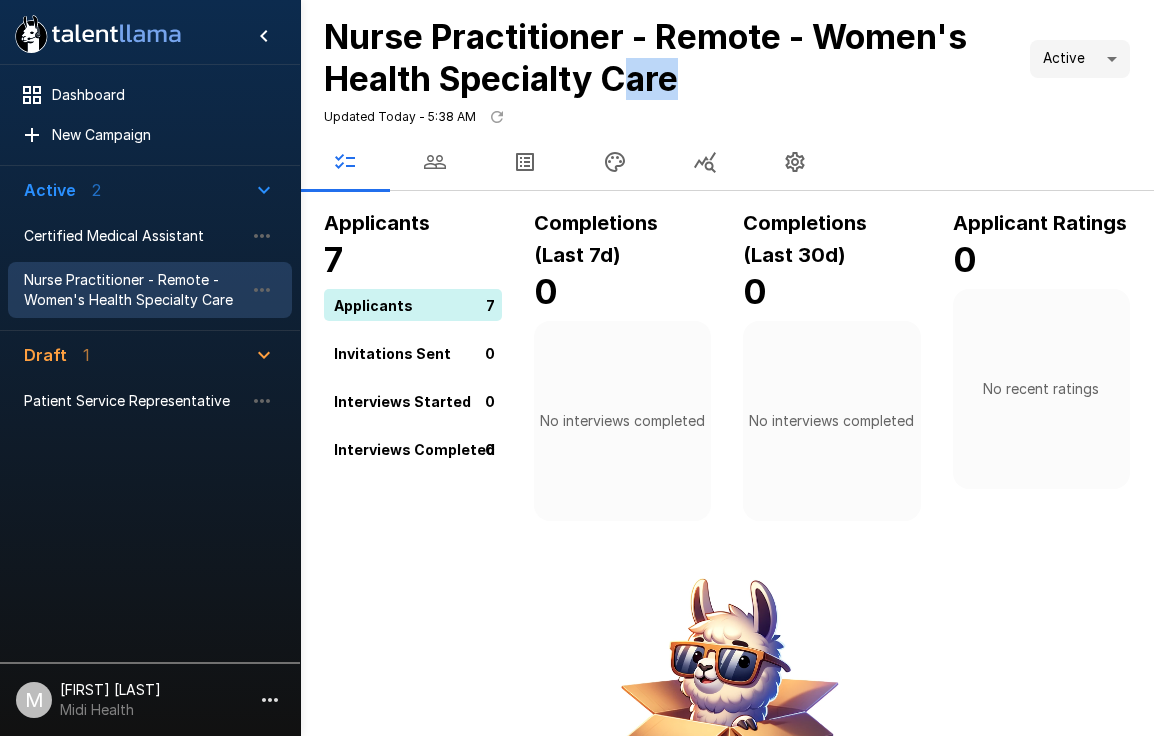drag, startPoint x: 681, startPoint y: 84, endPoint x: 624, endPoint y: 74, distance: 57.870544 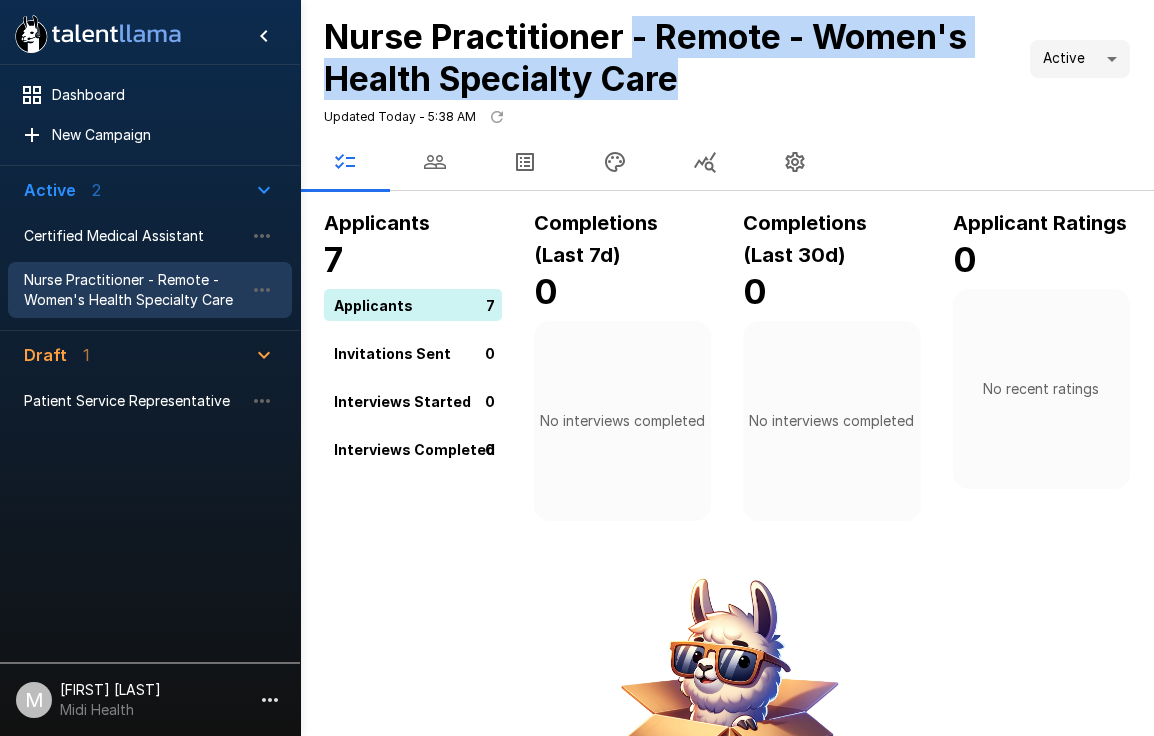 drag, startPoint x: 682, startPoint y: 77, endPoint x: 640, endPoint y: 47, distance: 51.613953 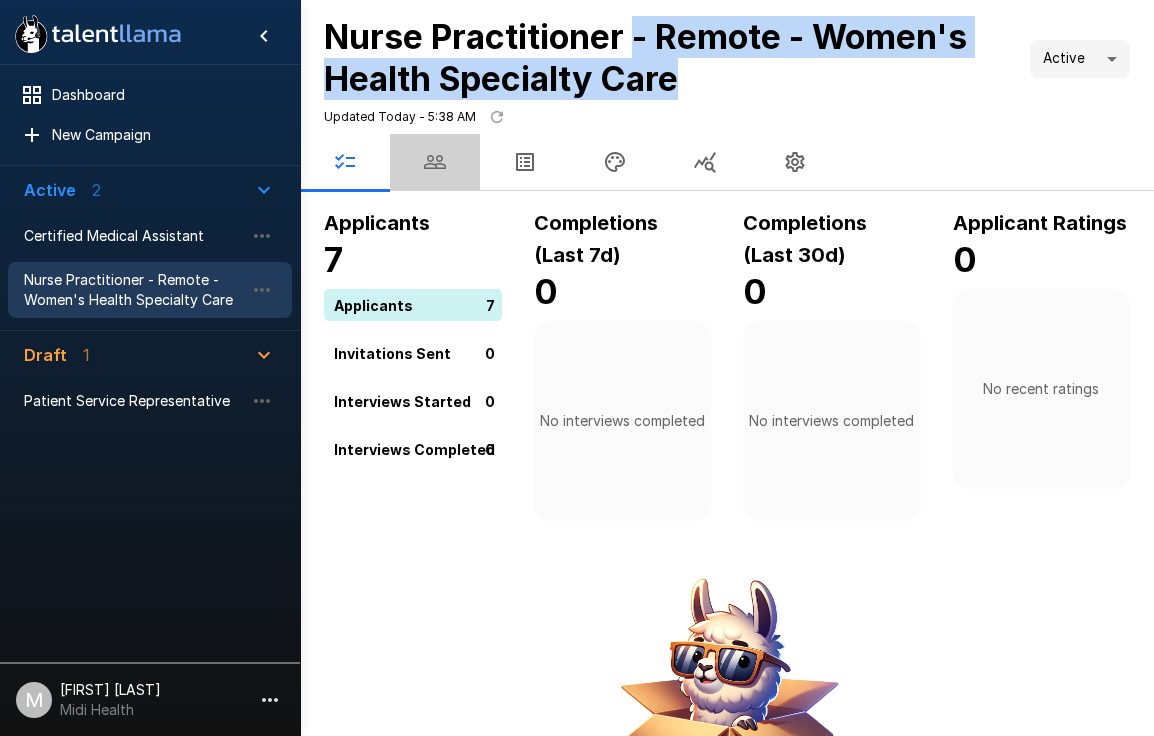 click 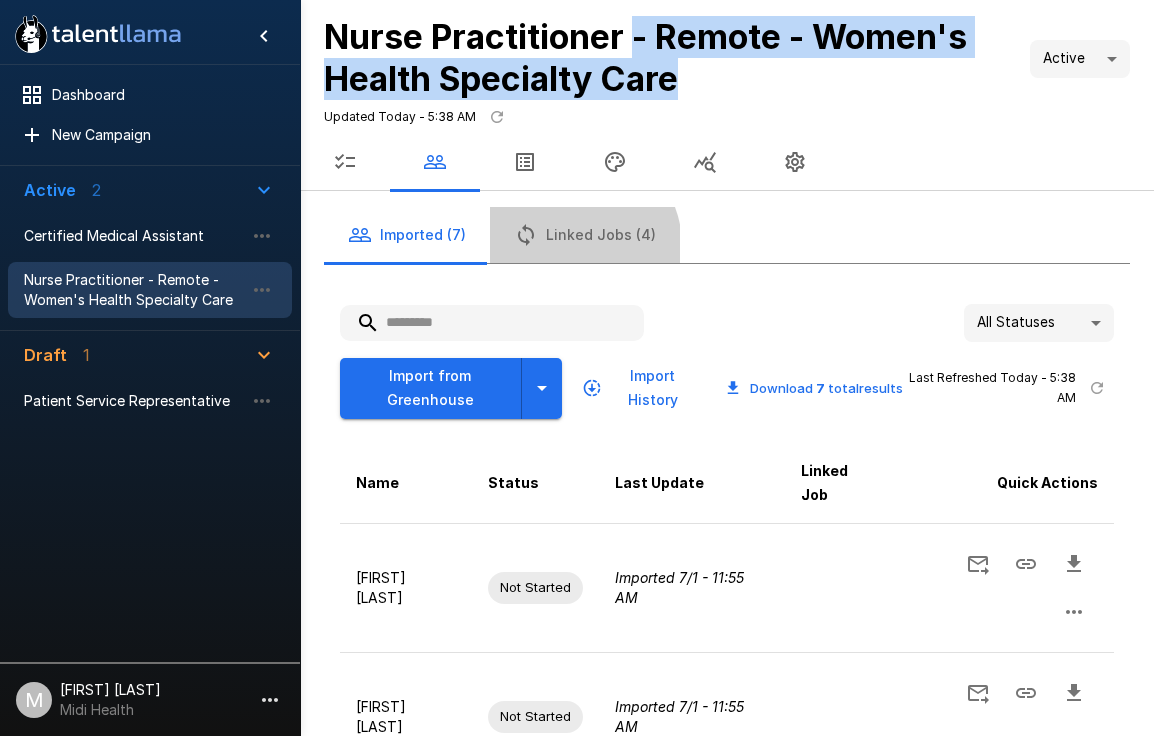 click on "Linked Jobs (4)" at bounding box center (585, 235) 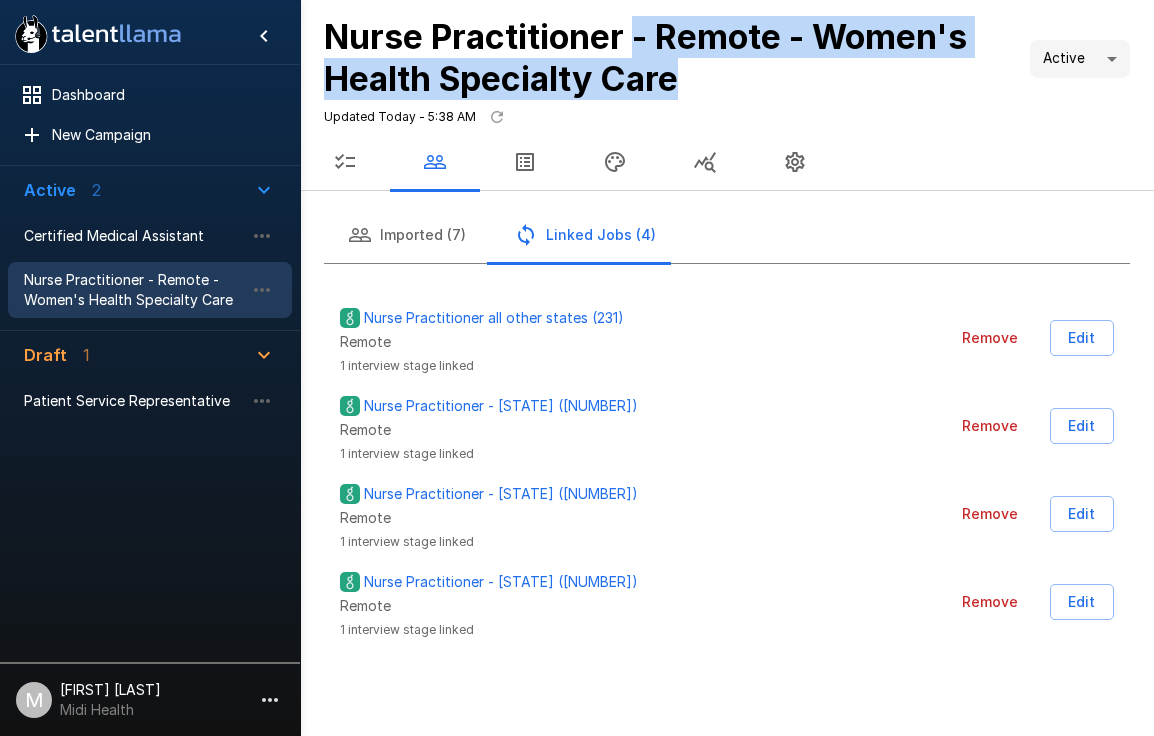click on "Imported (7)" at bounding box center (407, 235) 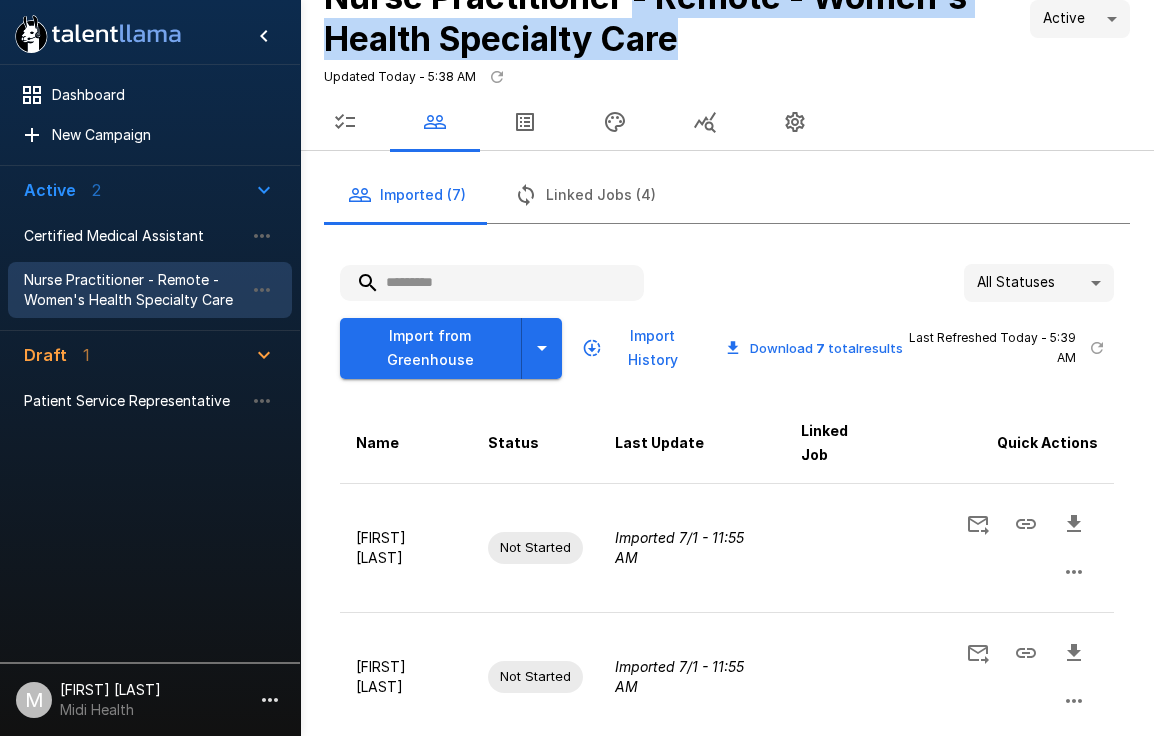 scroll, scrollTop: 0, scrollLeft: 0, axis: both 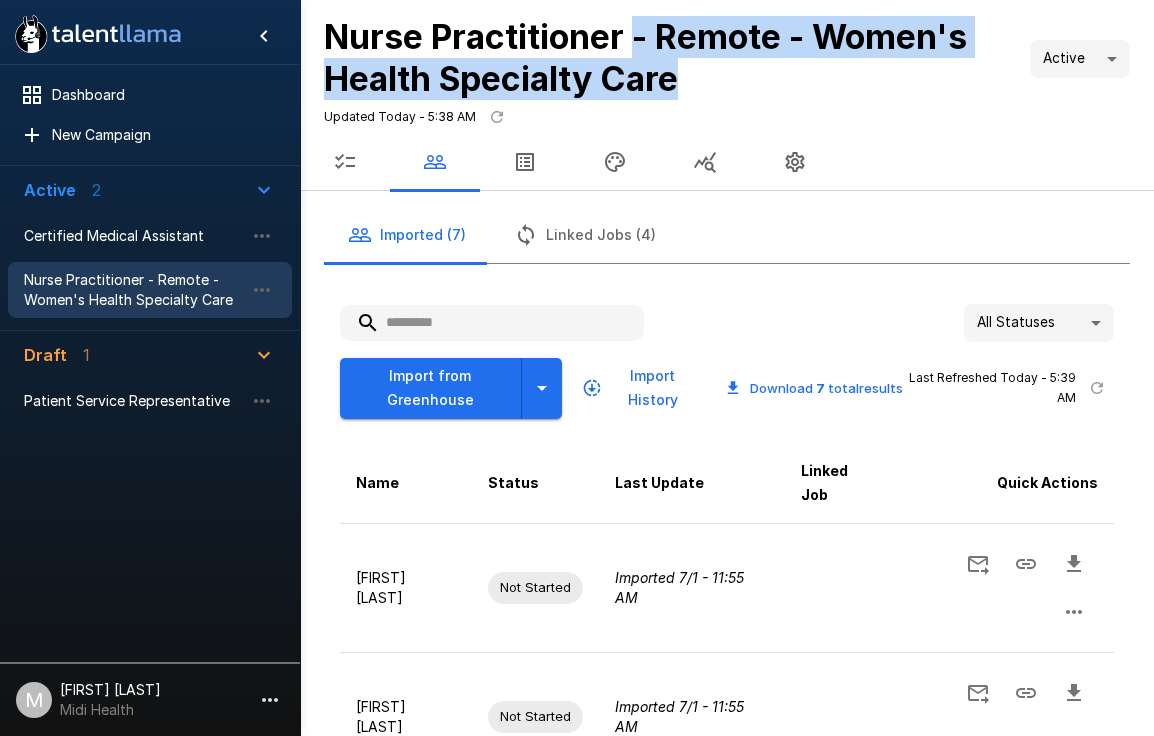 click on "Linked Jobs (4)" at bounding box center [585, 235] 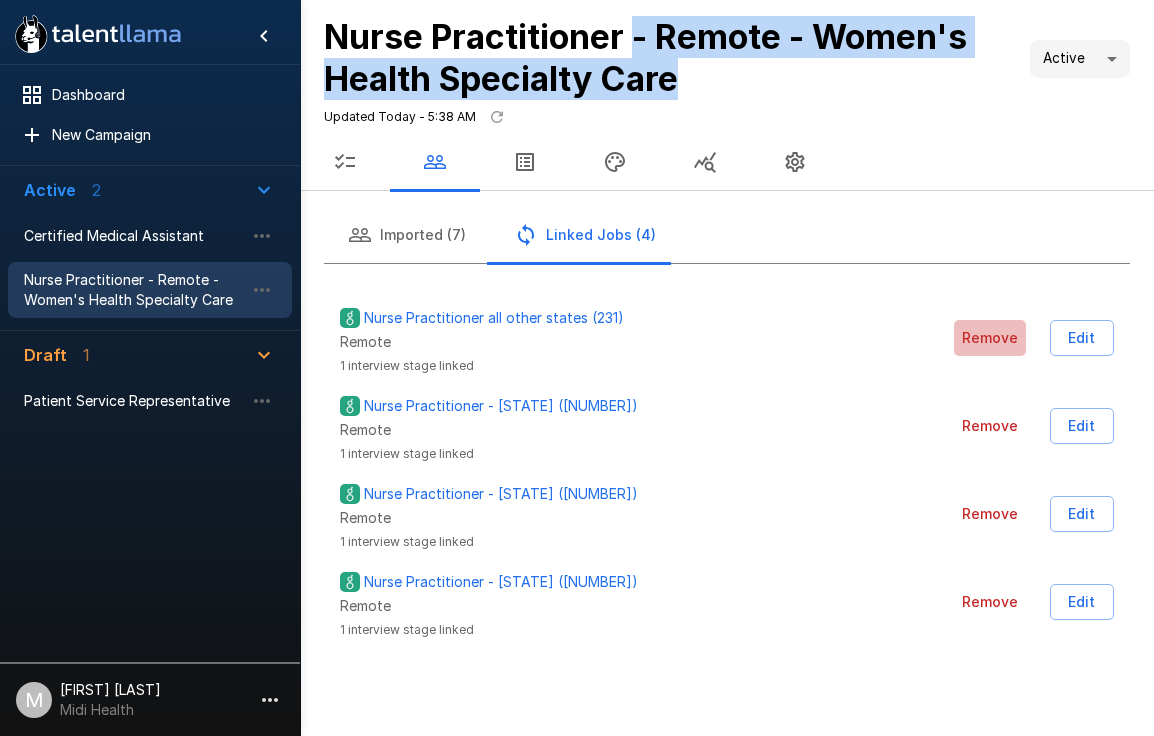 click on "Remove" at bounding box center [990, 338] 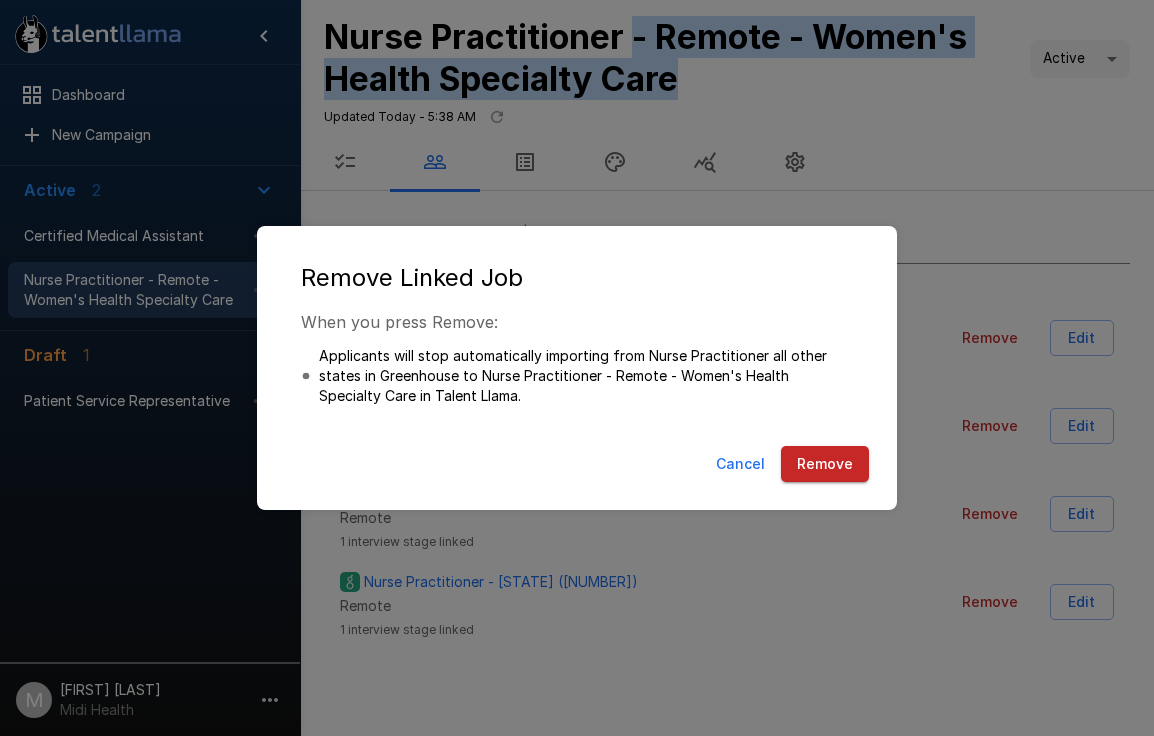 click on "Remove" at bounding box center (825, 464) 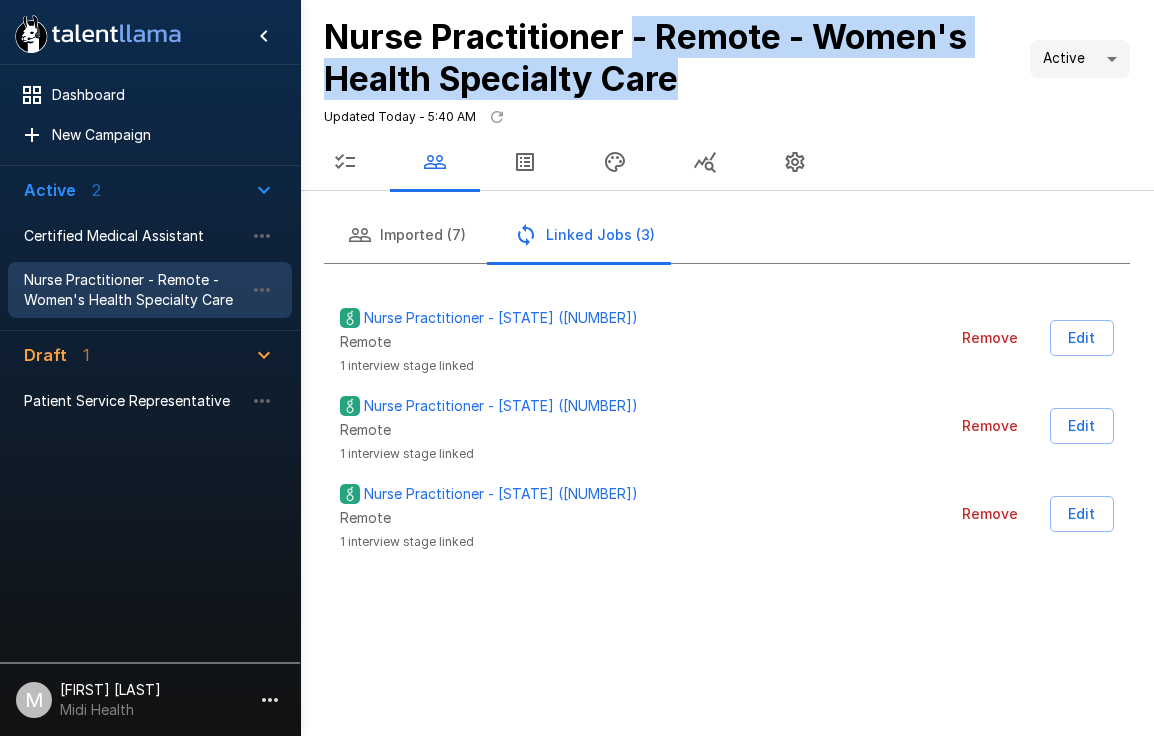 click on "Imported (7)" at bounding box center [407, 235] 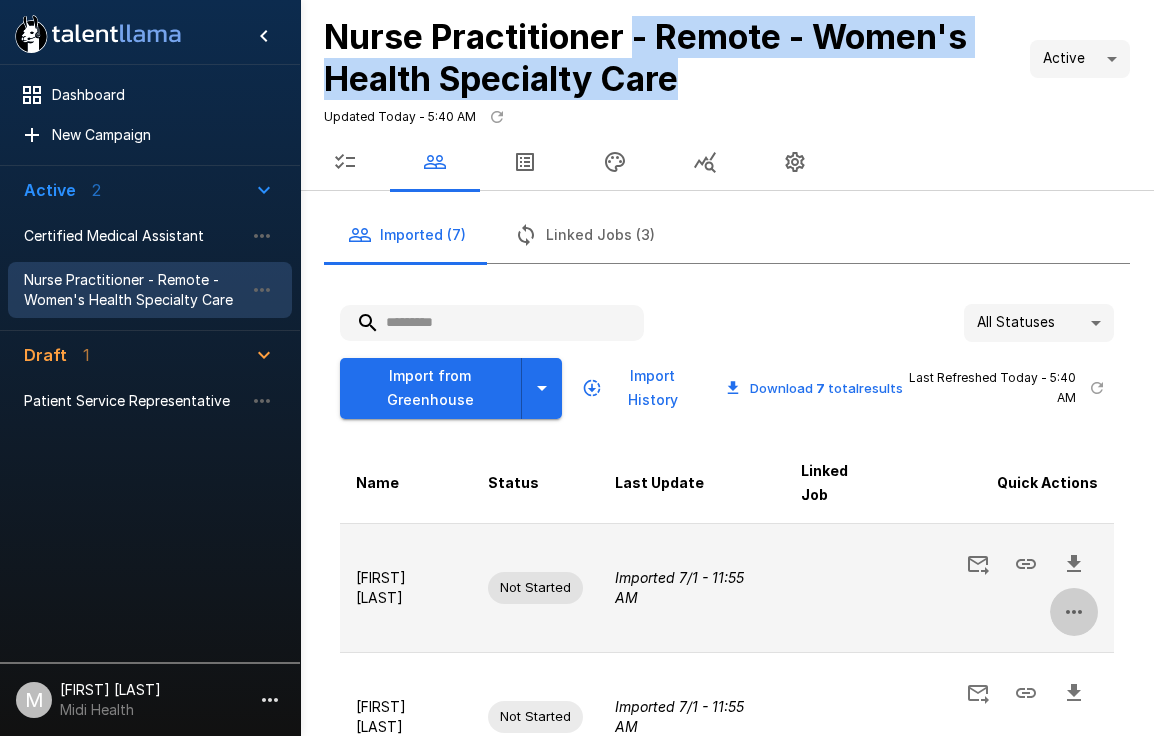 click 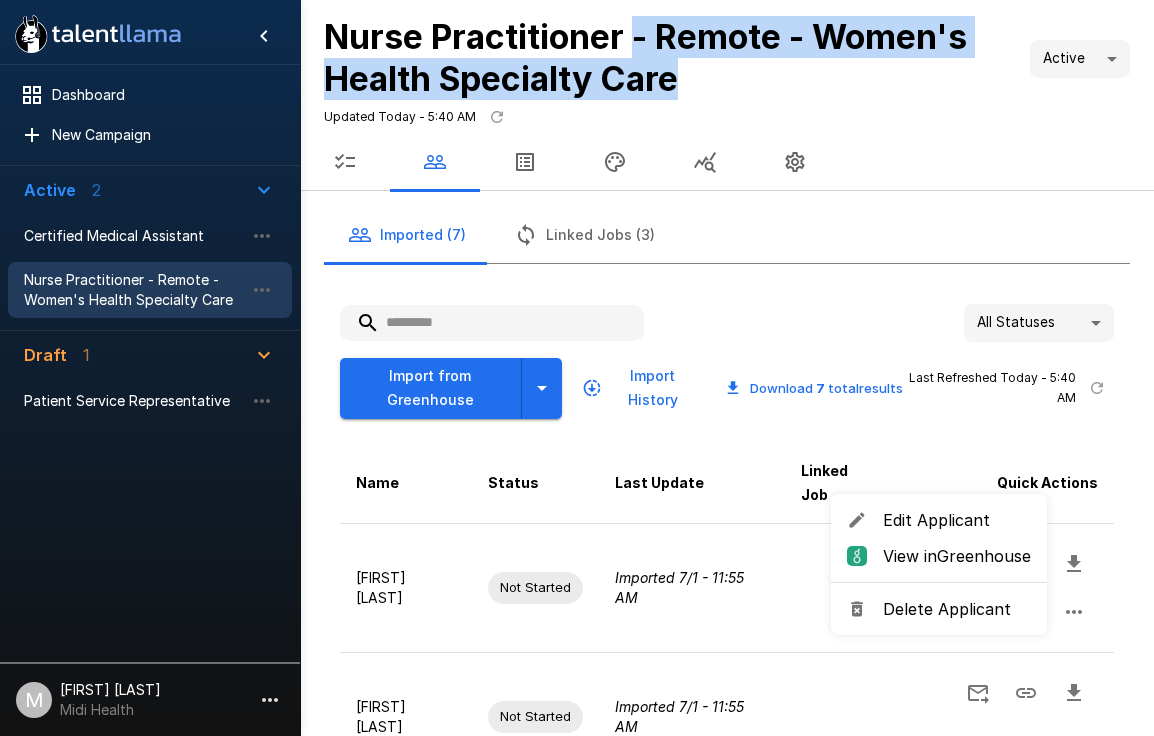 click on "Delete Applicant" at bounding box center (957, 609) 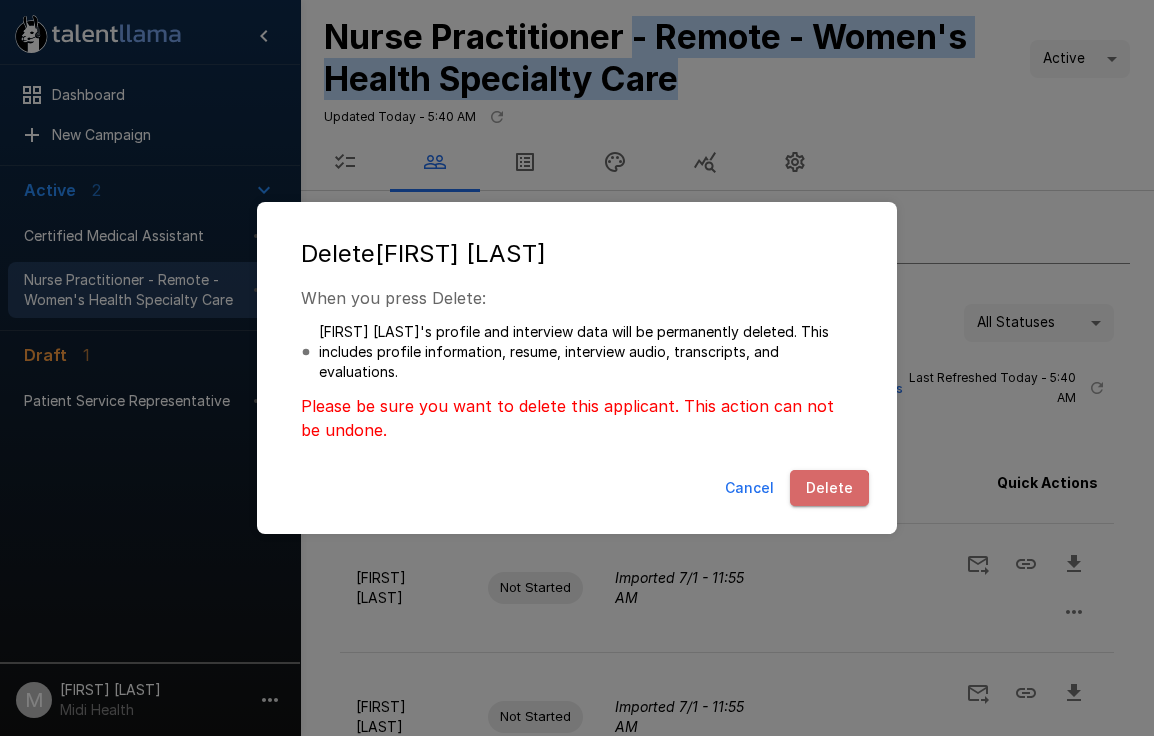 click on "Delete" at bounding box center (829, 488) 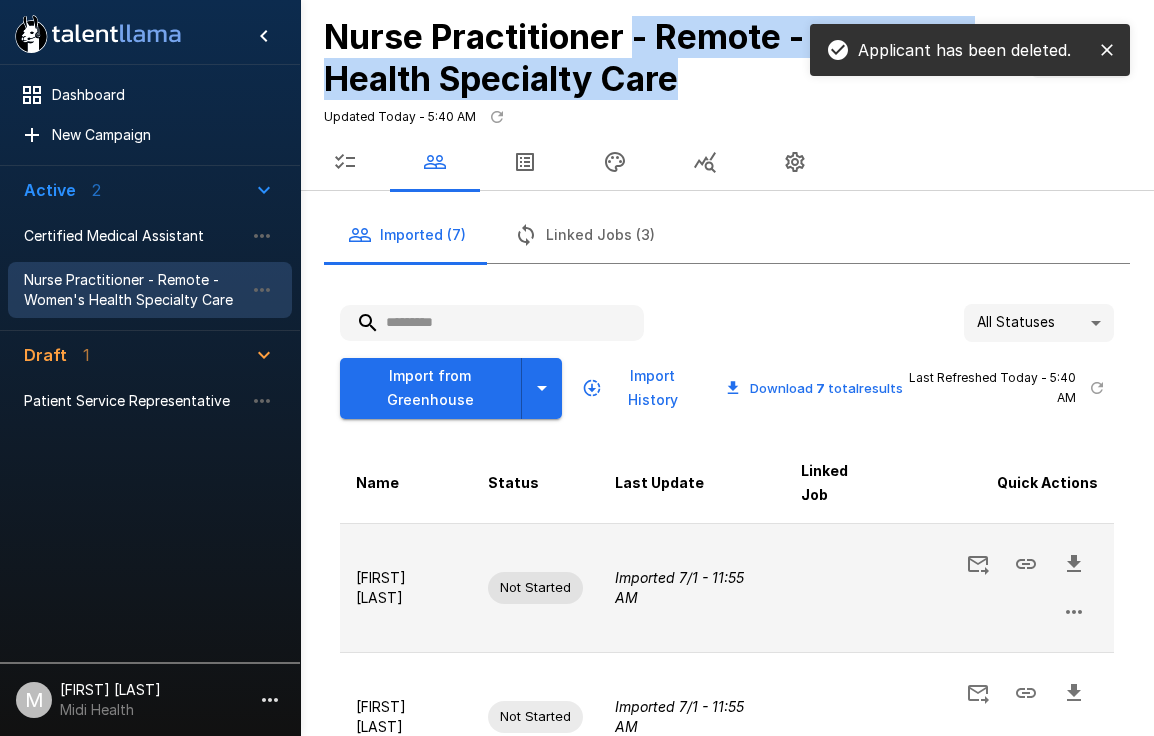 click 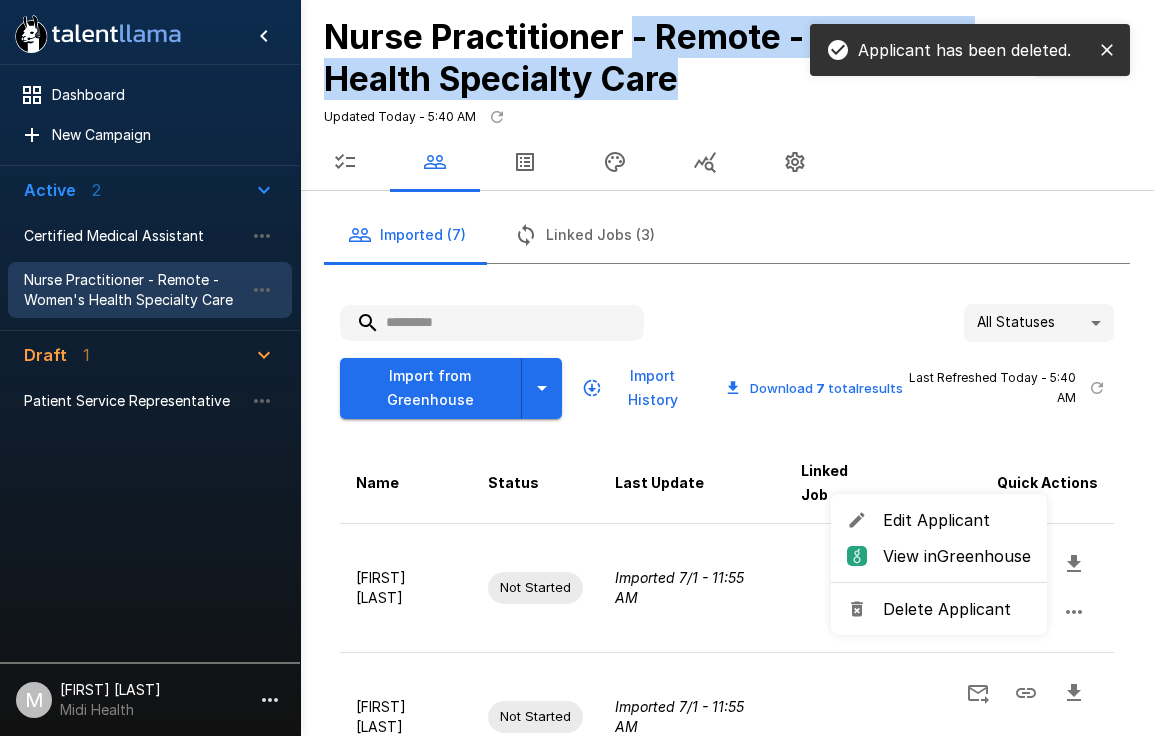click on "Delete Applicant" at bounding box center (957, 609) 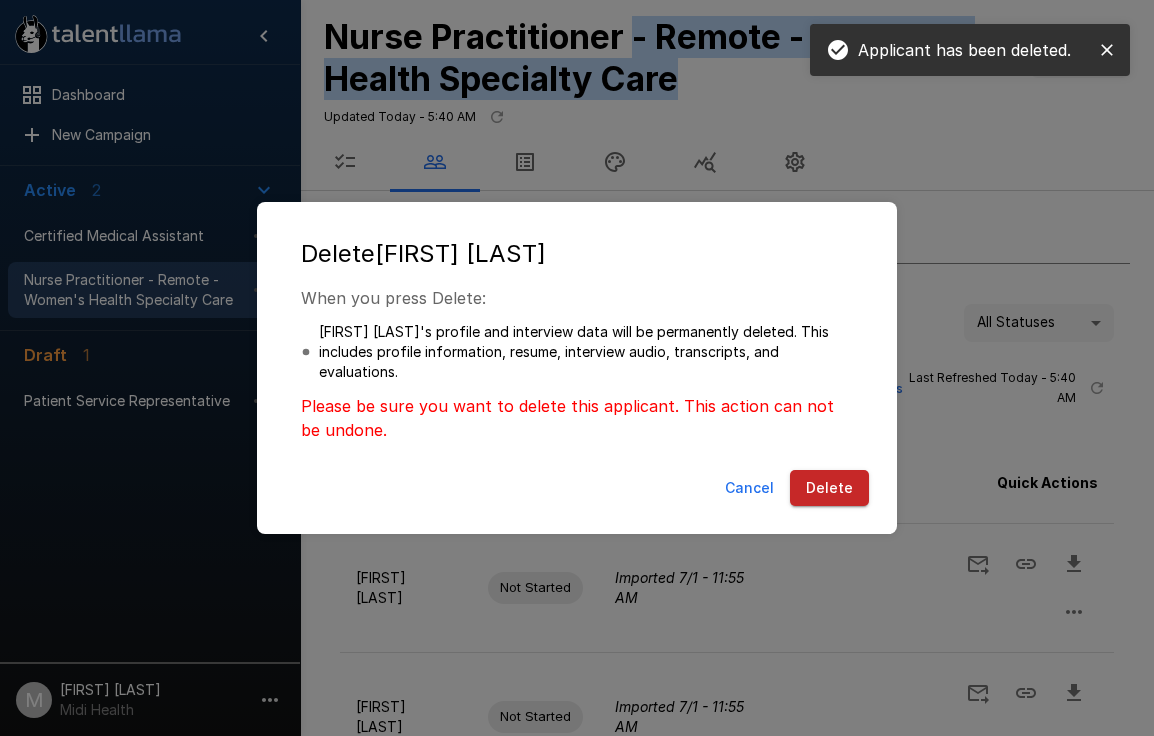 click on "Delete" at bounding box center (829, 488) 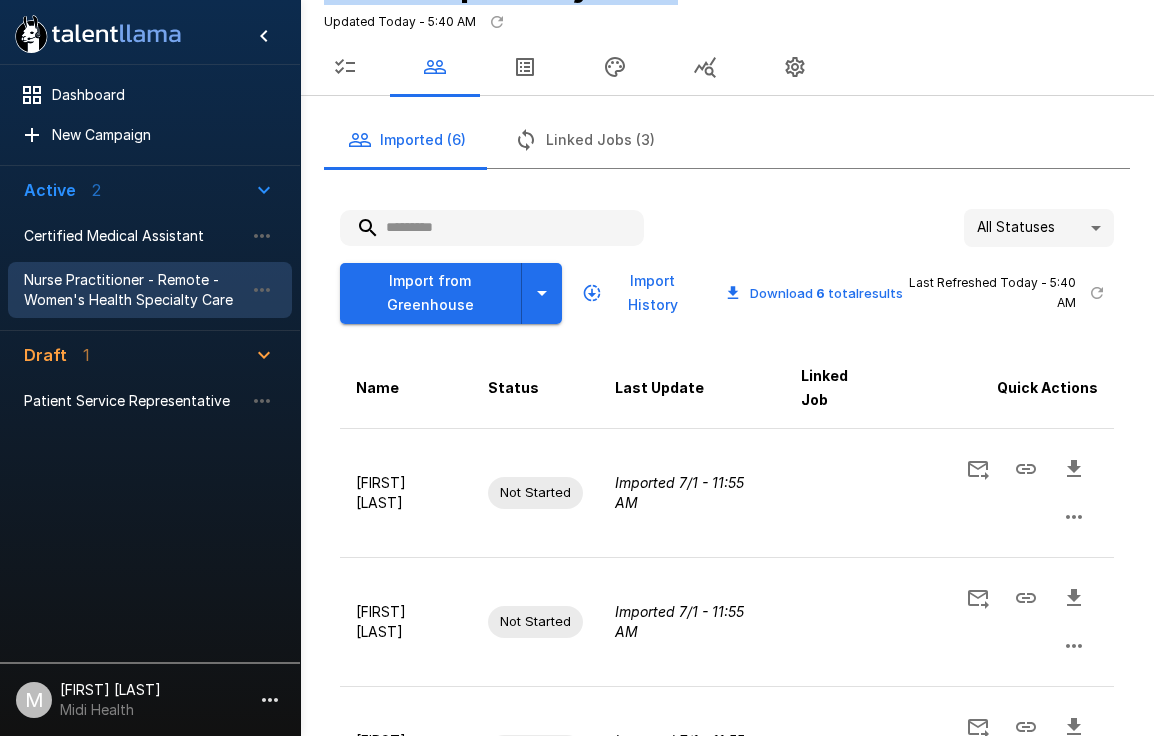 scroll, scrollTop: 97, scrollLeft: 0, axis: vertical 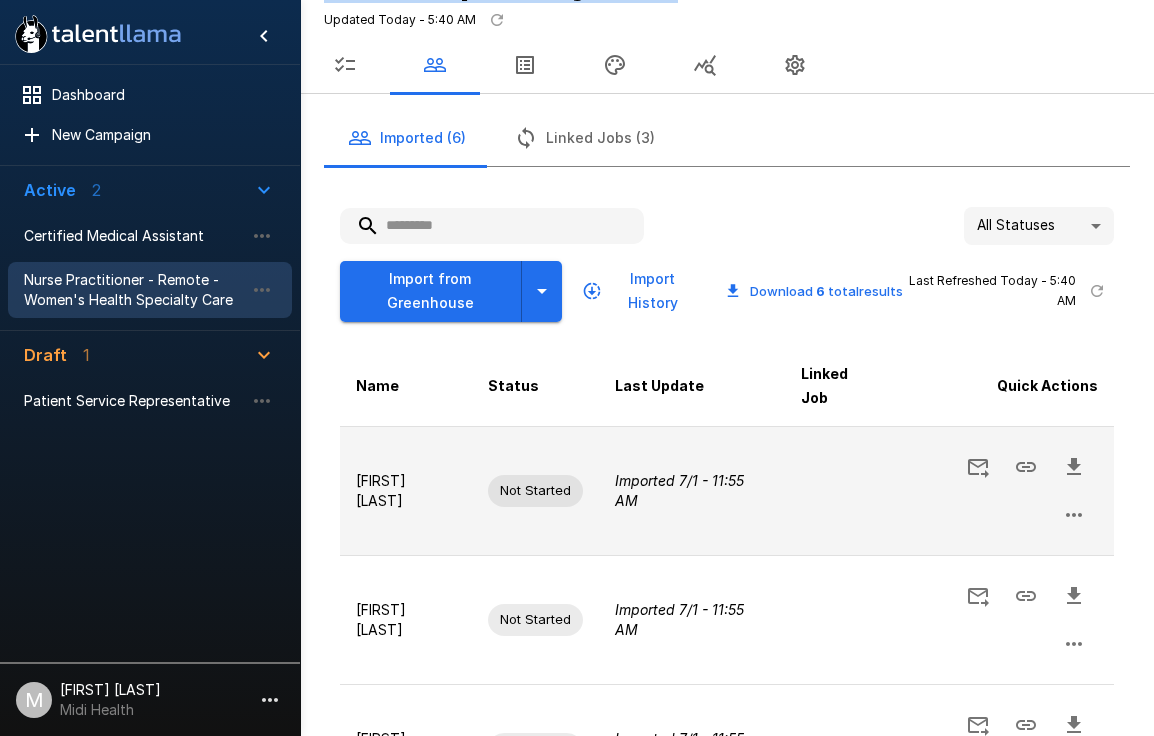 click 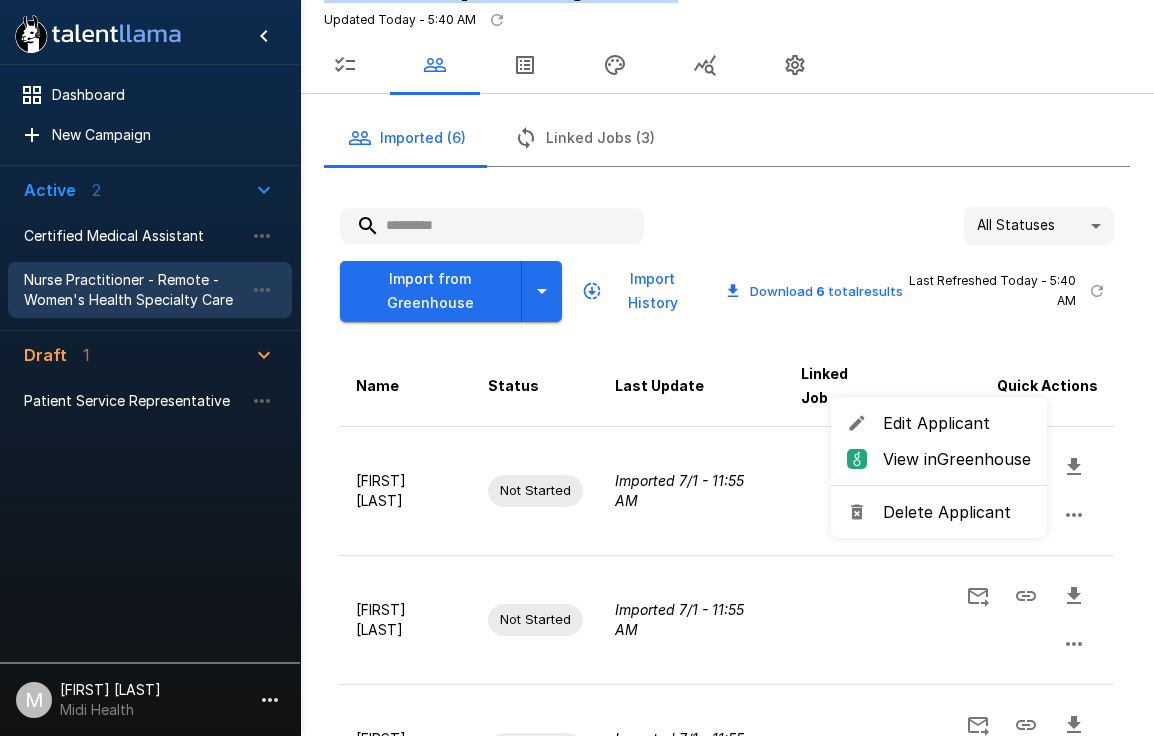 click on "Delete Applicant" at bounding box center [939, 512] 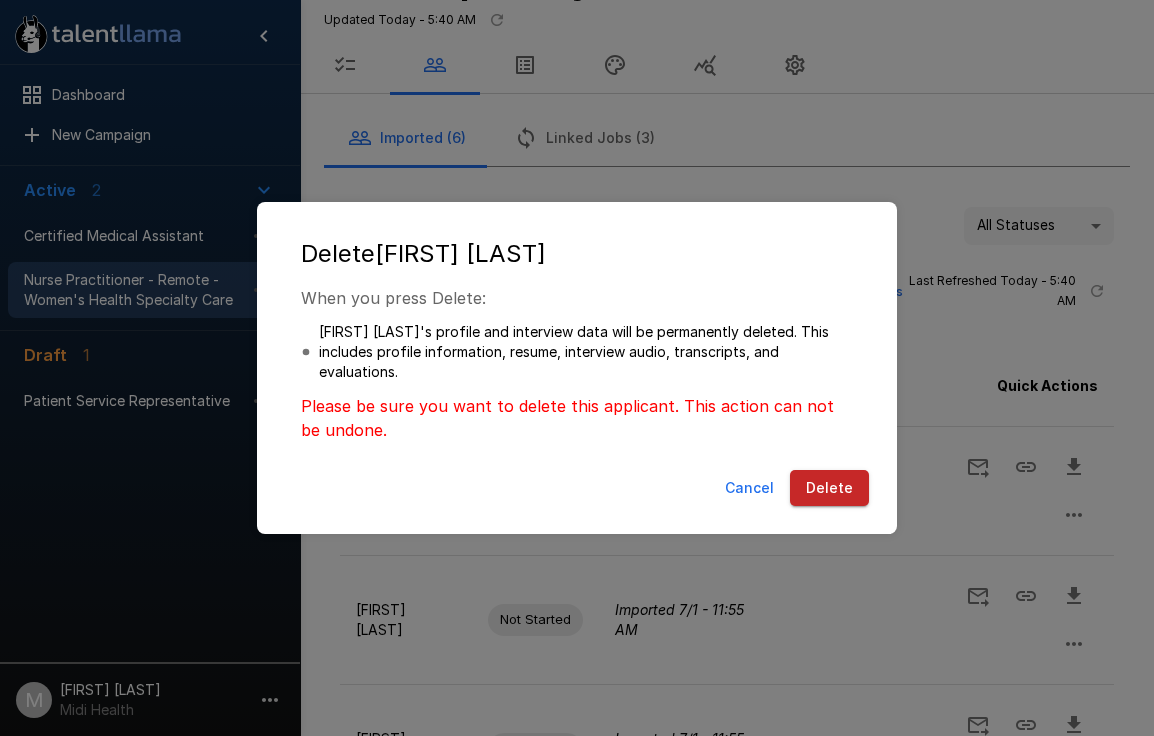 click on "Cancel Delete" at bounding box center (577, 488) 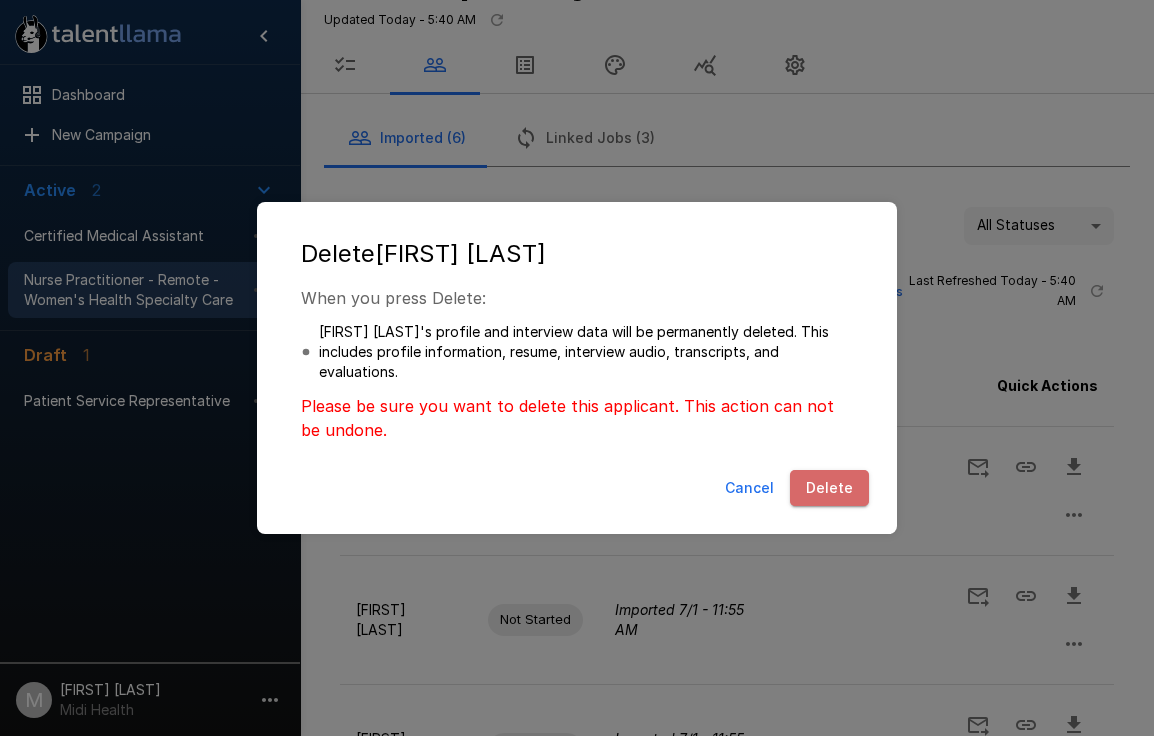 click on "Delete" at bounding box center [829, 488] 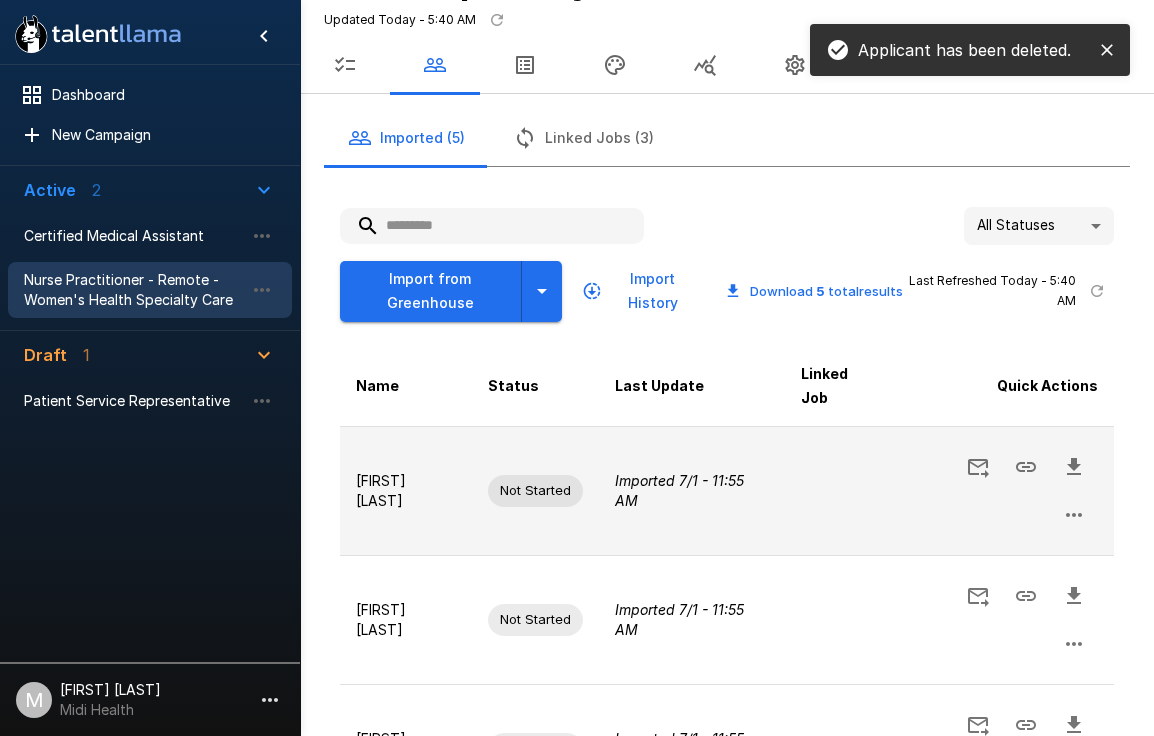 click 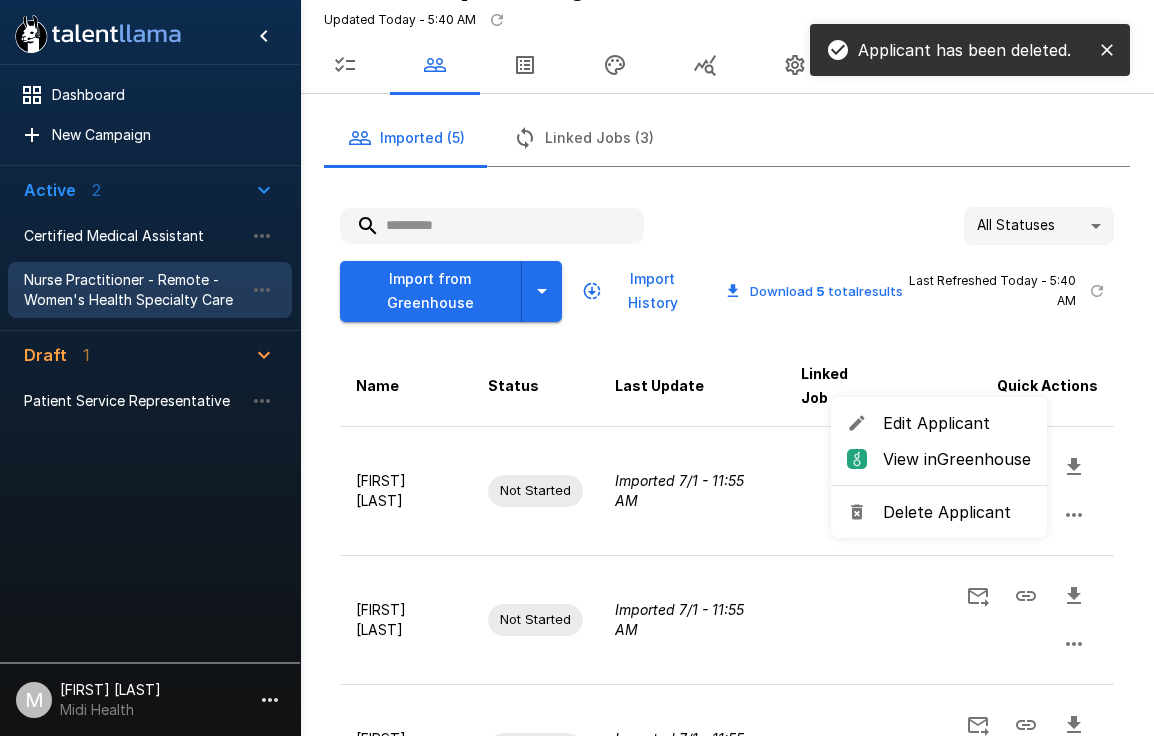 click on "Delete Applicant" at bounding box center (957, 512) 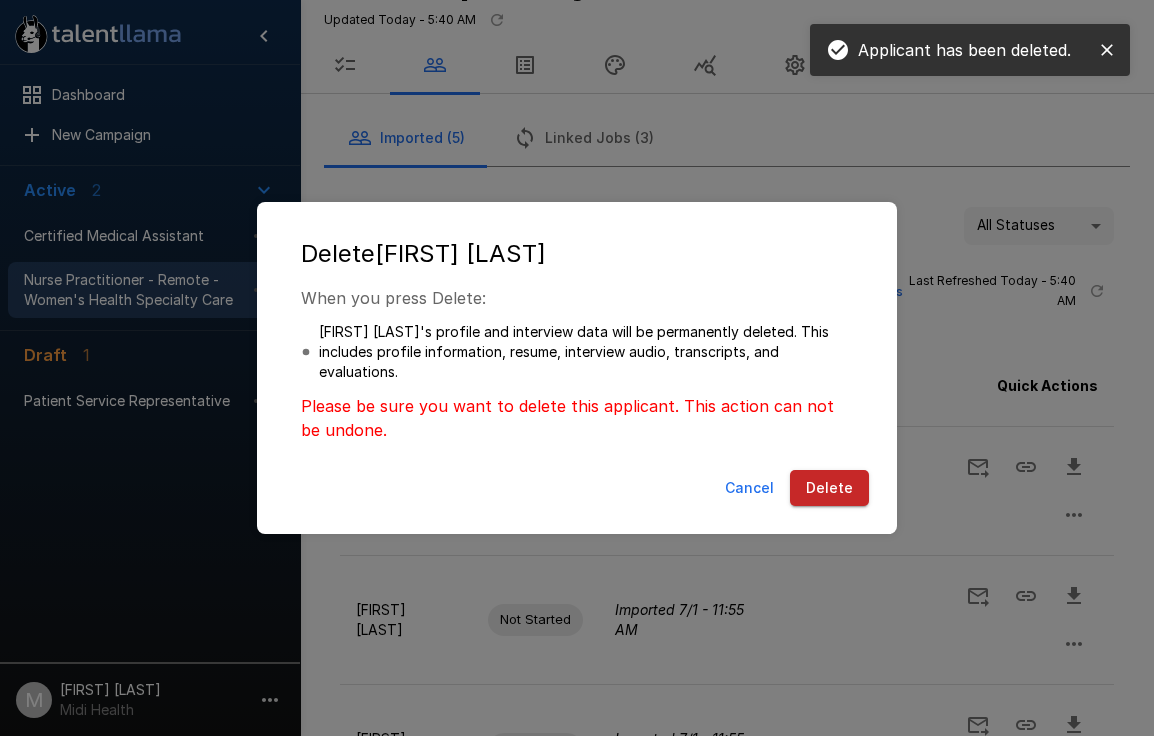 click on "Delete" at bounding box center (829, 488) 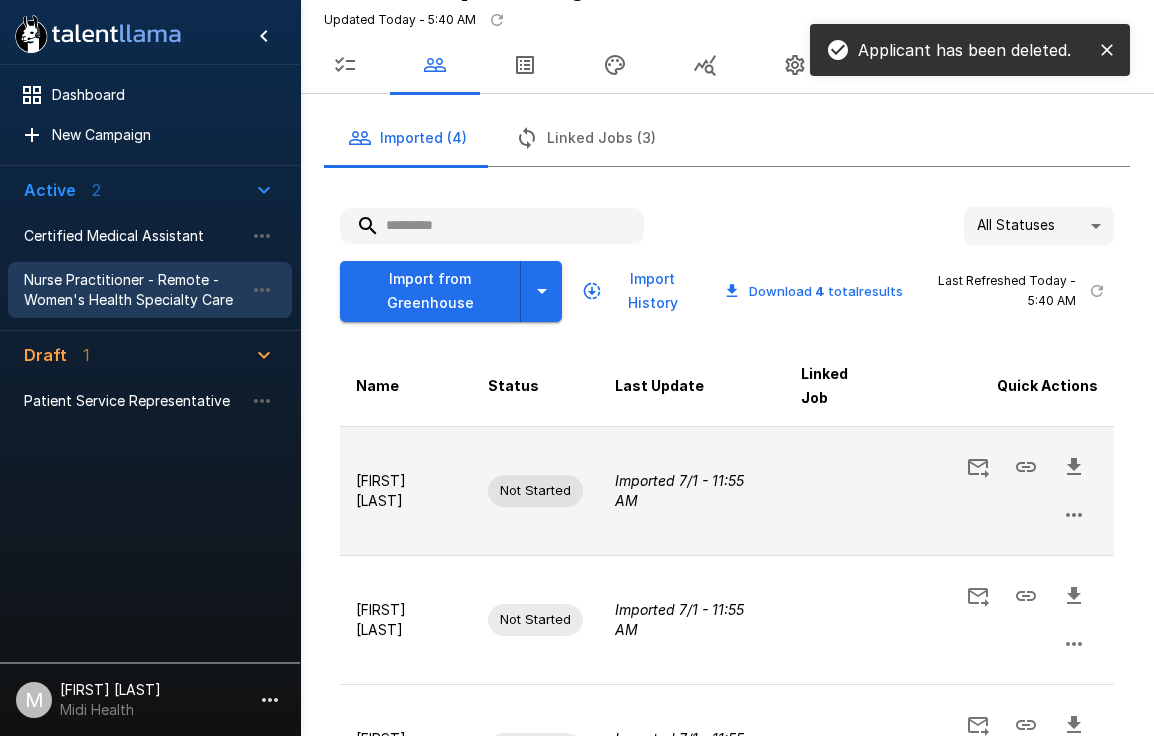 click 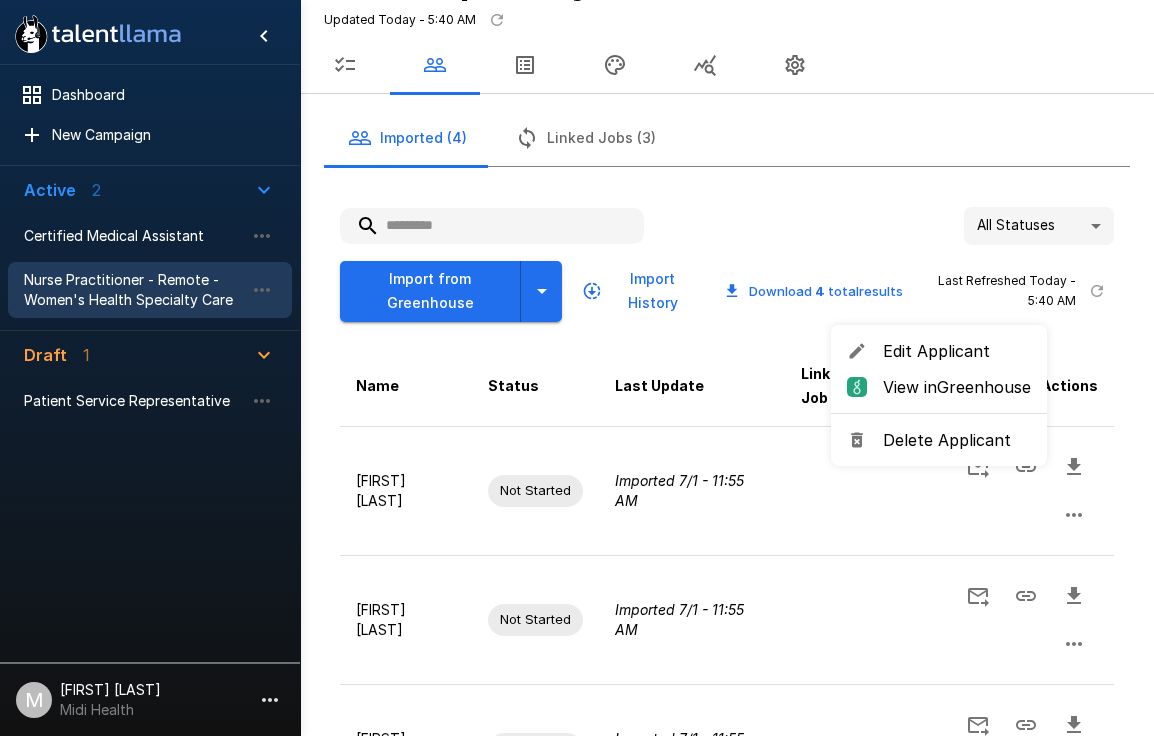 click on "Delete Applicant" at bounding box center (957, 440) 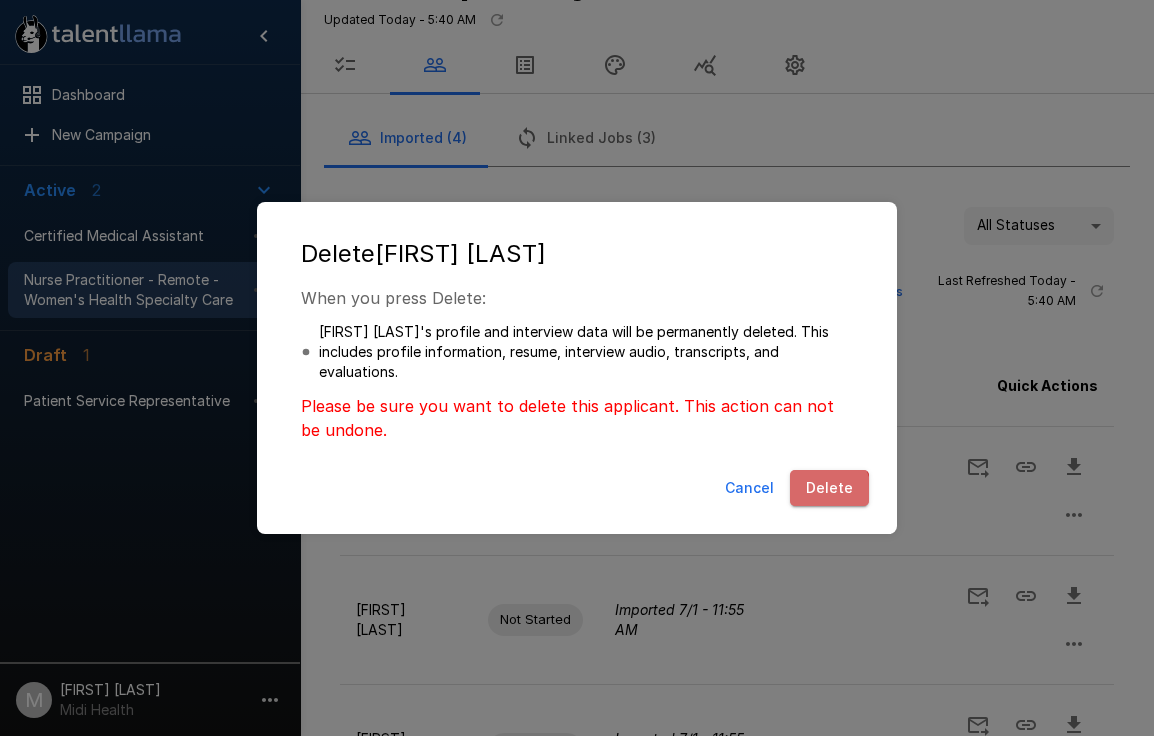 click on "Delete" at bounding box center (829, 488) 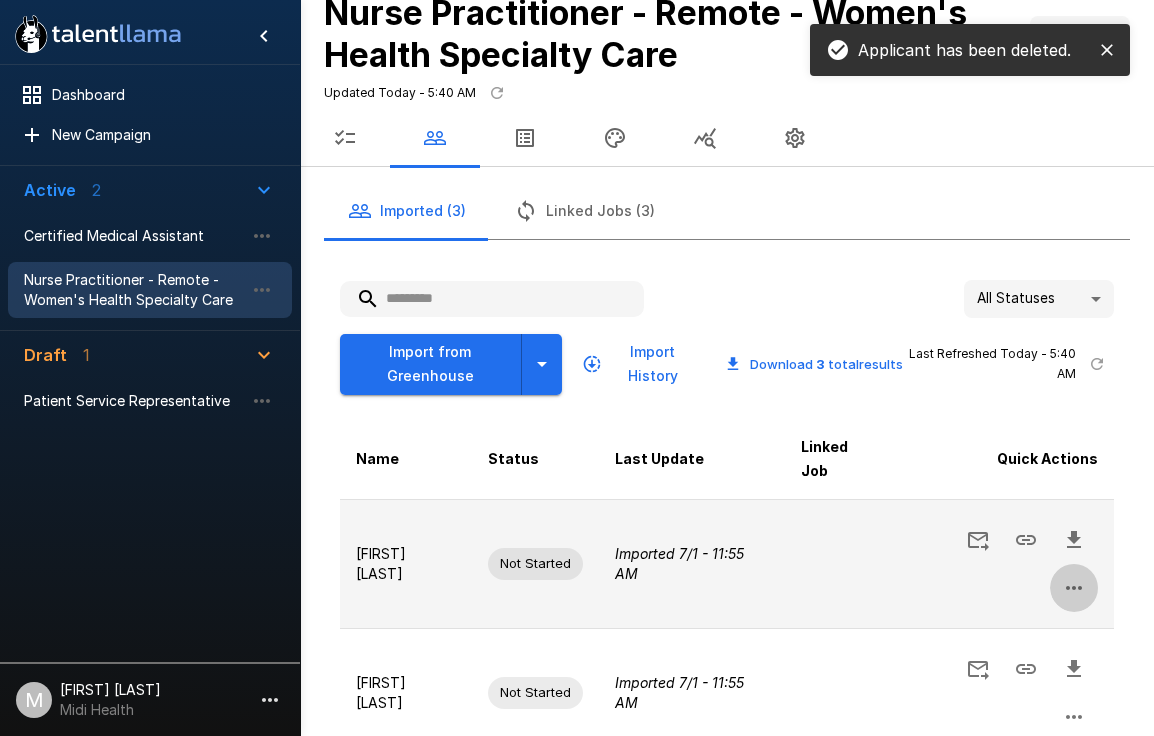 click 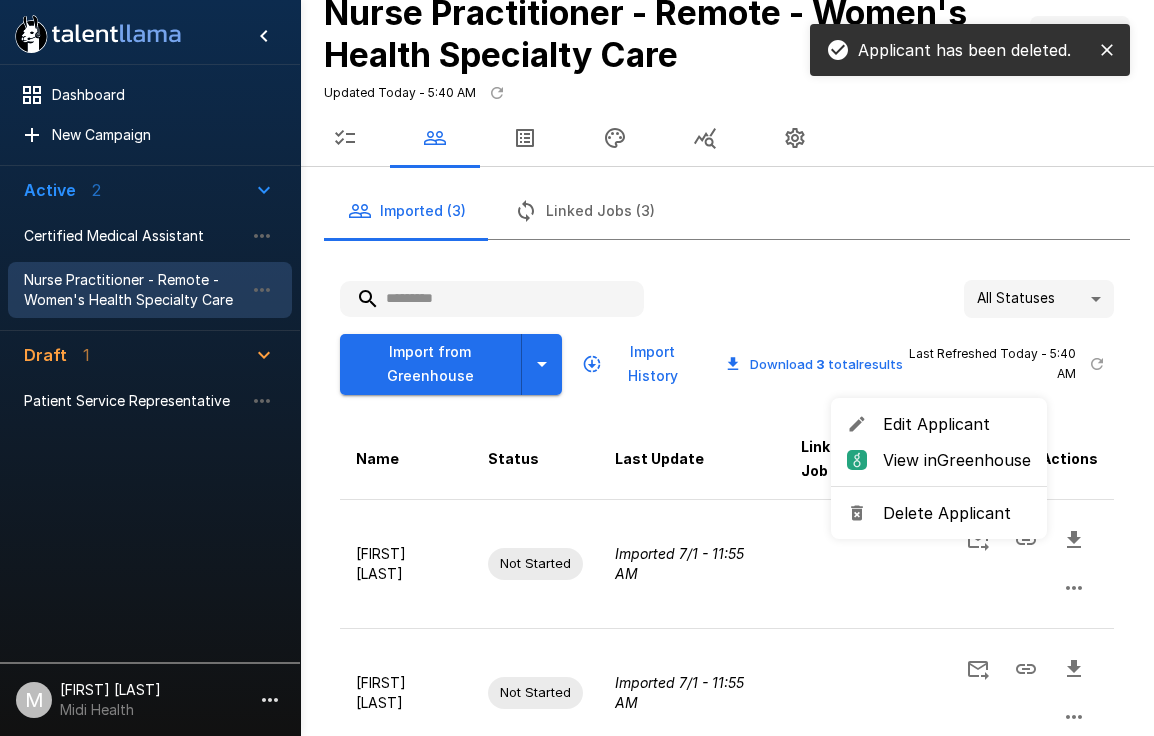 click on "Delete Applicant" at bounding box center [957, 513] 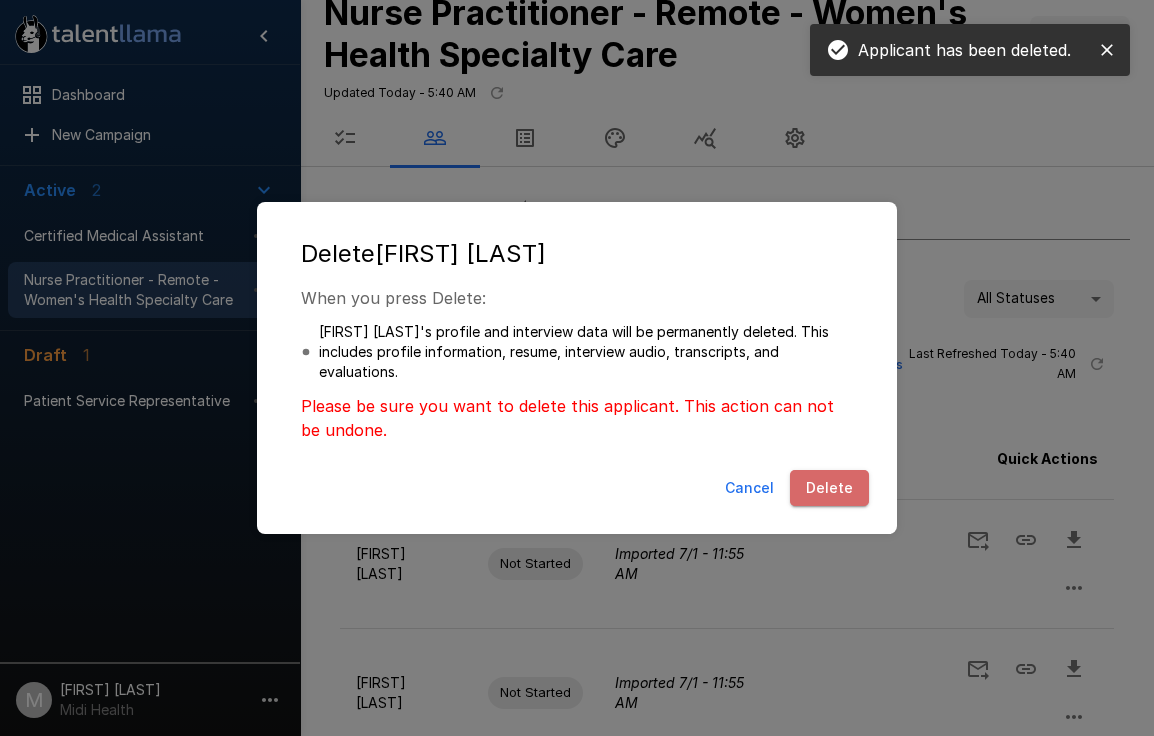 click on "Delete" at bounding box center (829, 488) 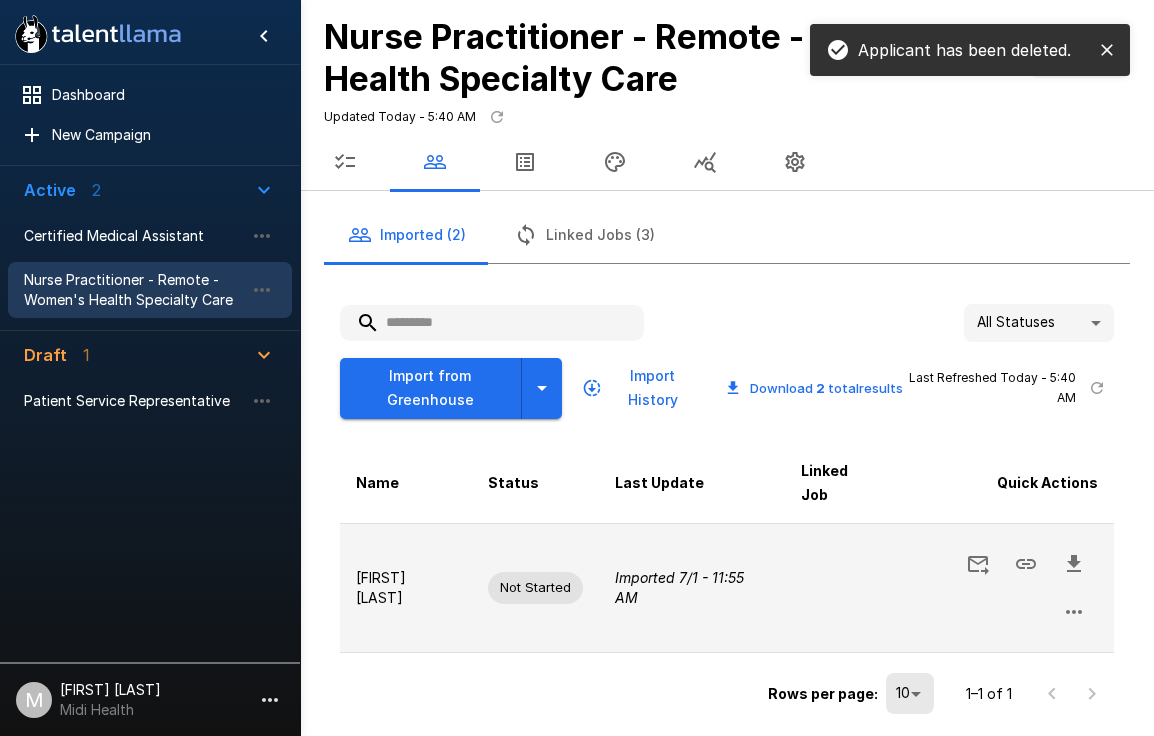 click 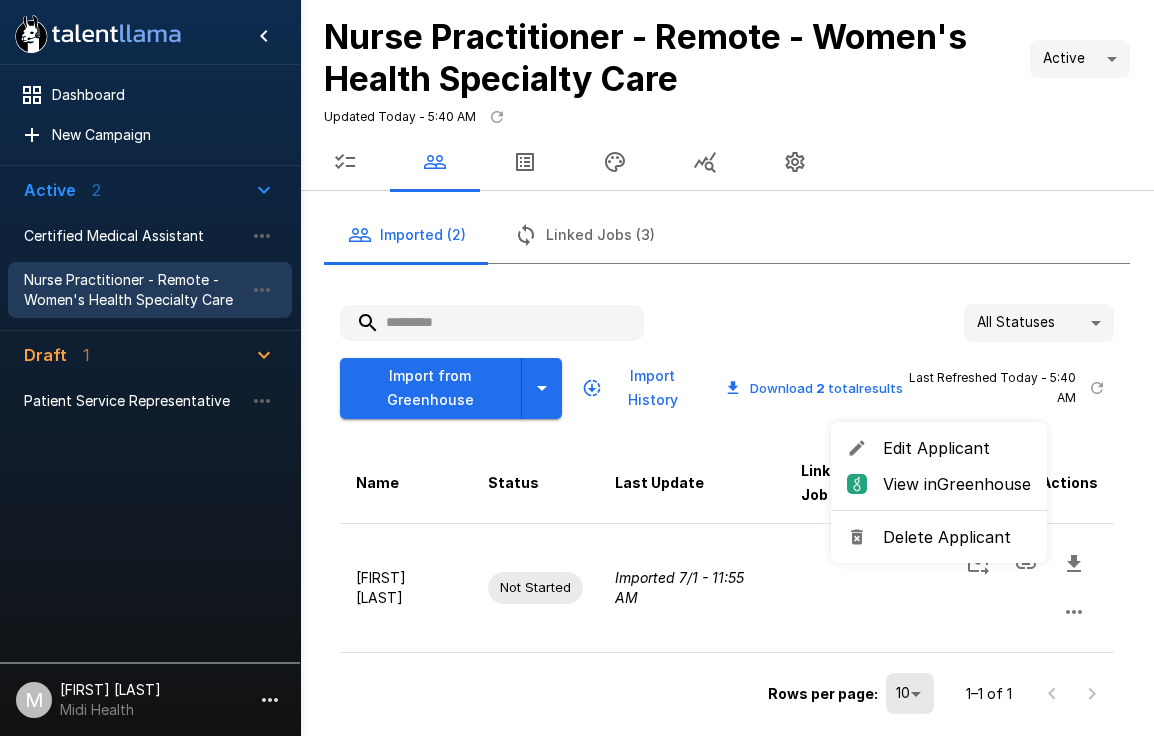 click on "Delete Applicant" at bounding box center [957, 537] 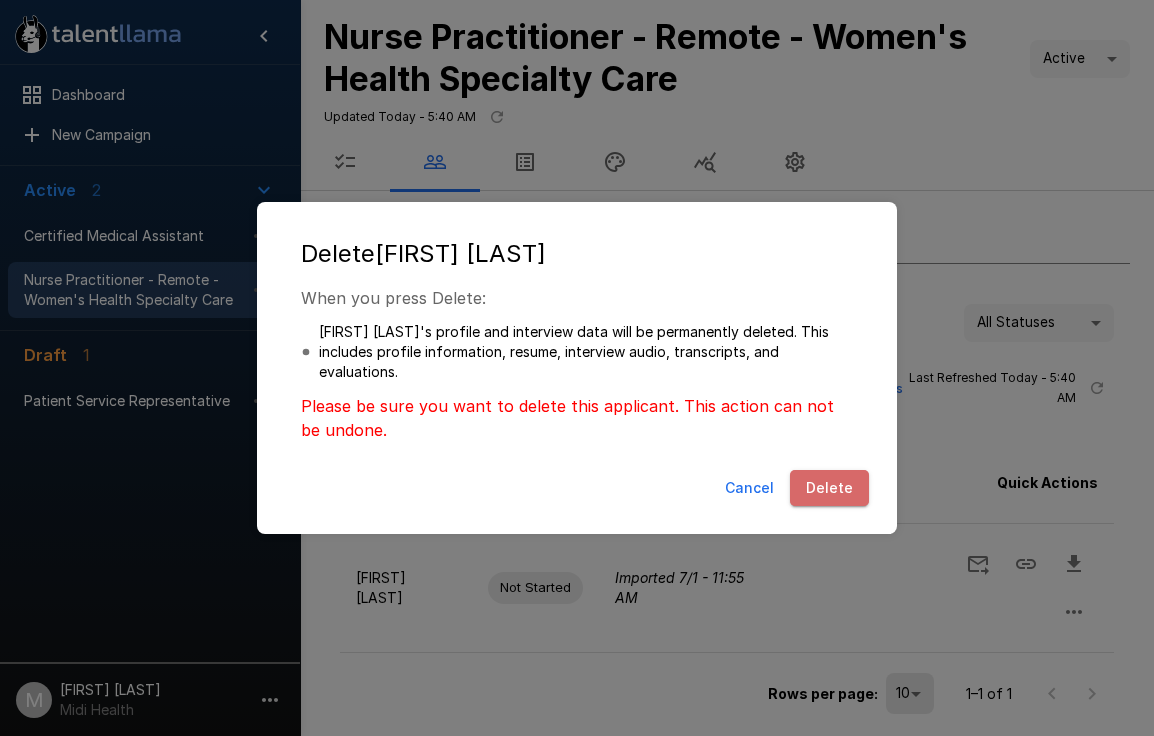 click on "Delete" at bounding box center [829, 488] 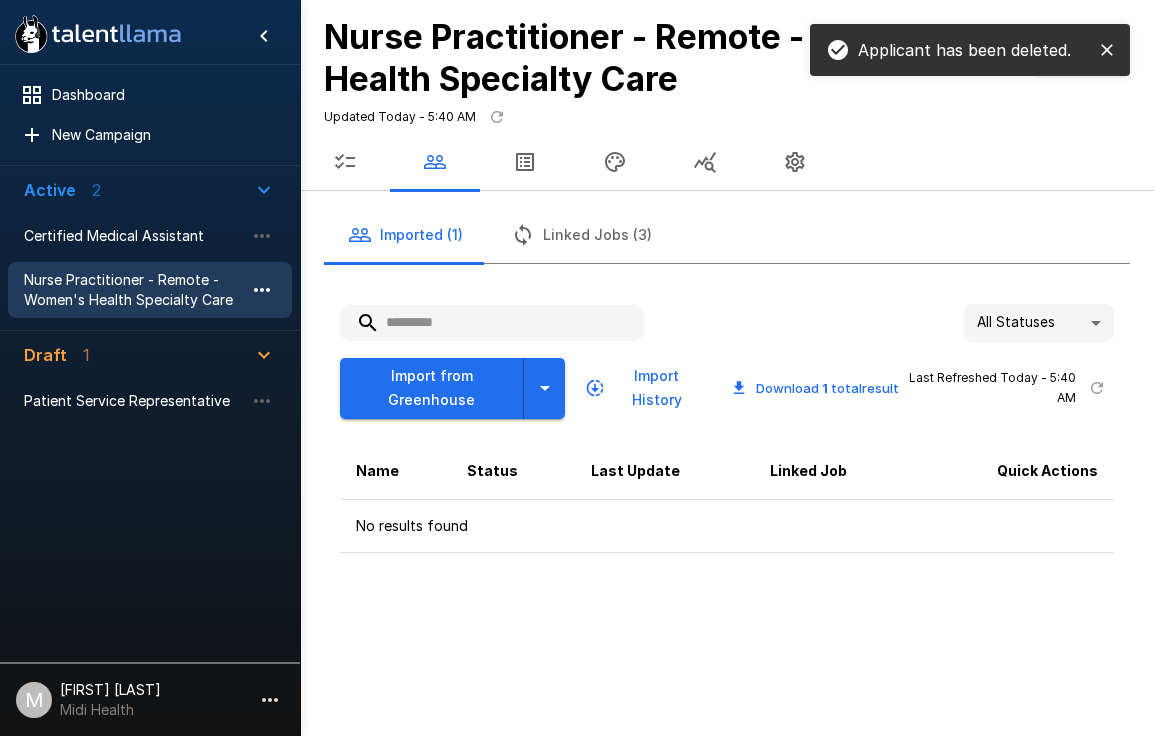 click 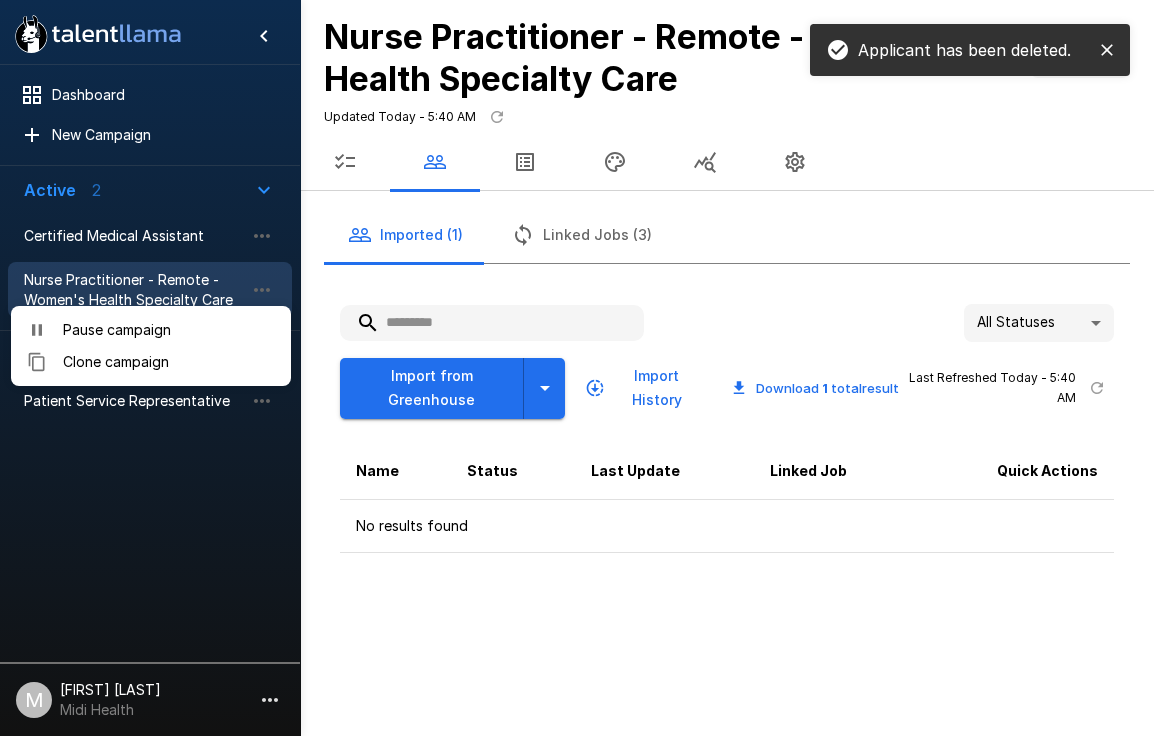 click at bounding box center [577, 368] 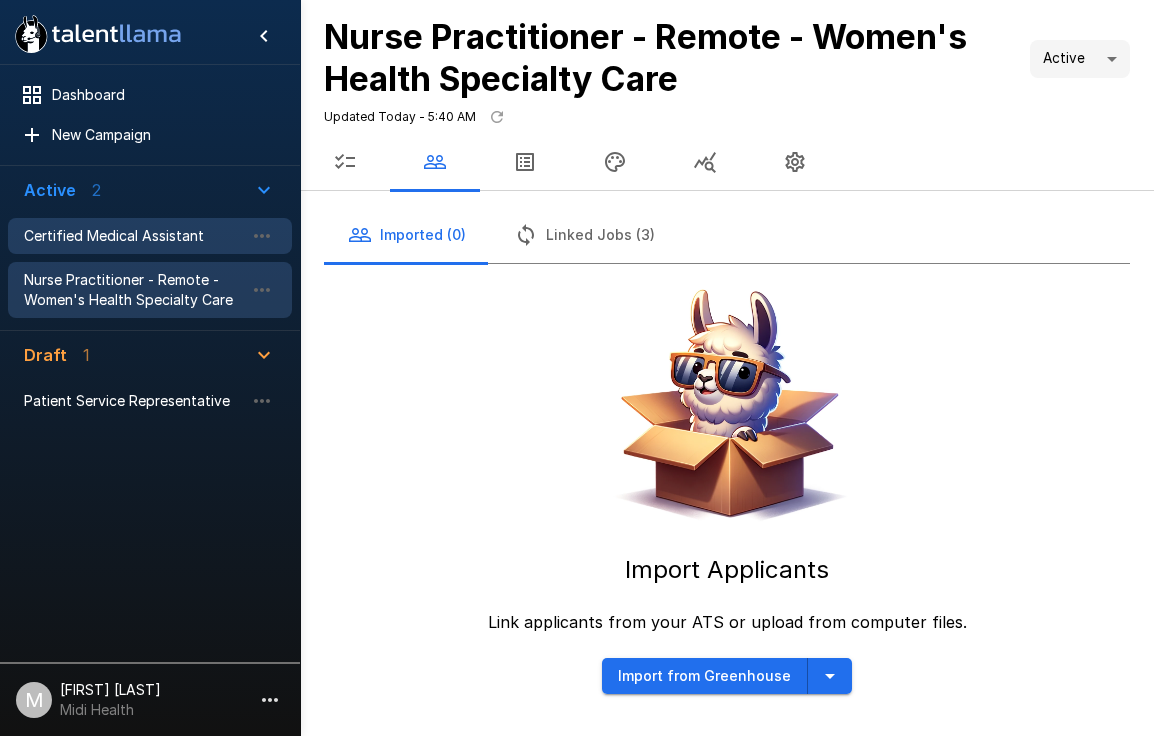 click on "Certified Medical Assistant" at bounding box center (134, 236) 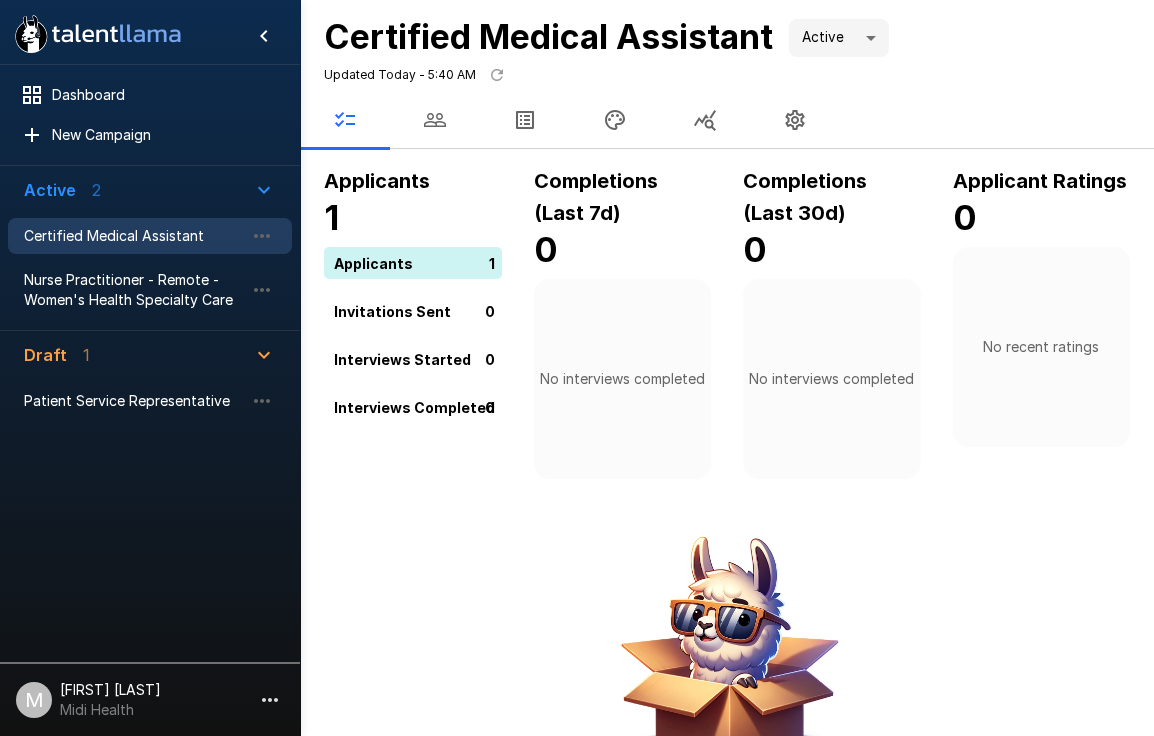 click at bounding box center (435, 120) 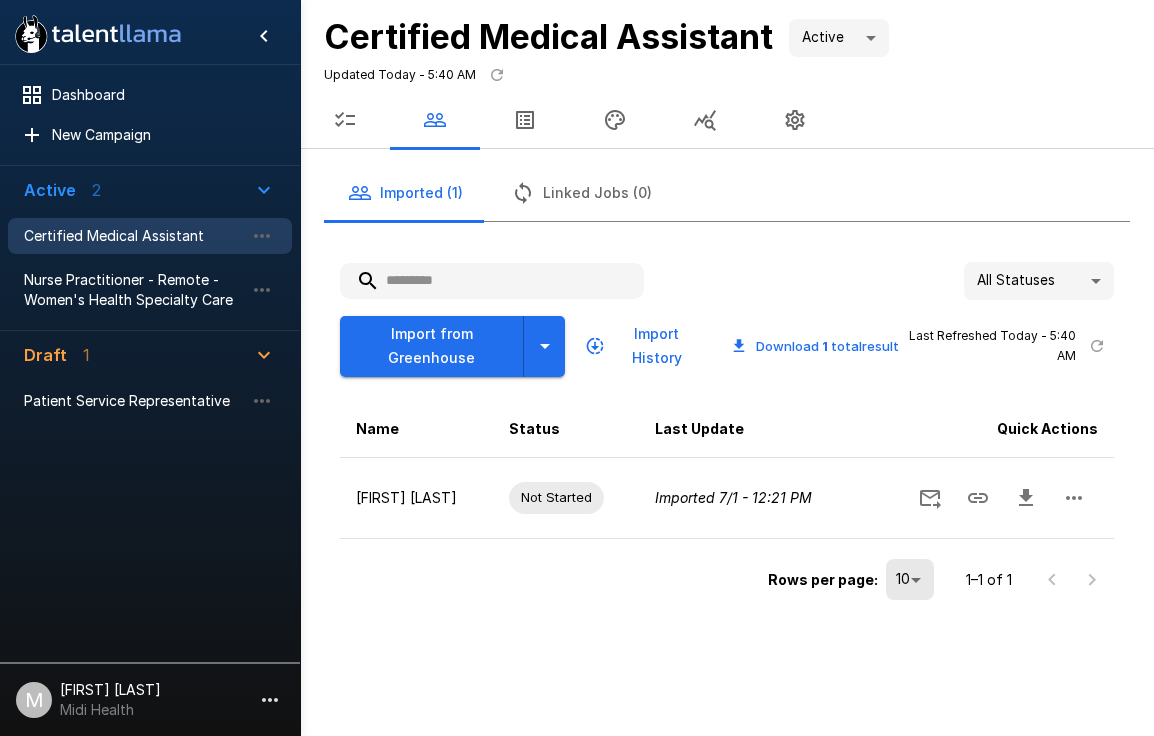 click on "Import from Greenhouse" at bounding box center (432, 346) 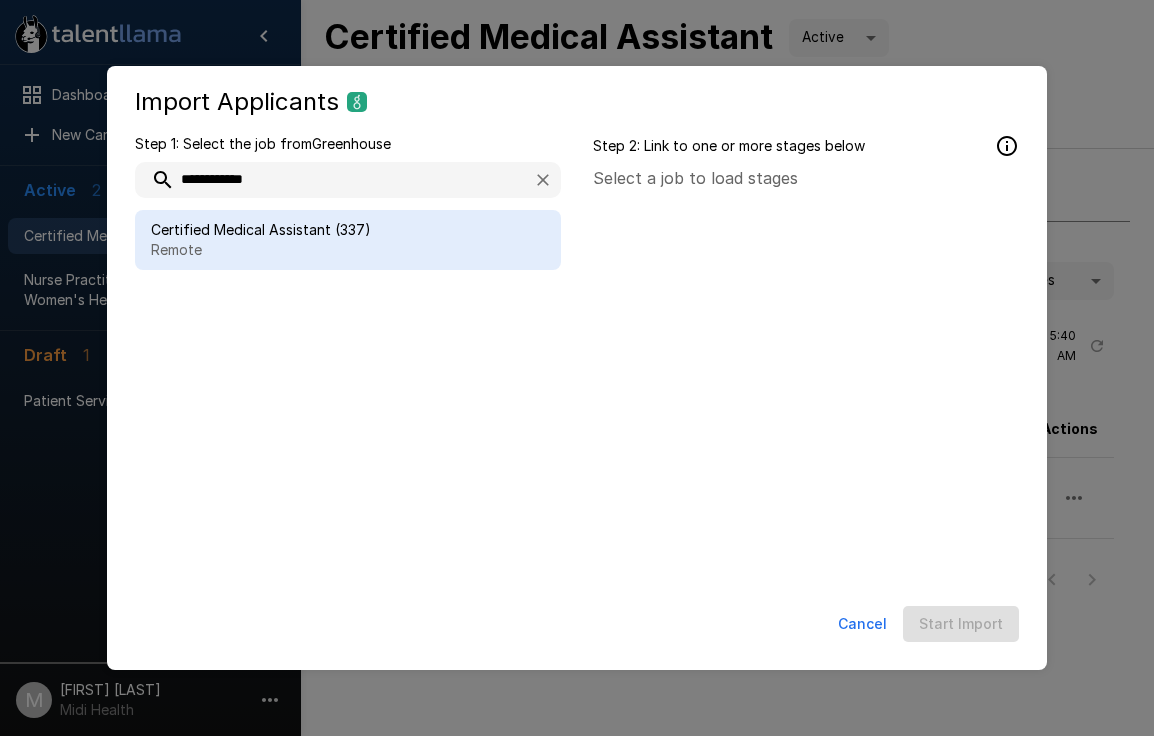 type on "**********" 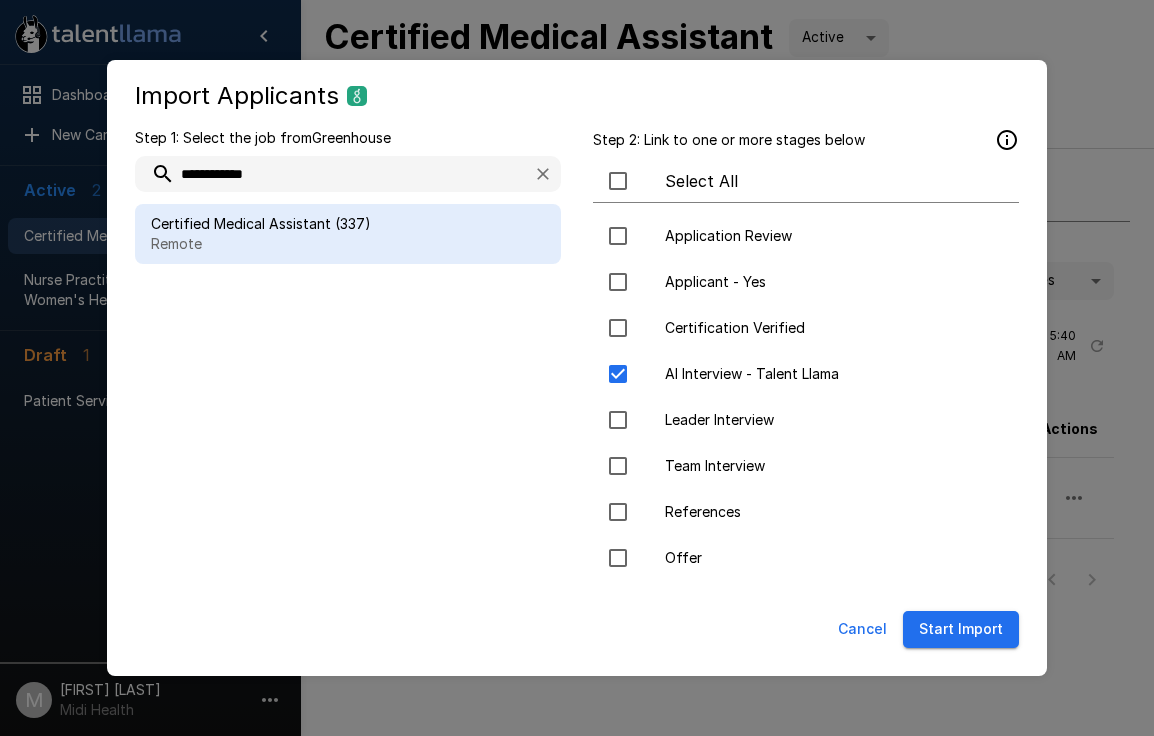 click on "Start Import" at bounding box center [961, 629] 